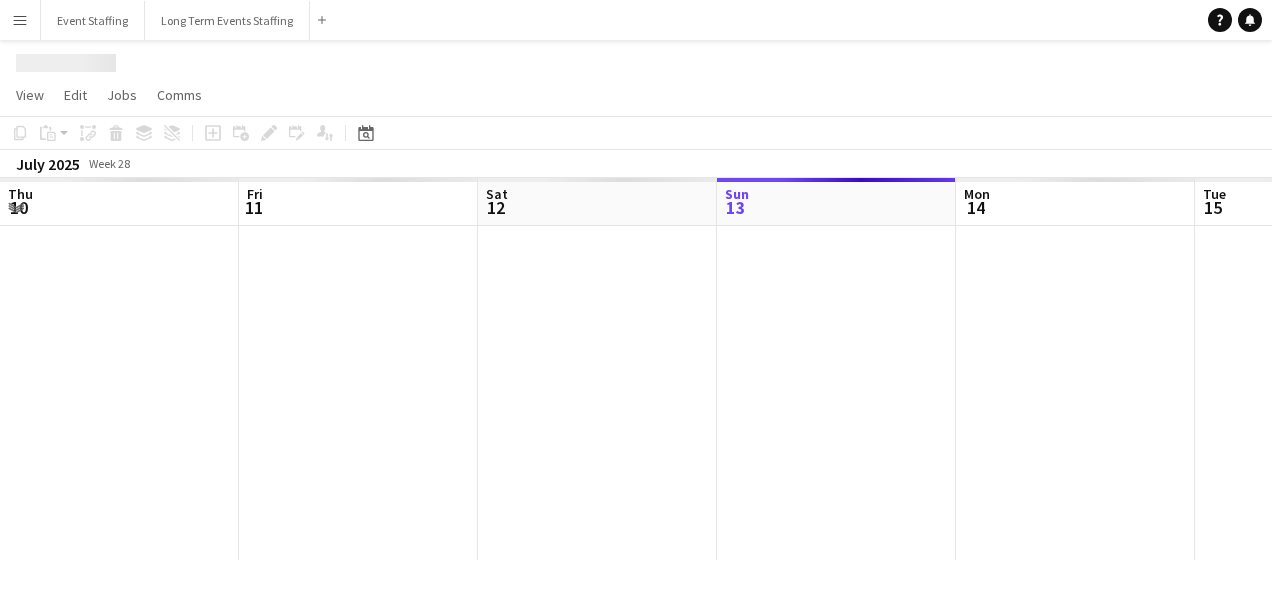 scroll, scrollTop: 0, scrollLeft: 0, axis: both 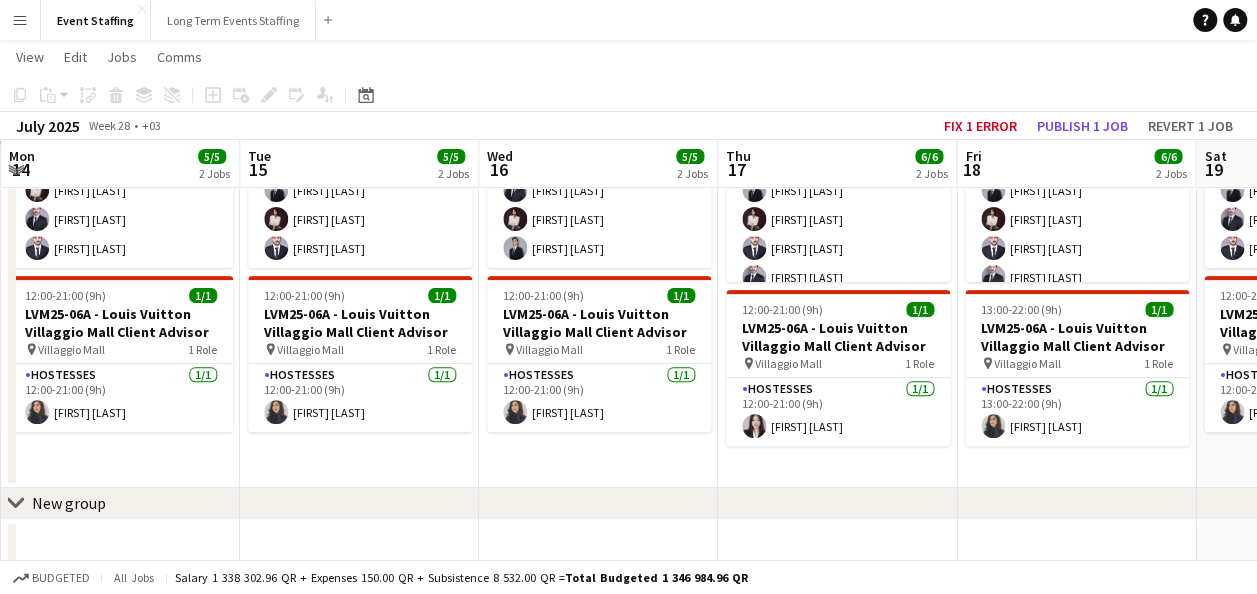 click on "[DURATION] [COUNT] [ID] - [COMPANY] [ROLE]
pin
[CITY] [COUNT] [ROLE] [COUNT] [DURATION]
[FIRST] [LAST] [ROLE]     [DURATION] [COUNT] [ID] - [COMPANY] [ROLE]
pin
[CITY] [COUNT] [ROLE] [COUNT] [DURATION]
[FIRST] [LAST]" at bounding box center (598, 233) 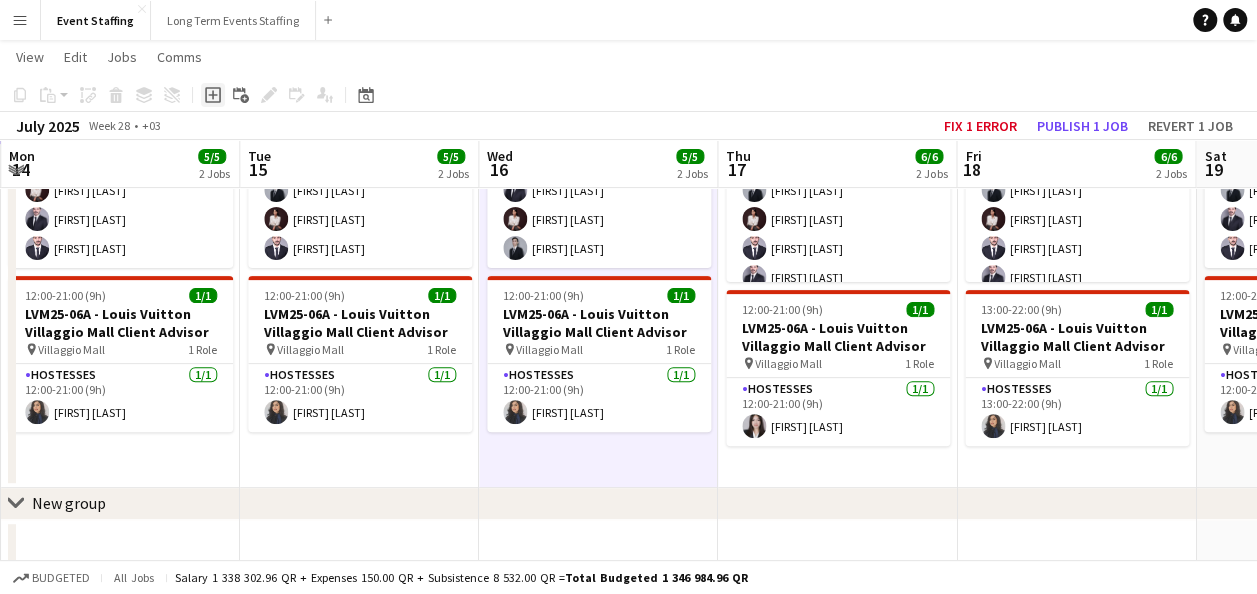 click 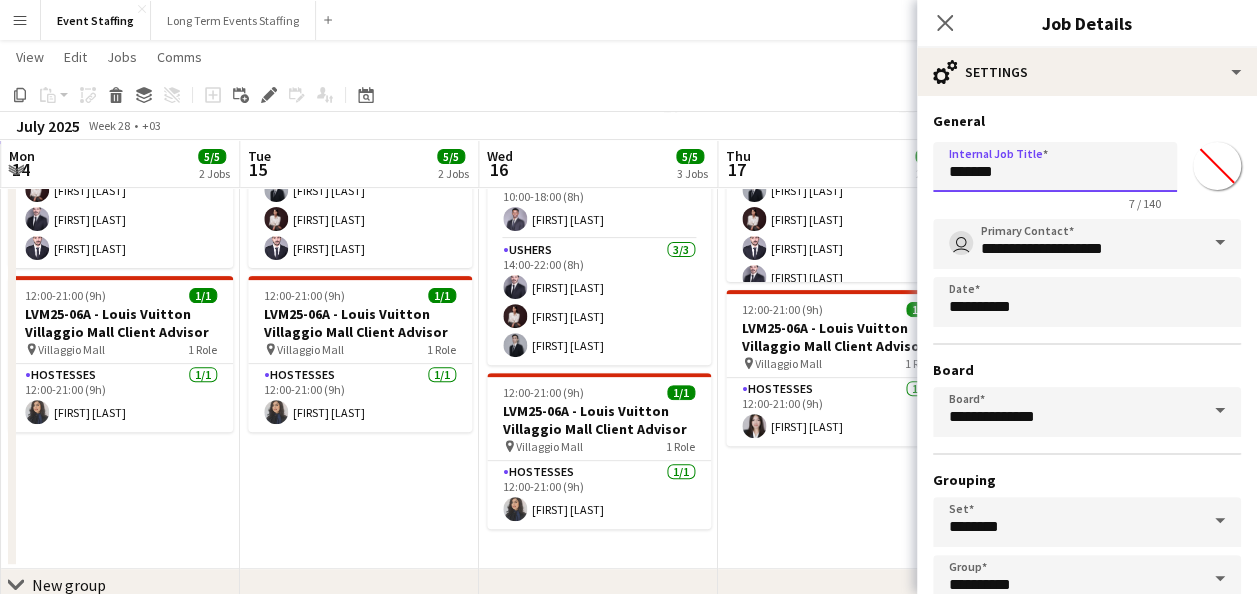 click on "*******" at bounding box center [1055, 167] 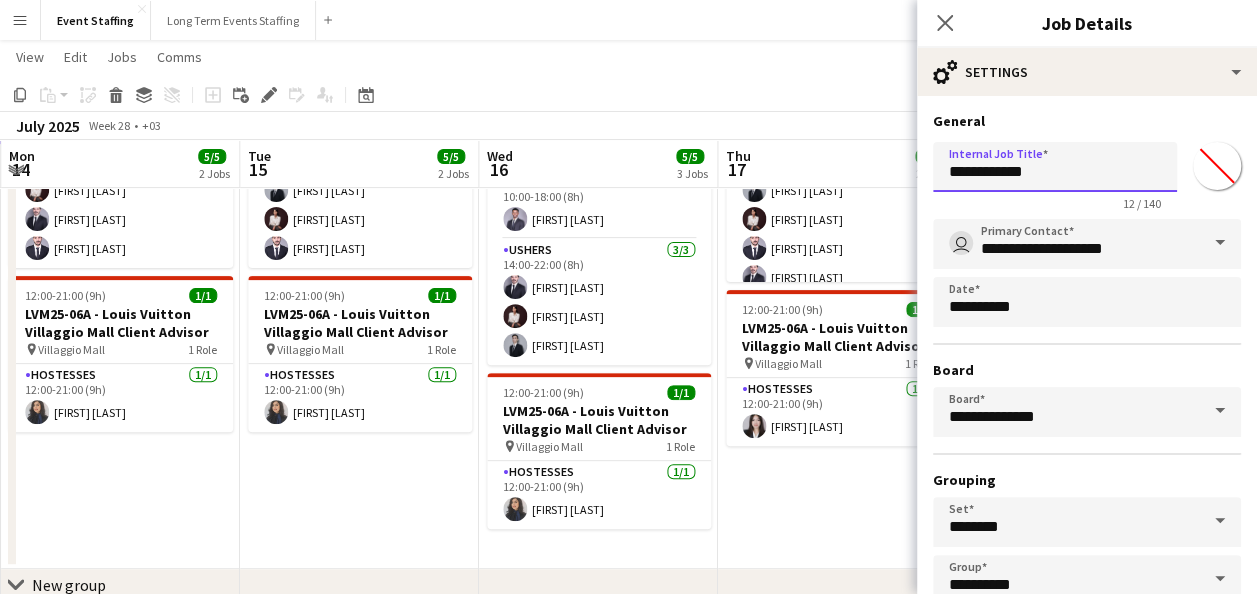 paste on "**********" 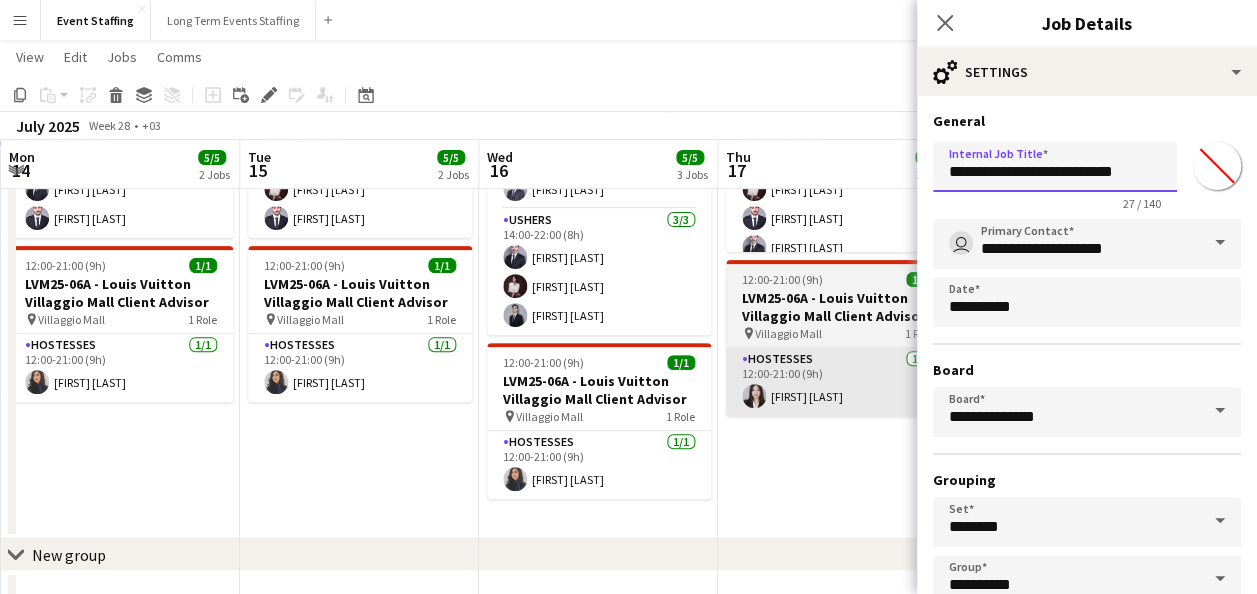 scroll, scrollTop: 276, scrollLeft: 0, axis: vertical 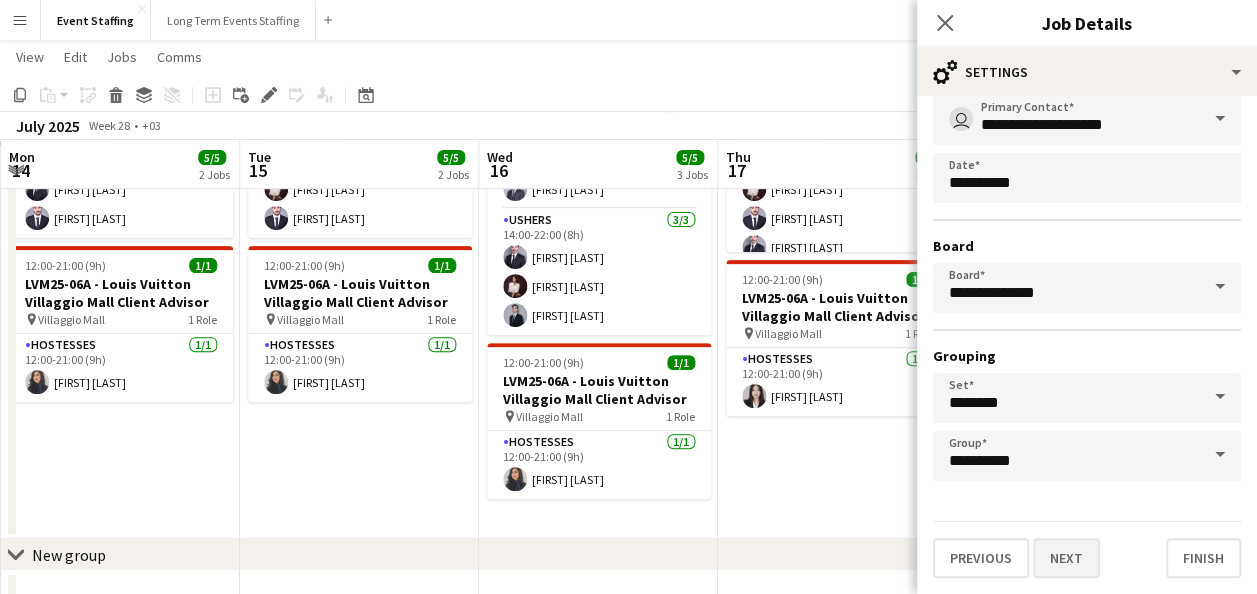 type on "**********" 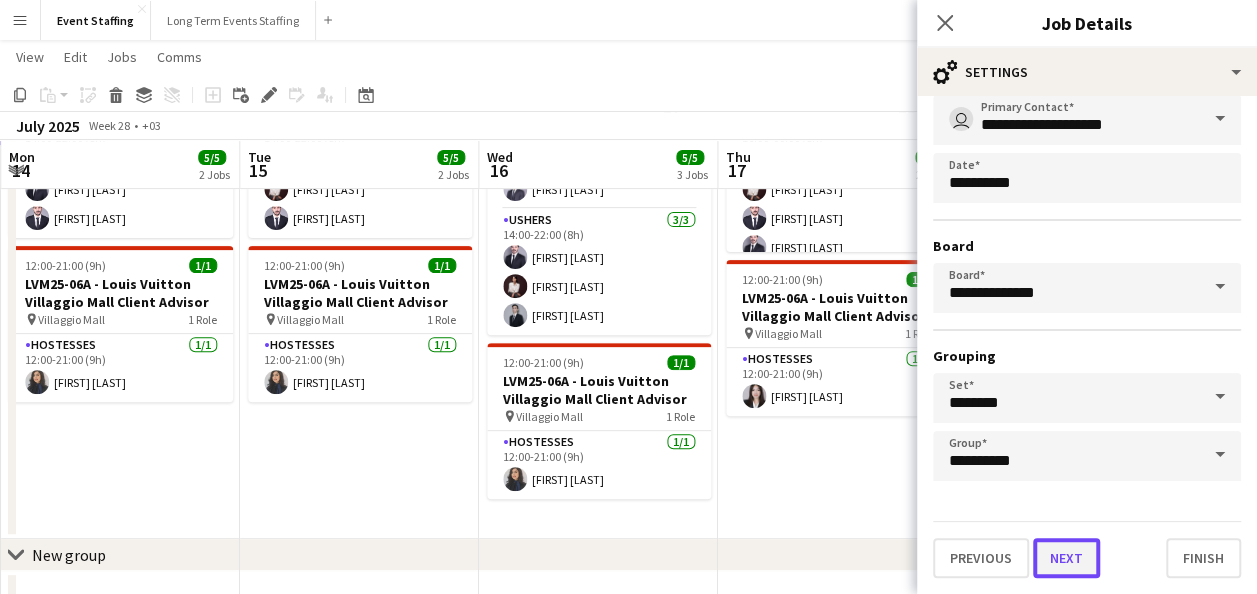 click on "Next" at bounding box center (1066, 558) 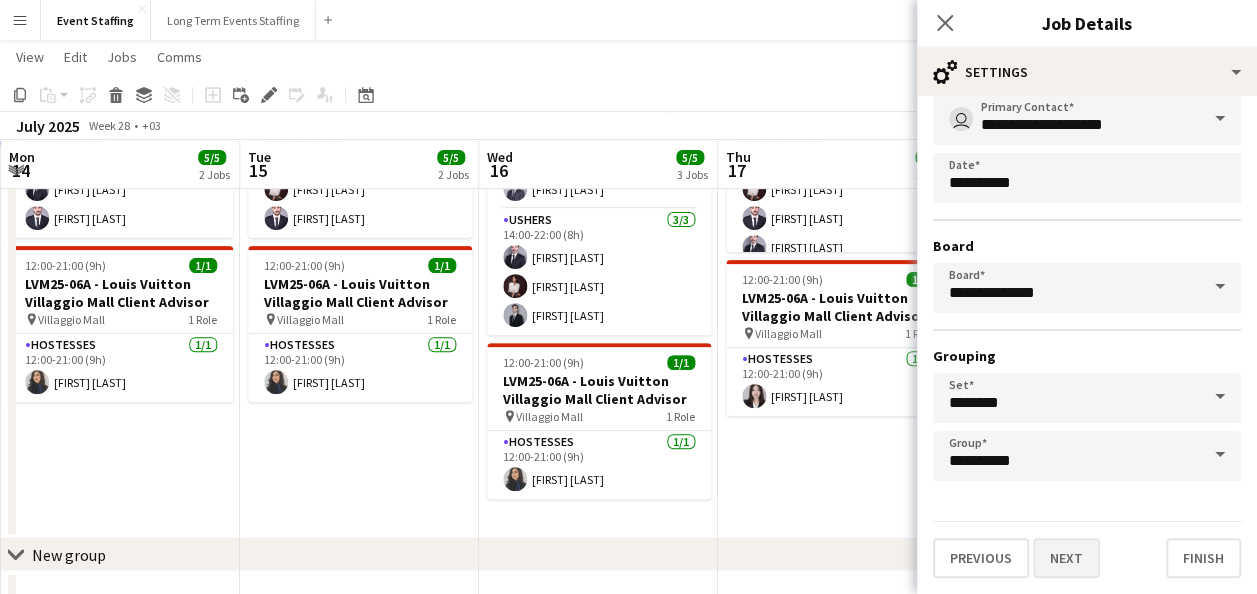 scroll, scrollTop: 0, scrollLeft: 0, axis: both 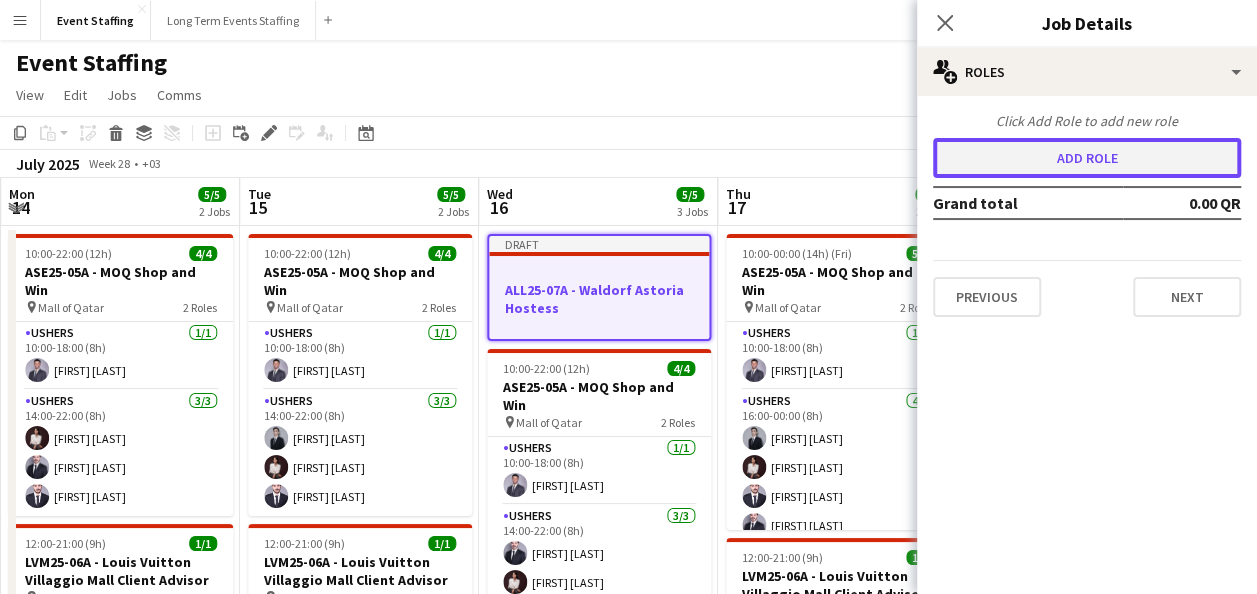 click on "Add role" at bounding box center (1087, 158) 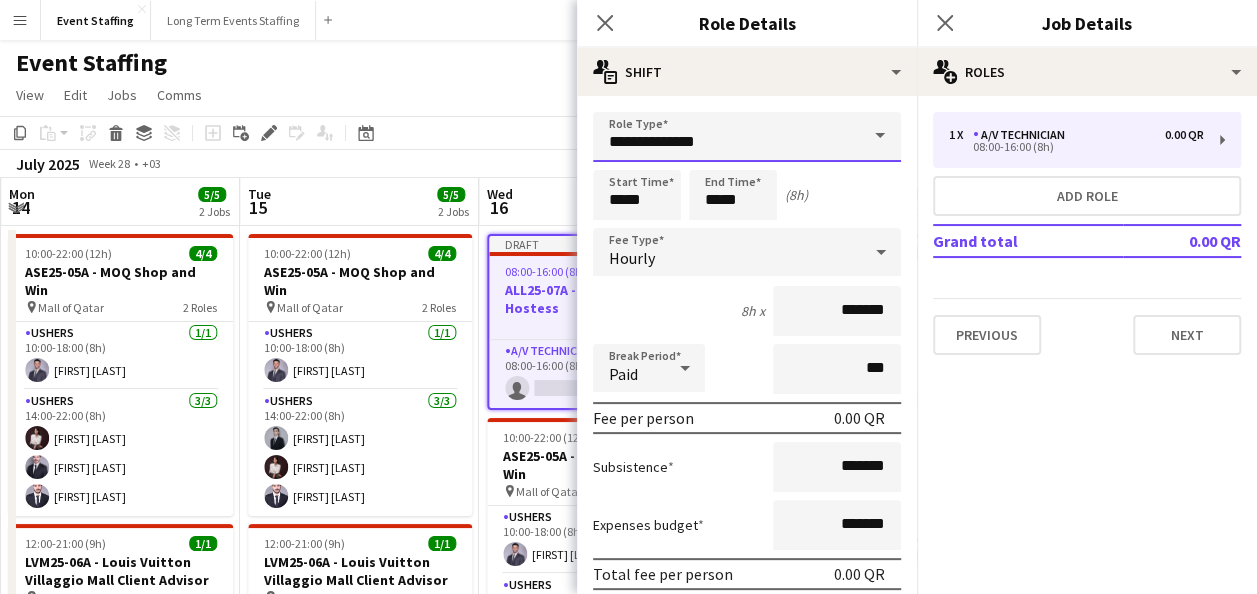 click on "**********" at bounding box center [747, 137] 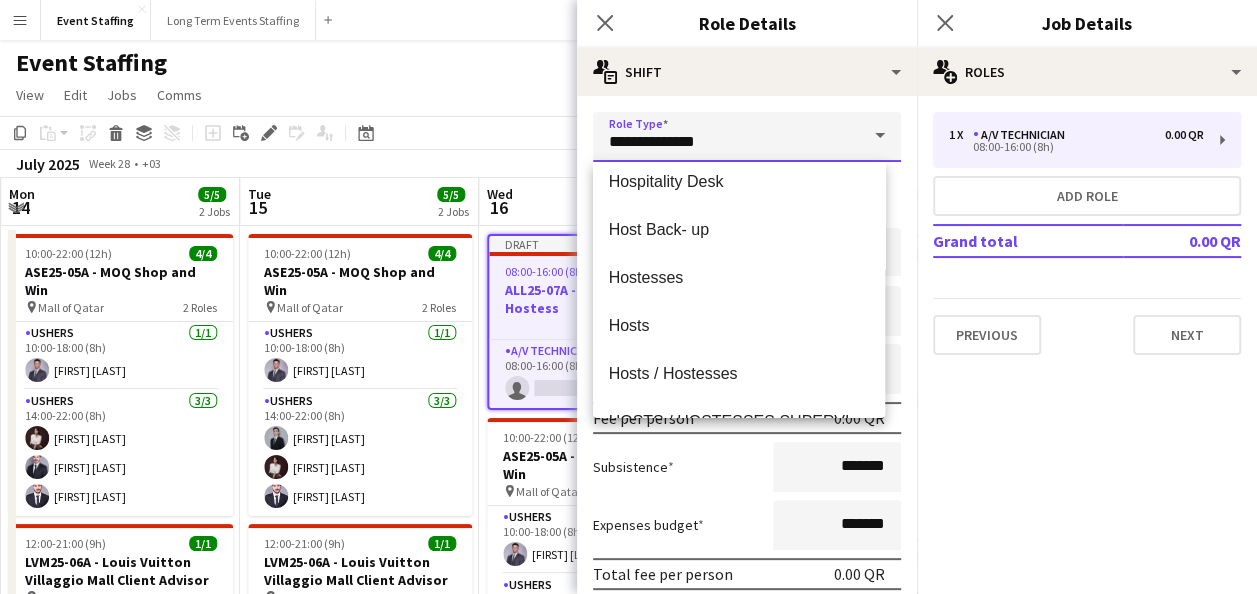 scroll, scrollTop: 2939, scrollLeft: 0, axis: vertical 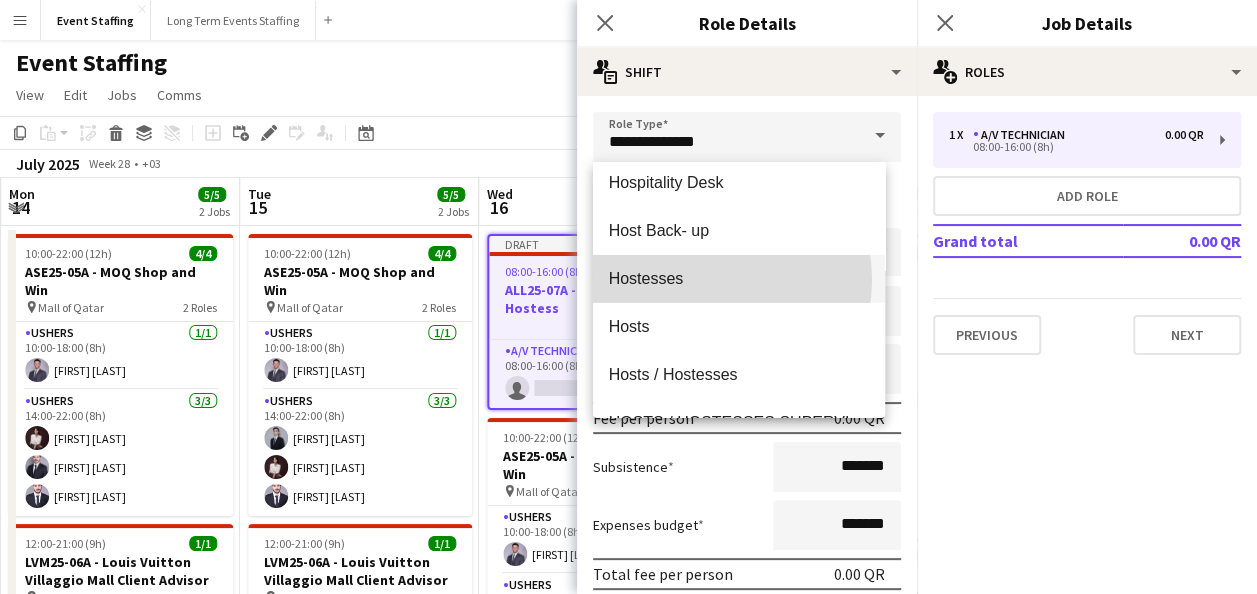 click on "Hostesses" at bounding box center (739, 278) 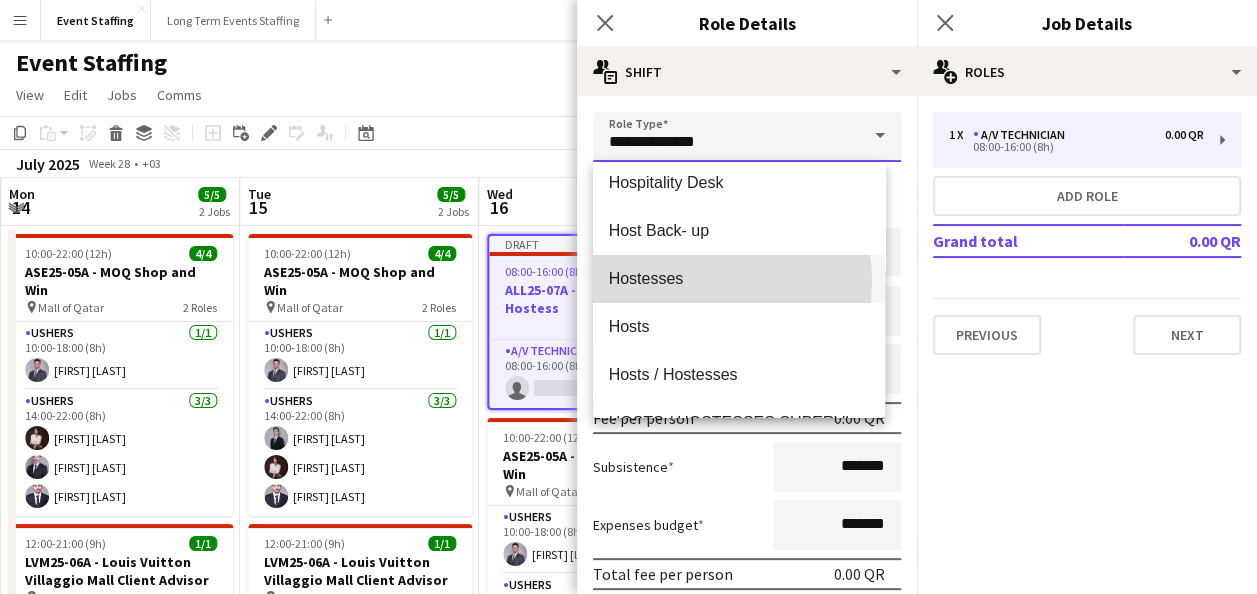 type on "*********" 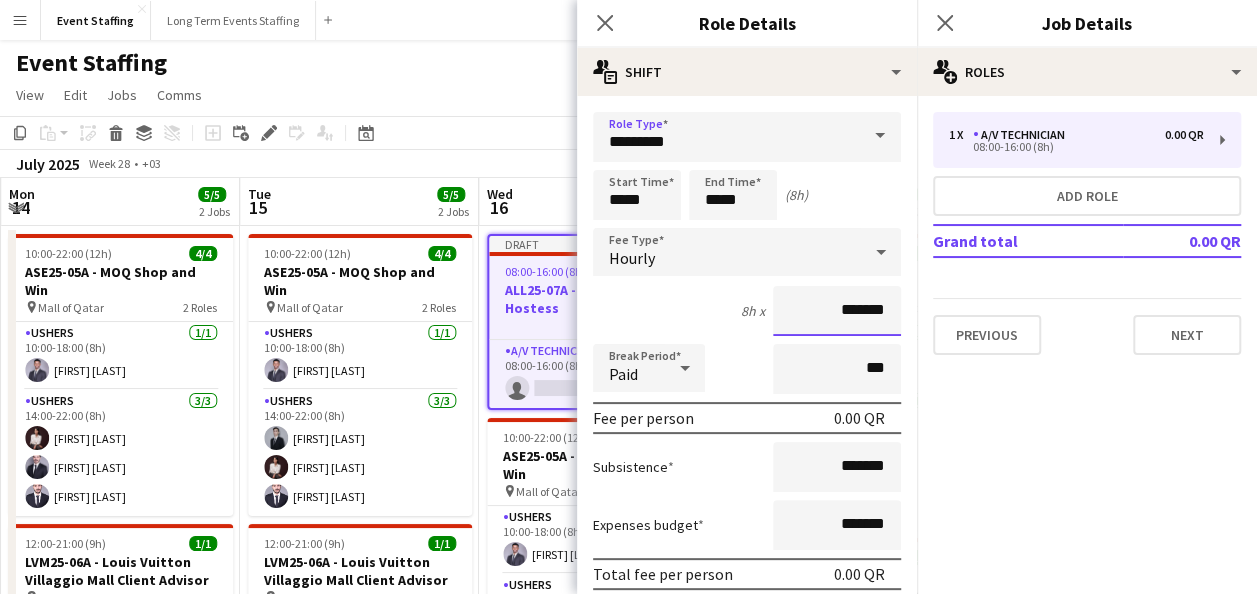 click on "*******" at bounding box center (837, 311) 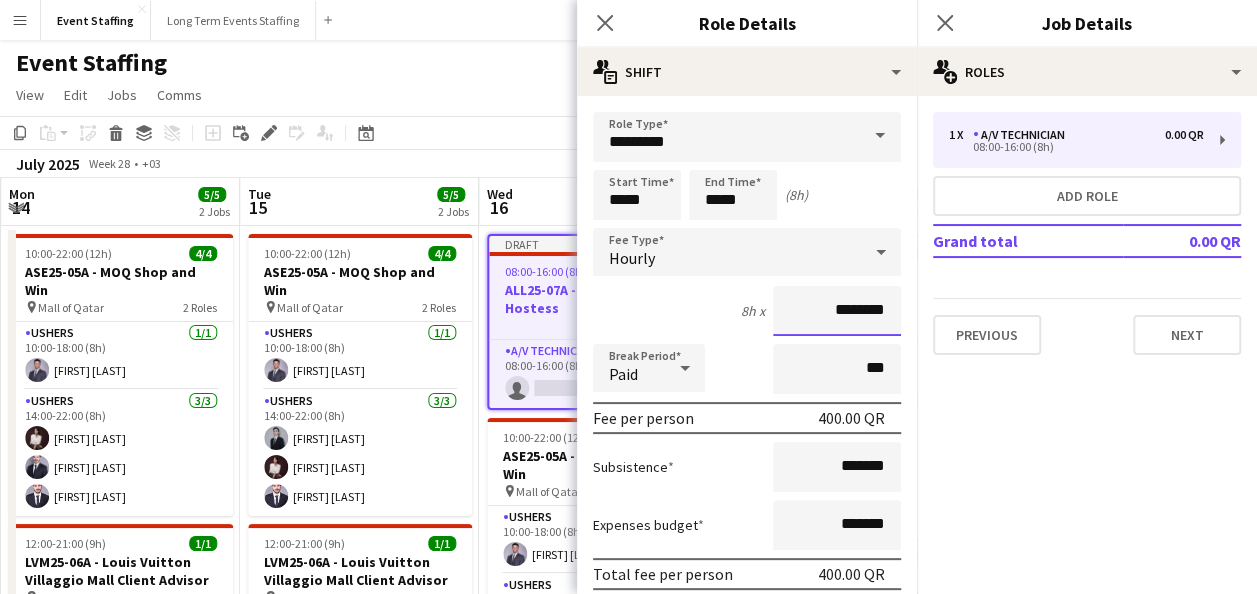 type on "********" 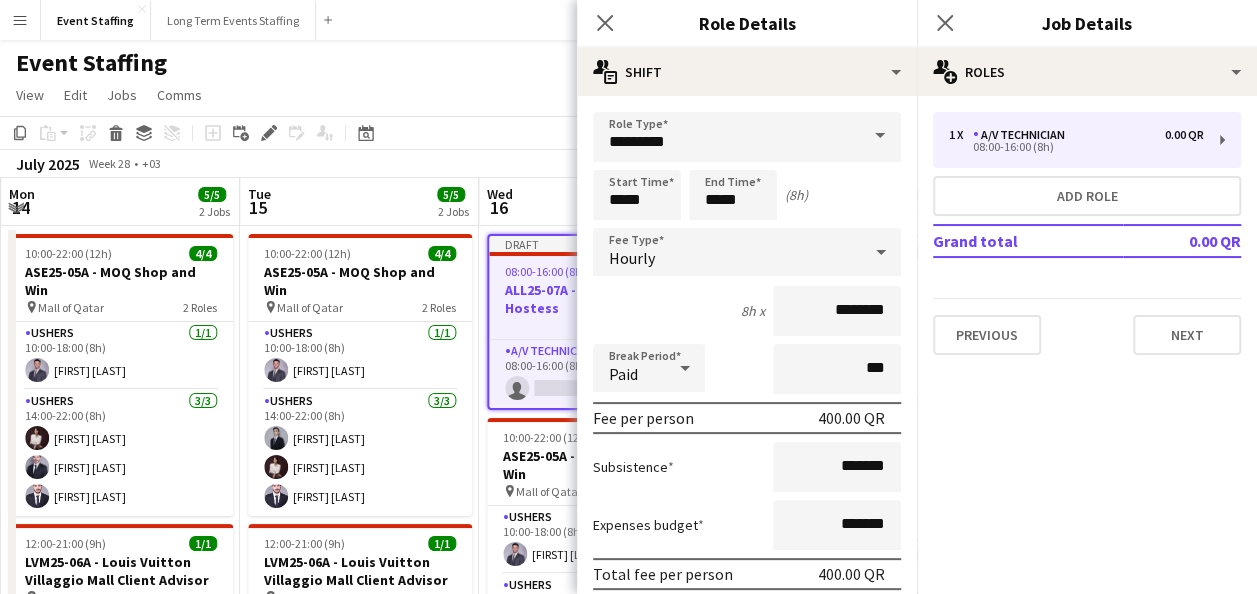 click on "pencil3
General details   1 x   A/V Technician   0.00 QR   08:00-16:00 (8h)   Add role   Grand total   0.00 QR   Previous   Next" 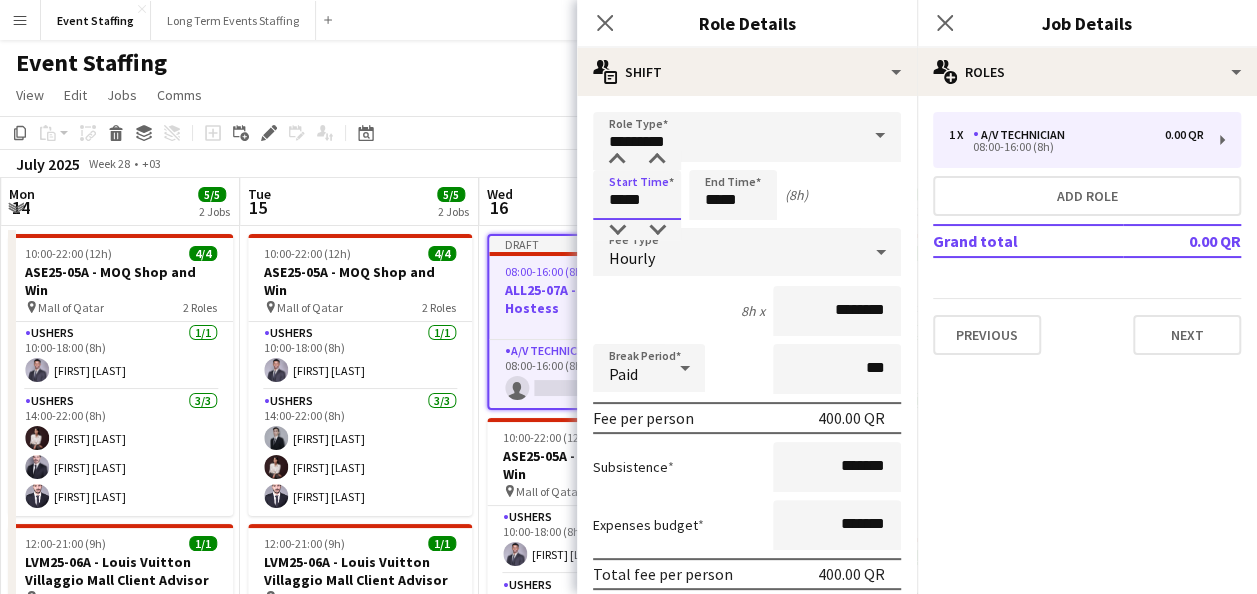 click on "*****" at bounding box center (637, 195) 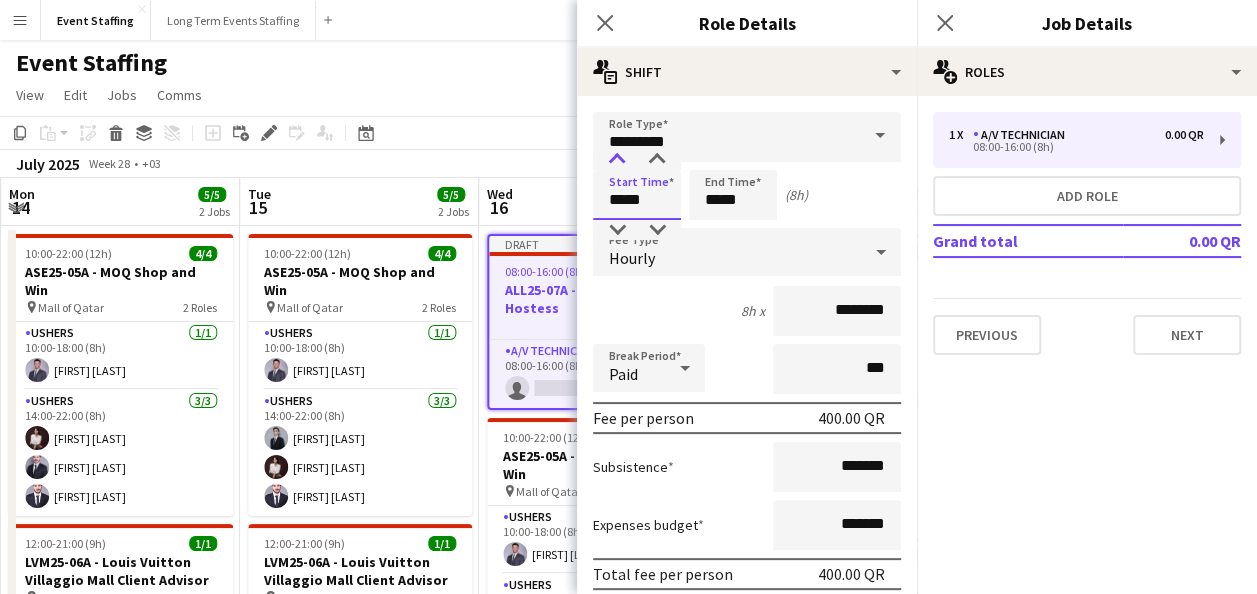 type on "*****" 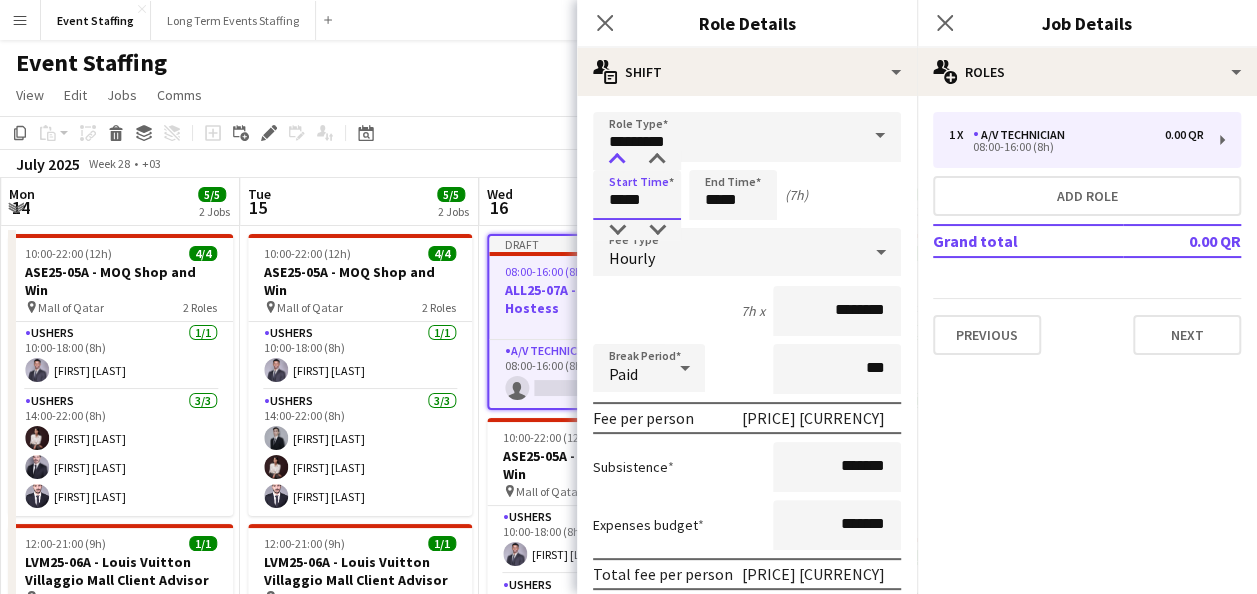 click at bounding box center [617, 160] 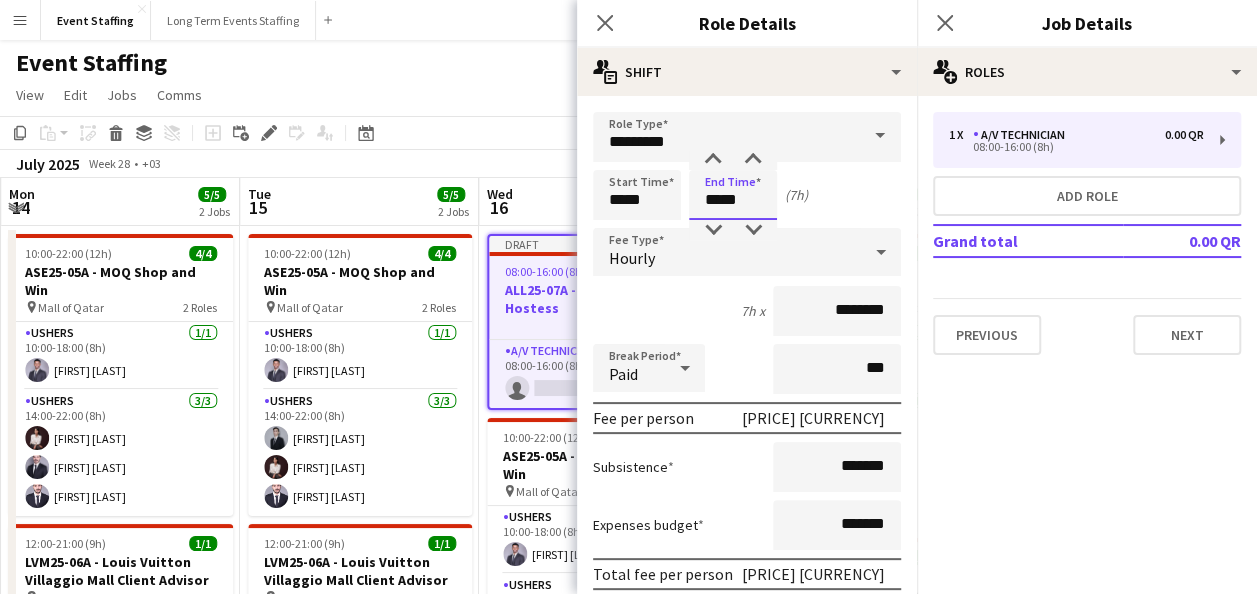 click on "*****" at bounding box center [733, 195] 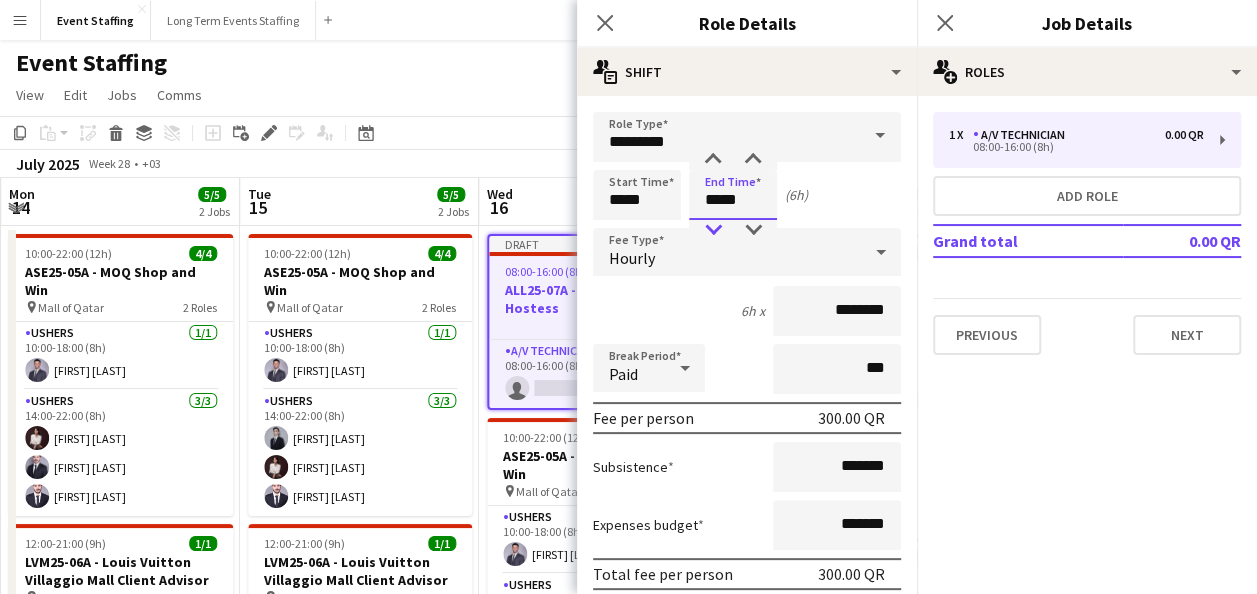 click at bounding box center (713, 230) 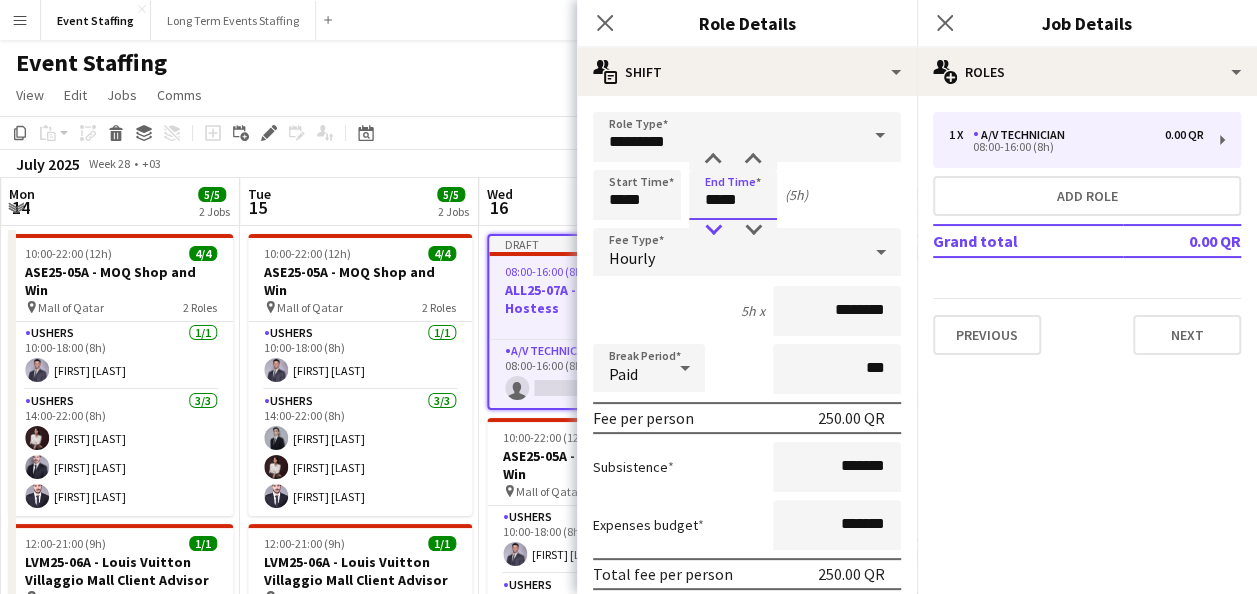 click at bounding box center (713, 230) 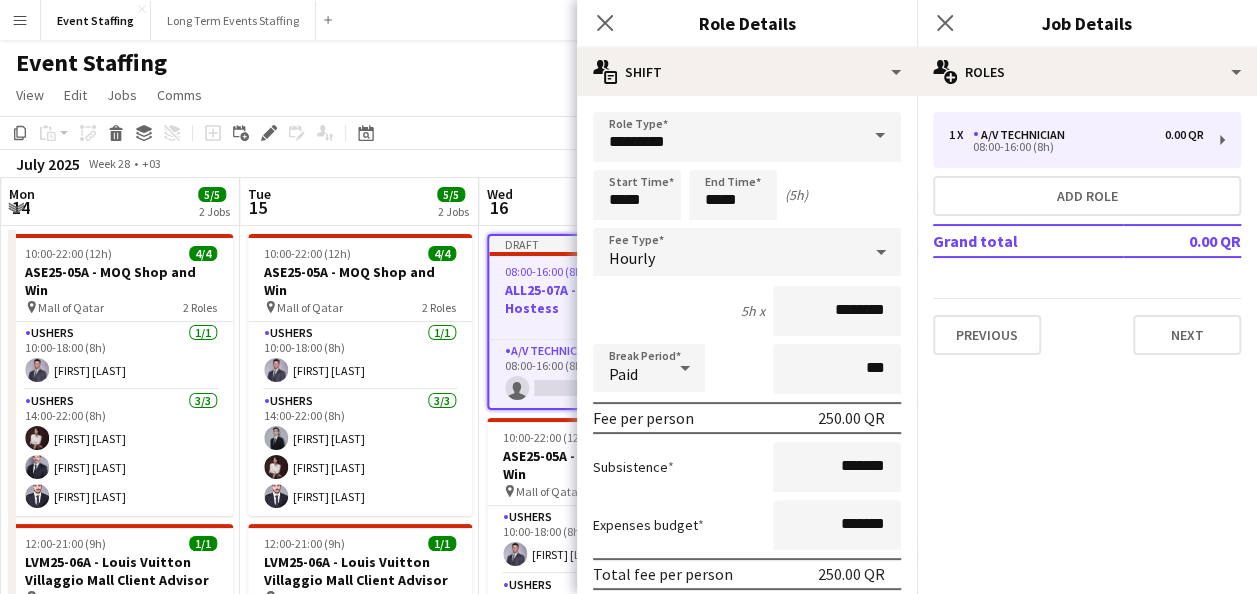 click on "Start Time  *****  End Time  *****  (5h)" at bounding box center (747, 195) 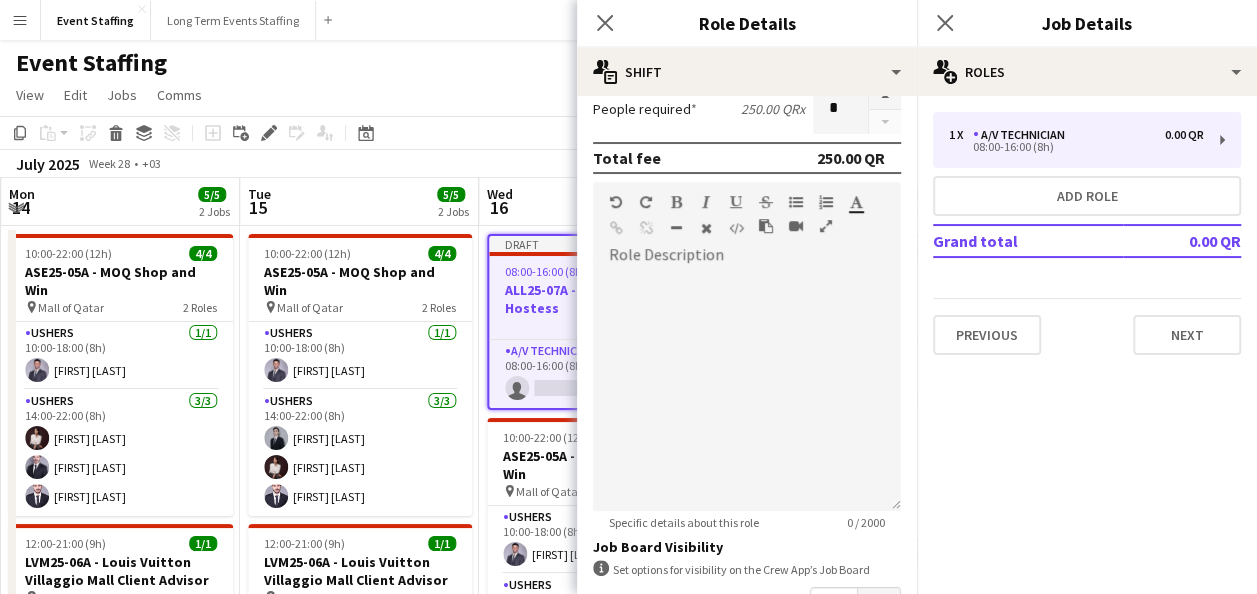 scroll, scrollTop: 759, scrollLeft: 0, axis: vertical 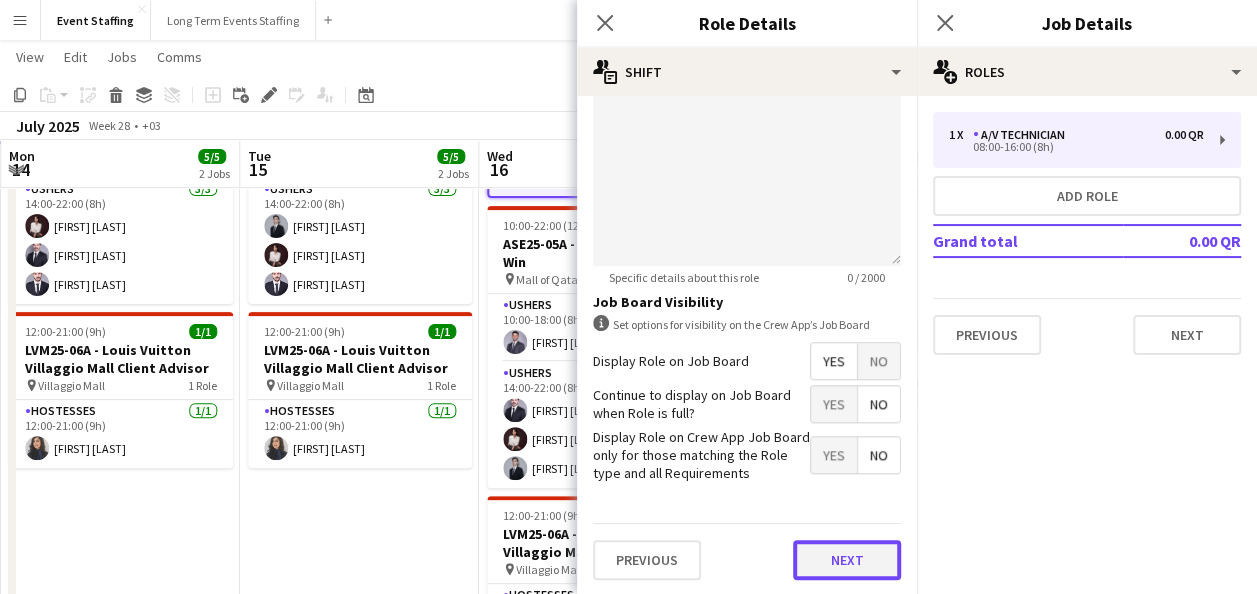 click on "Next" at bounding box center (847, 560) 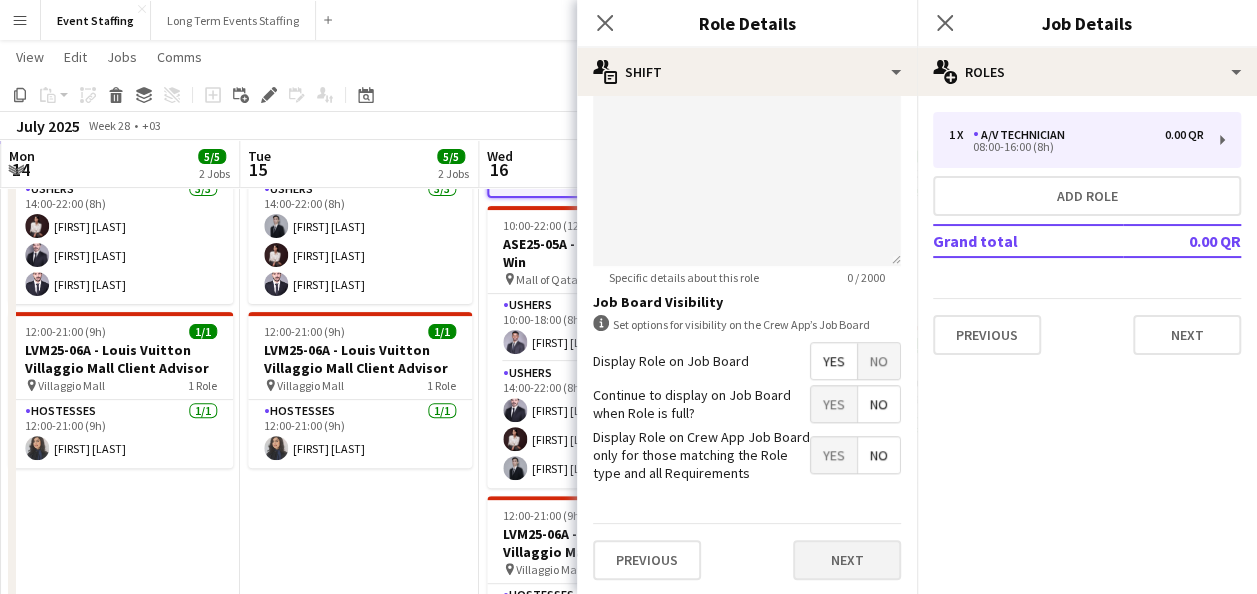 scroll, scrollTop: 0, scrollLeft: 0, axis: both 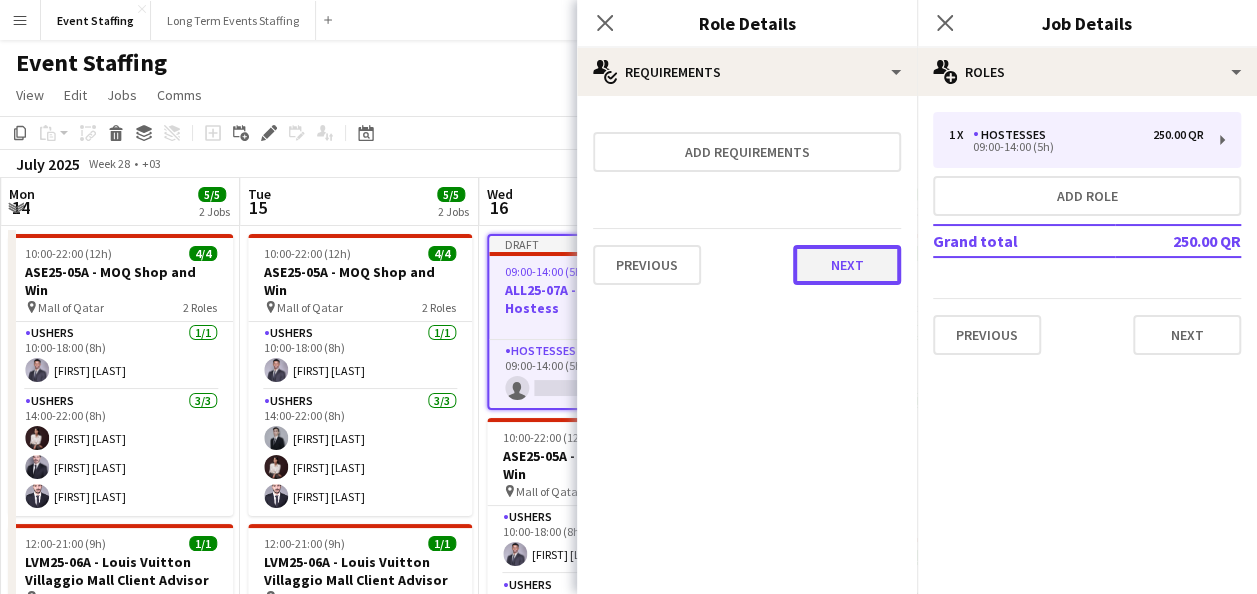 click on "Next" at bounding box center [847, 265] 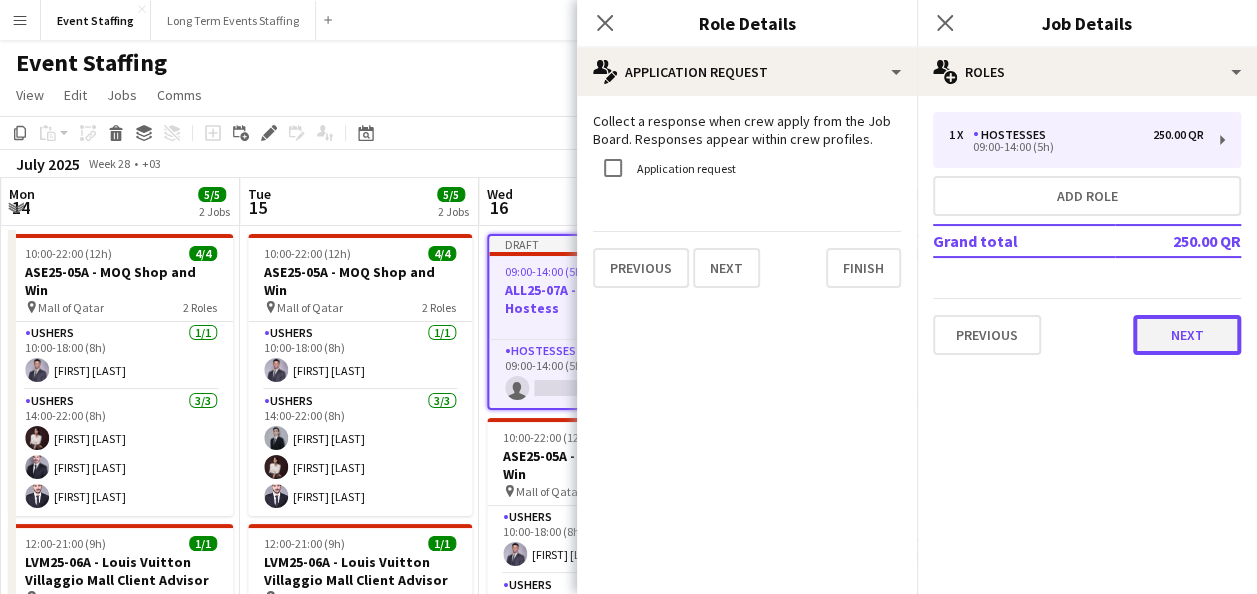 click on "Next" at bounding box center [1187, 335] 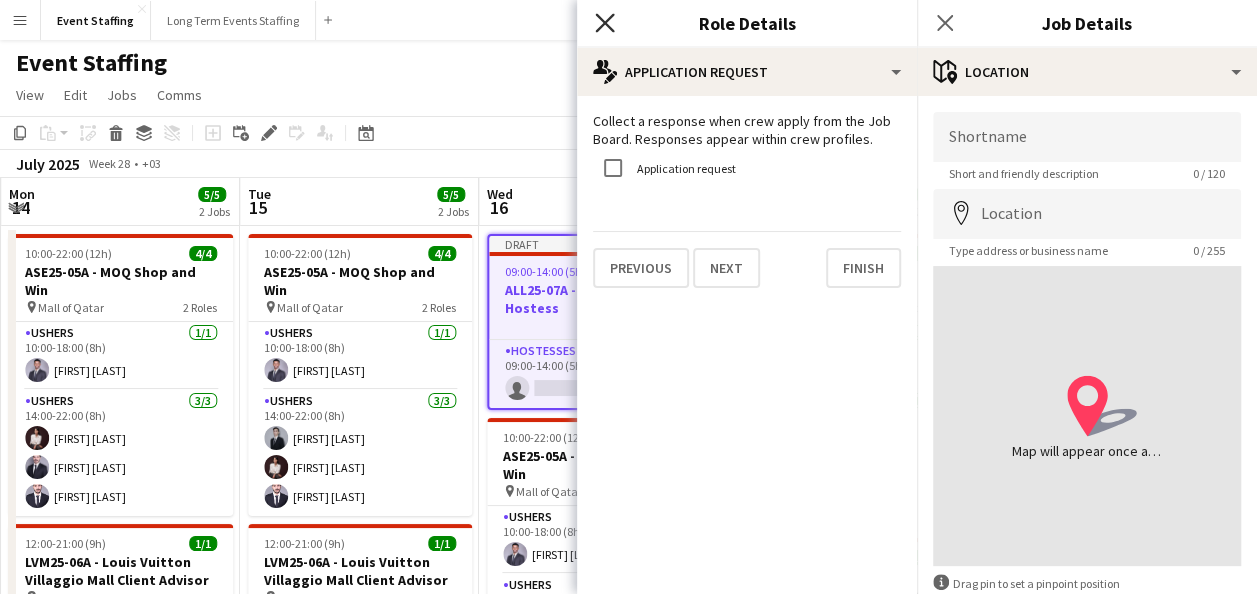 click on "Close pop-in" 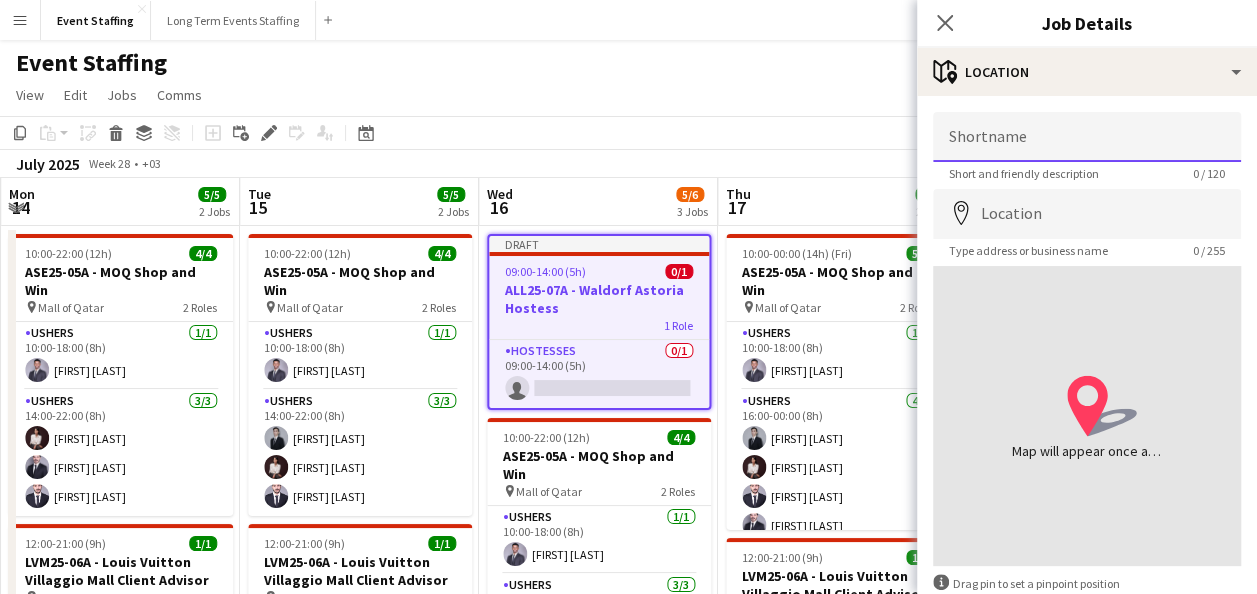 click on "Shortname" at bounding box center [1087, 137] 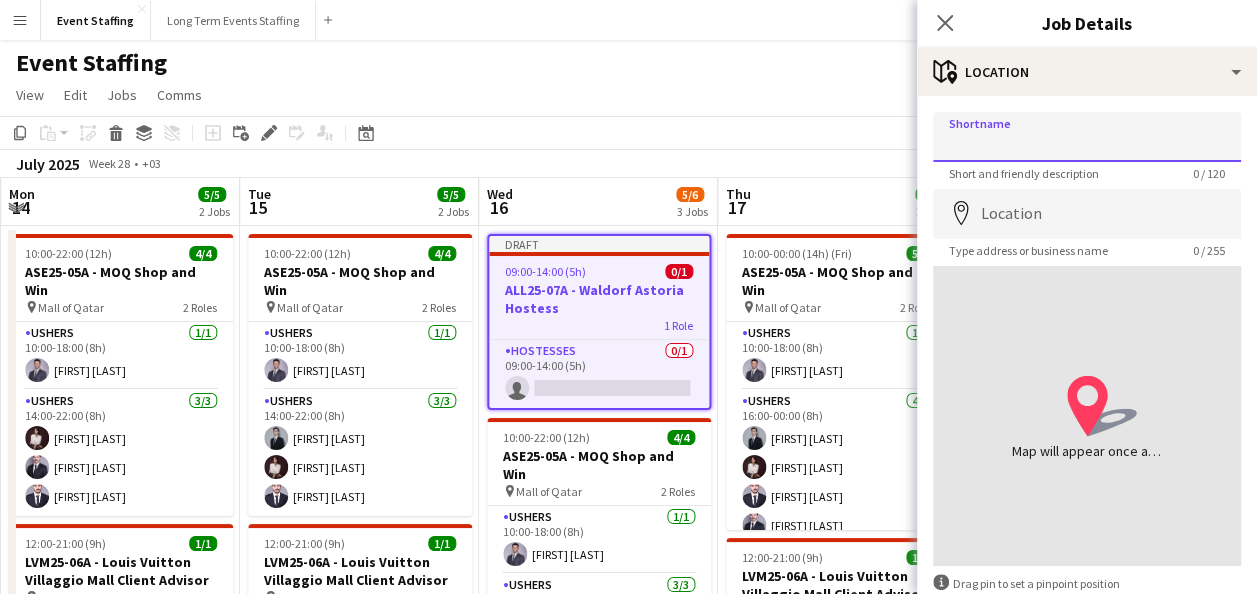 paste on "**********" 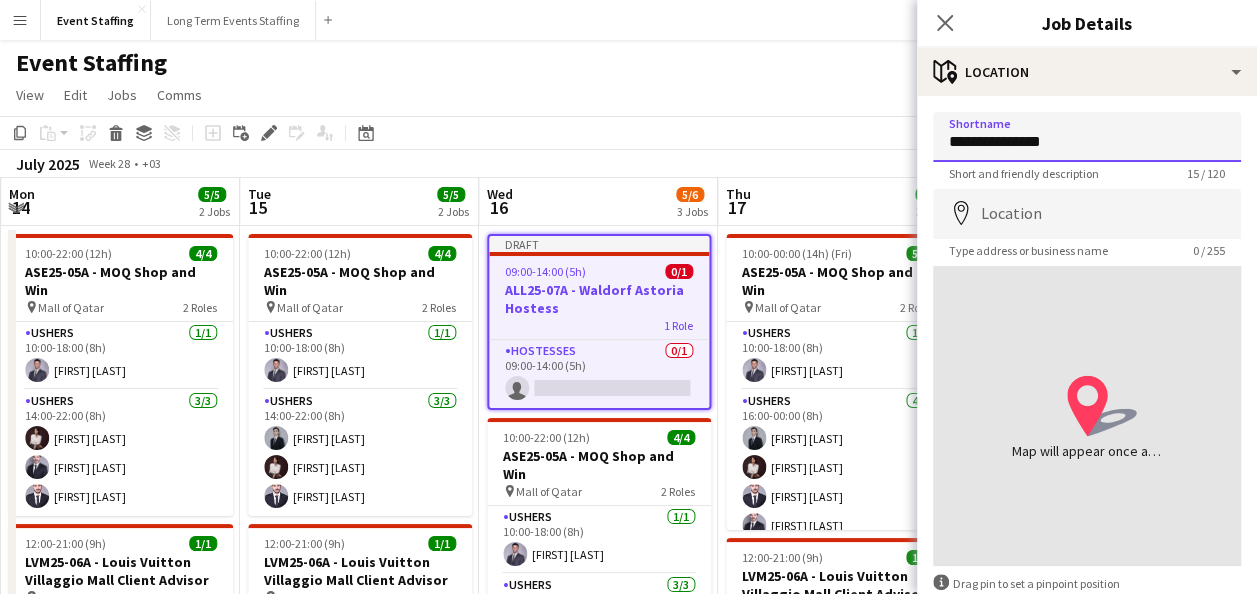 click on "Next" at bounding box center (1187, 670) 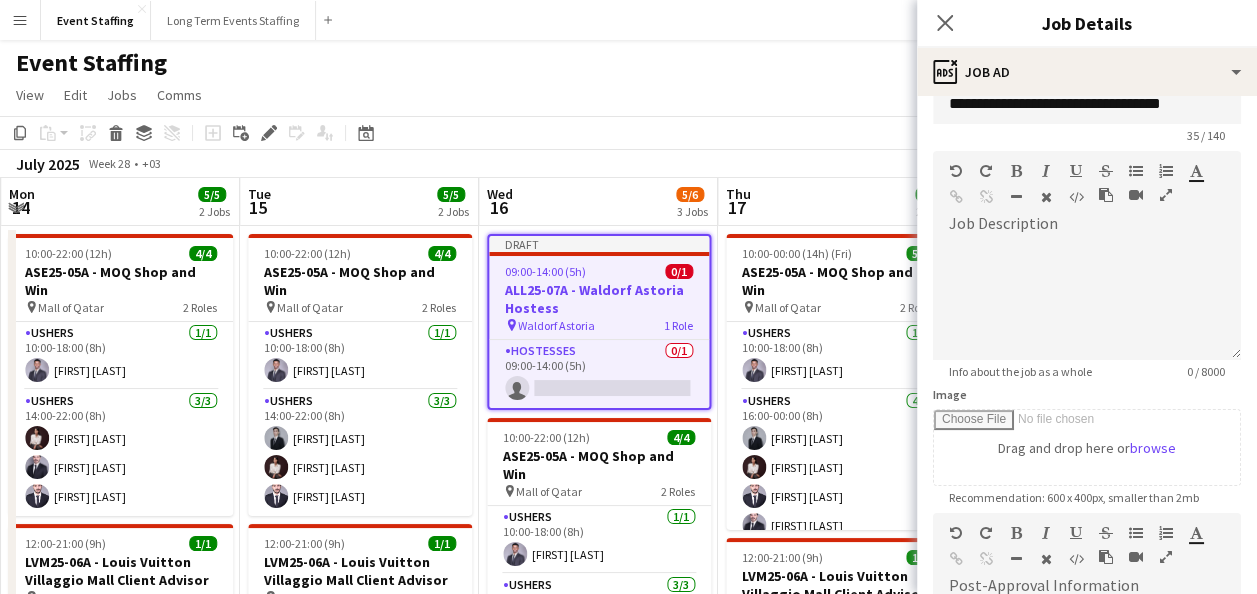 scroll, scrollTop: 0, scrollLeft: 0, axis: both 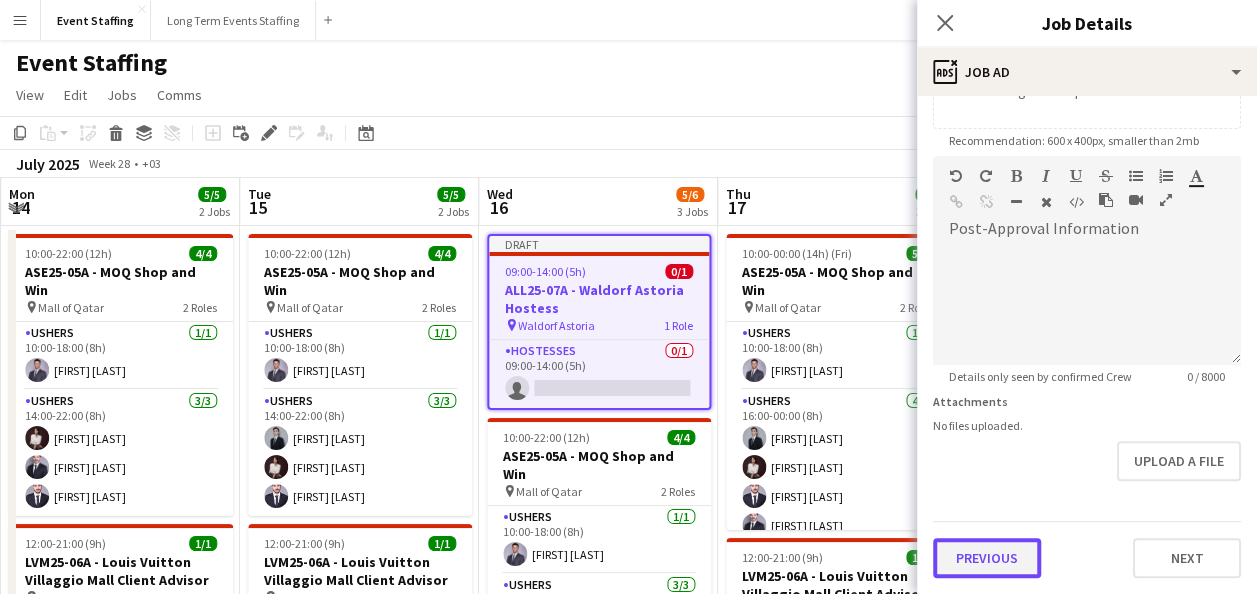 click on "**********" at bounding box center [1087, 147] 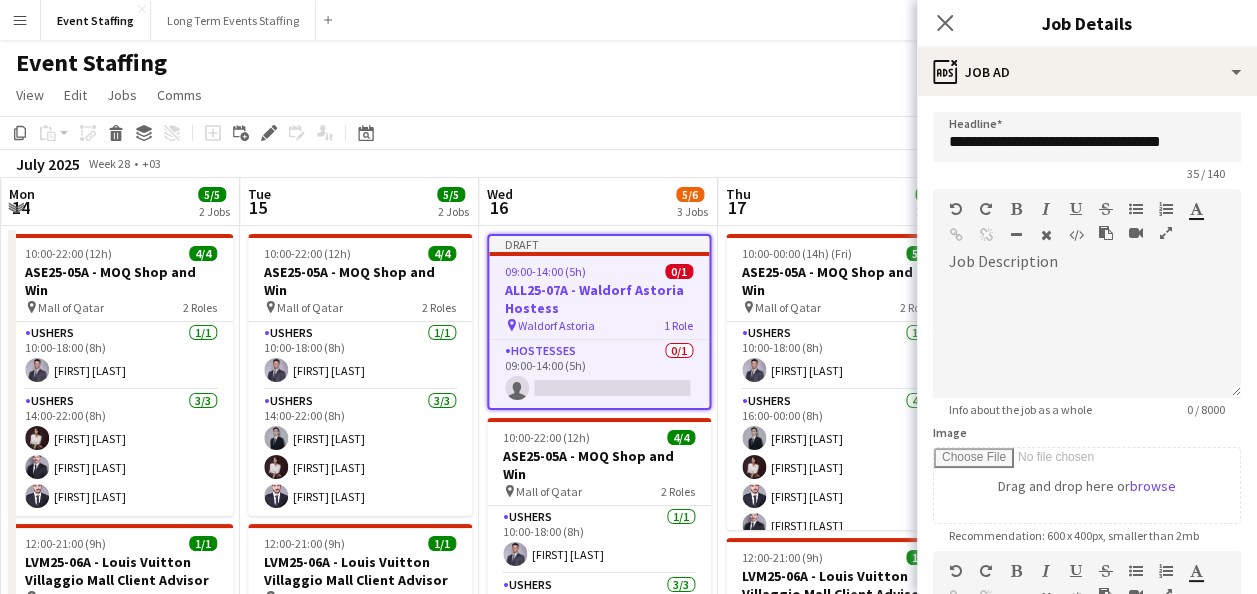scroll, scrollTop: 394, scrollLeft: 0, axis: vertical 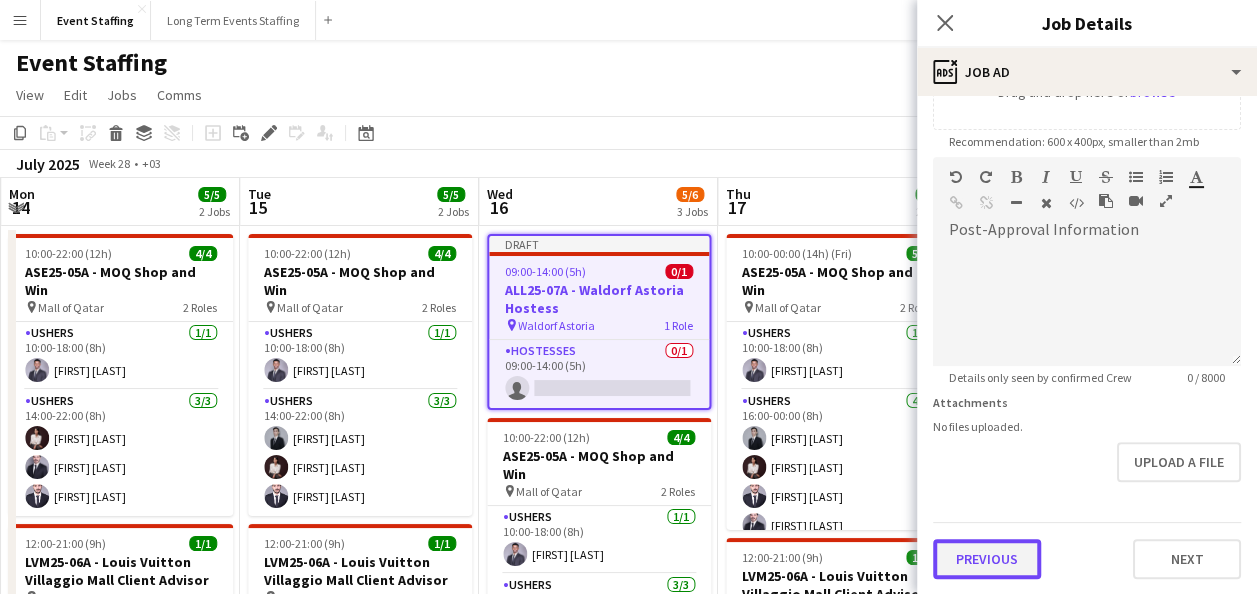 click on "Previous" at bounding box center (987, 559) 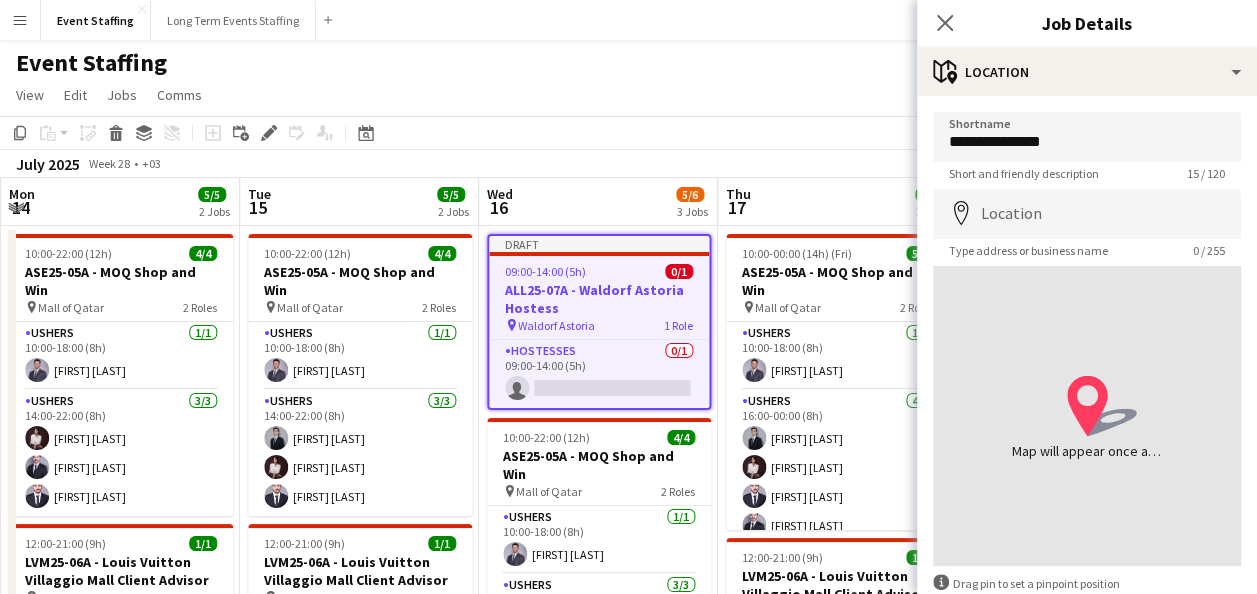scroll, scrollTop: 0, scrollLeft: 0, axis: both 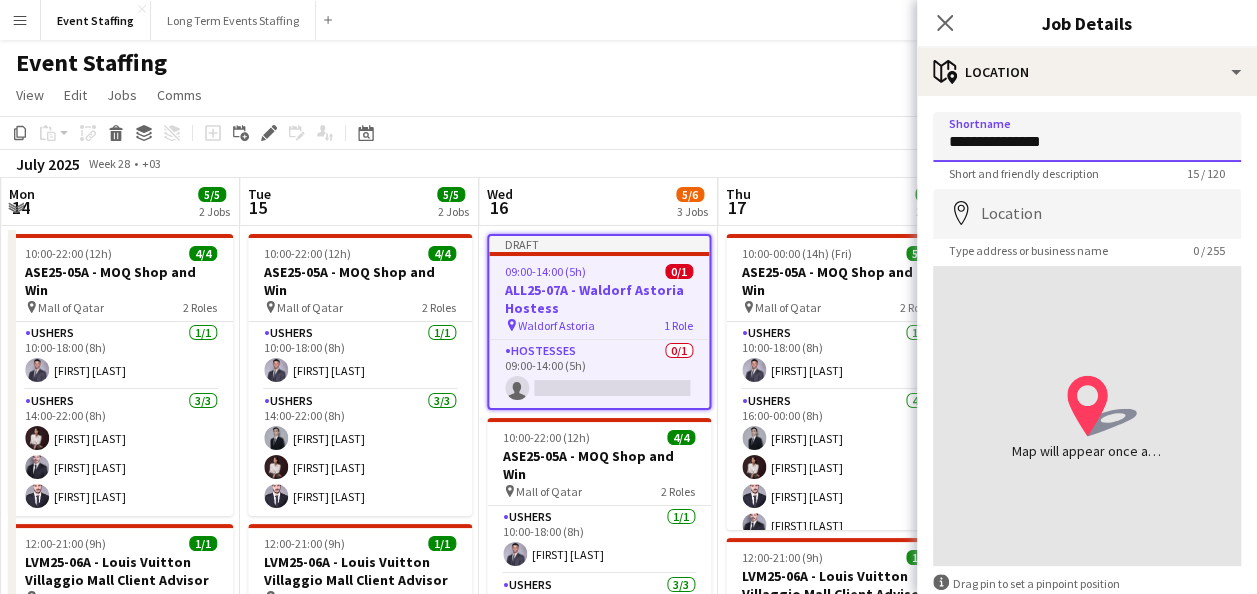 click on "**********" at bounding box center (1087, 137) 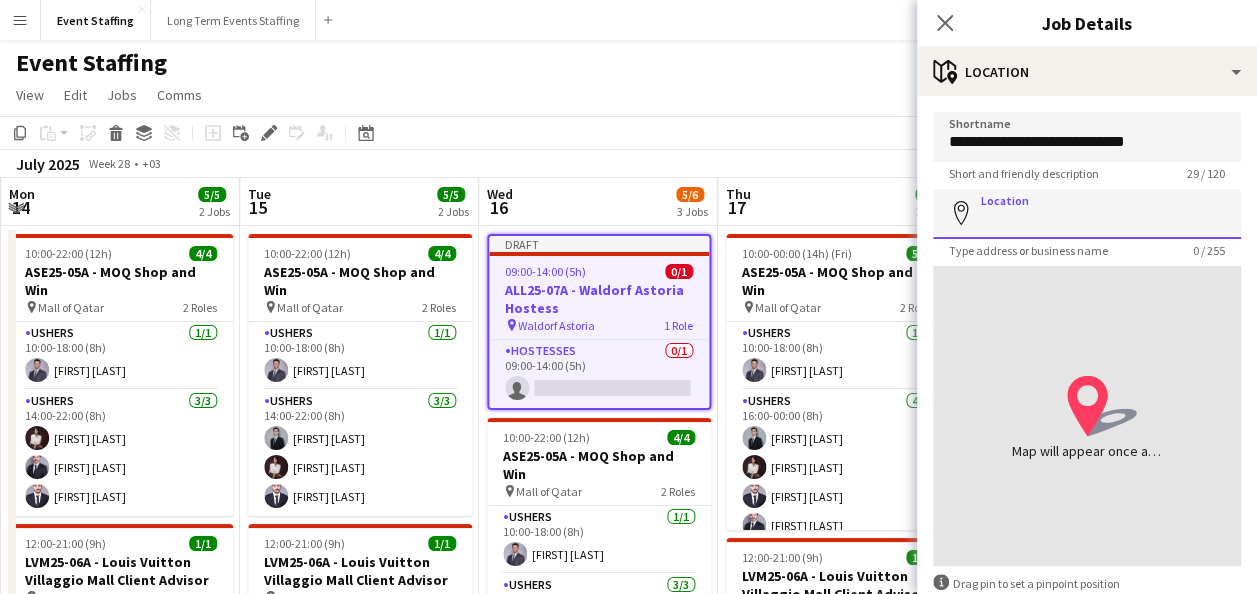 click on "Location" at bounding box center (1087, 214) 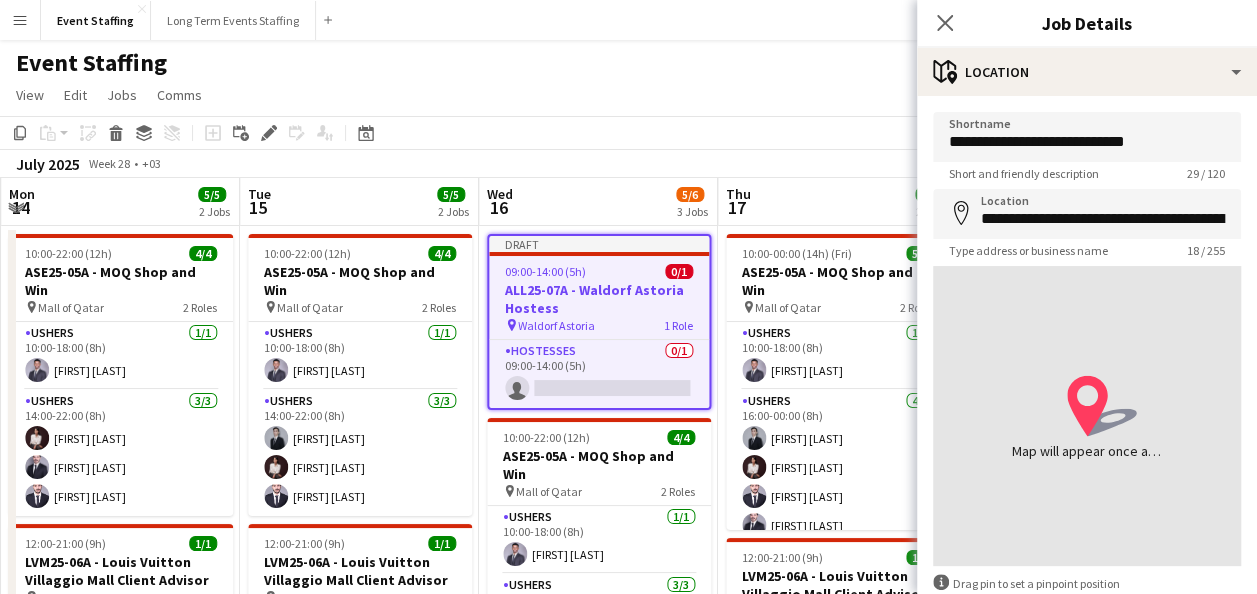 type on "**********" 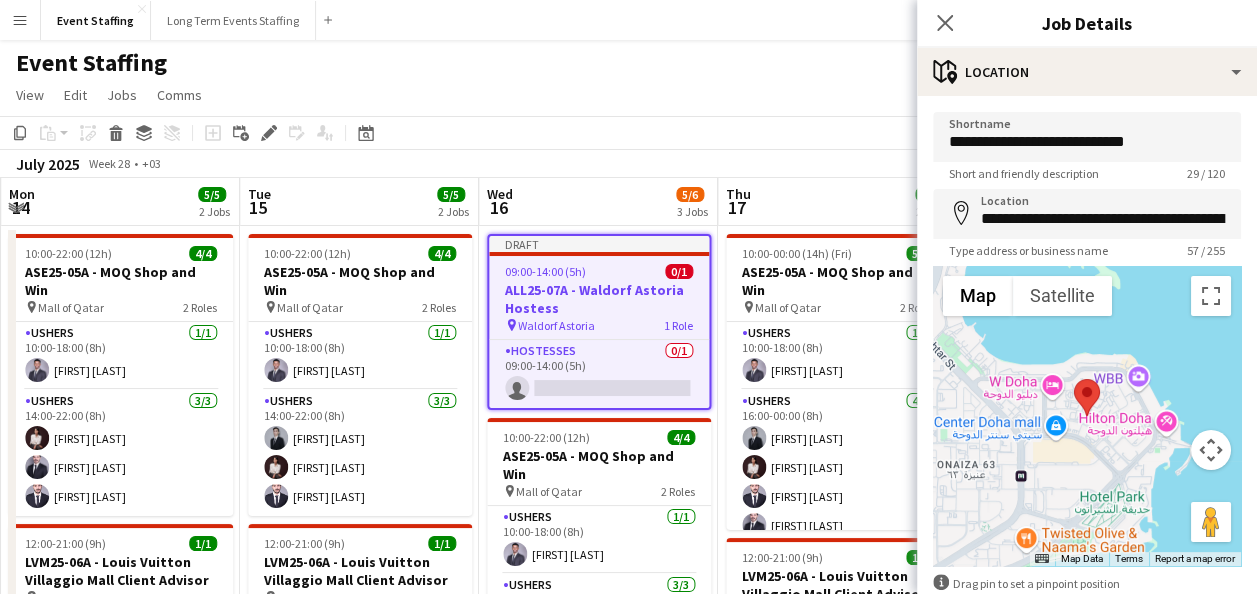 scroll, scrollTop: 112, scrollLeft: 0, axis: vertical 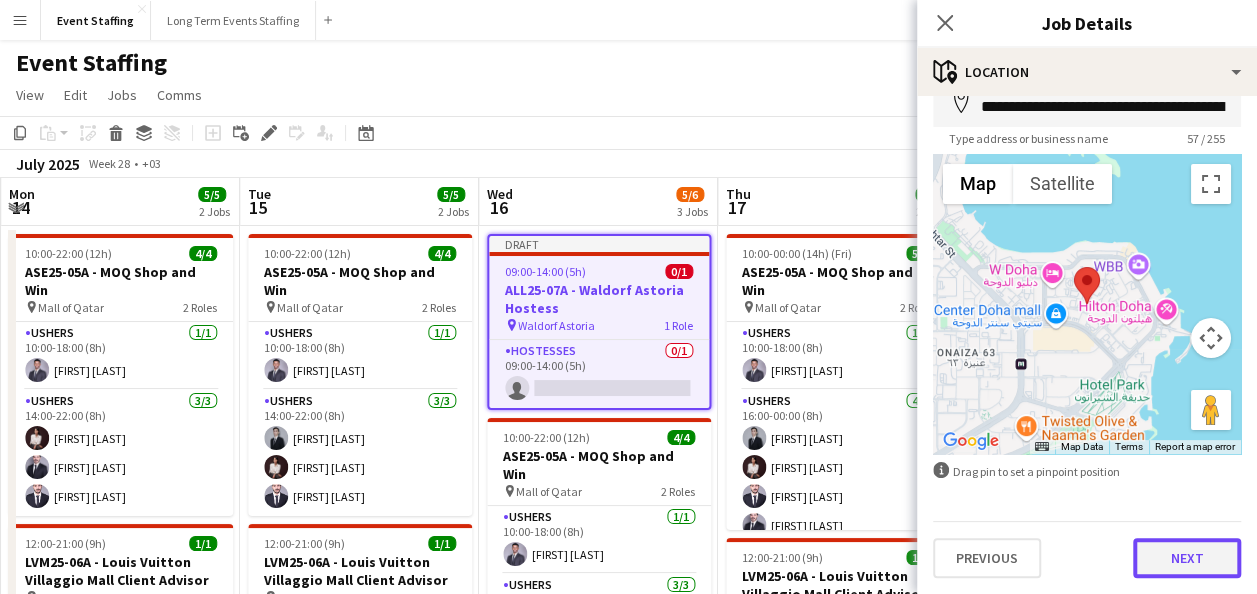 click on "Next" at bounding box center (1187, 558) 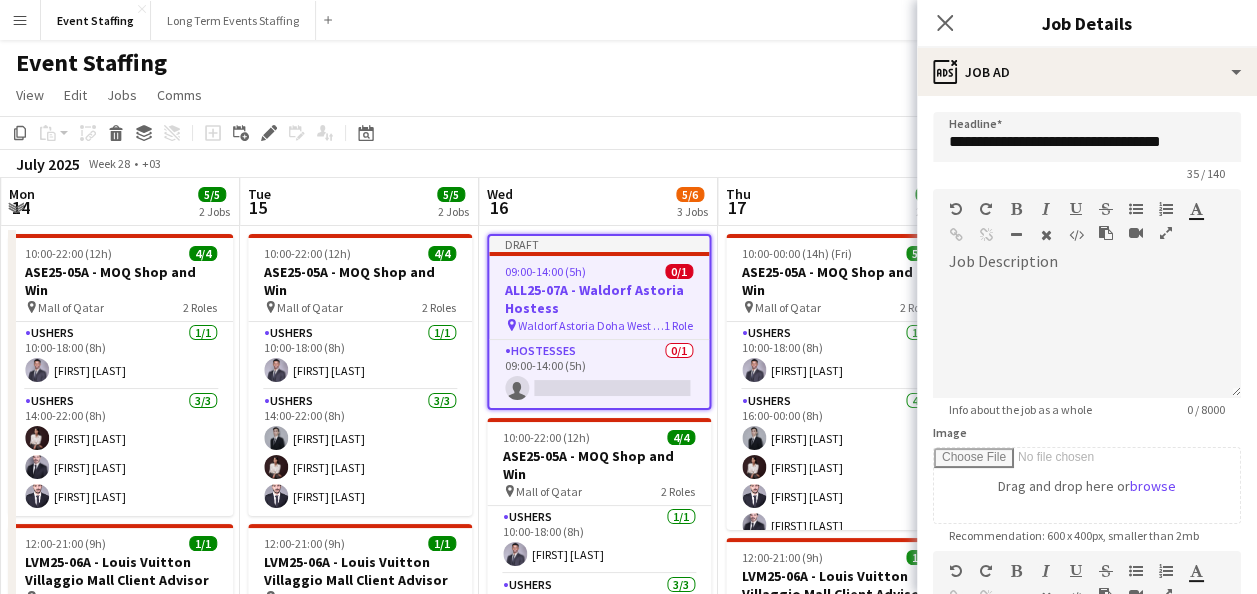 scroll, scrollTop: 0, scrollLeft: 0, axis: both 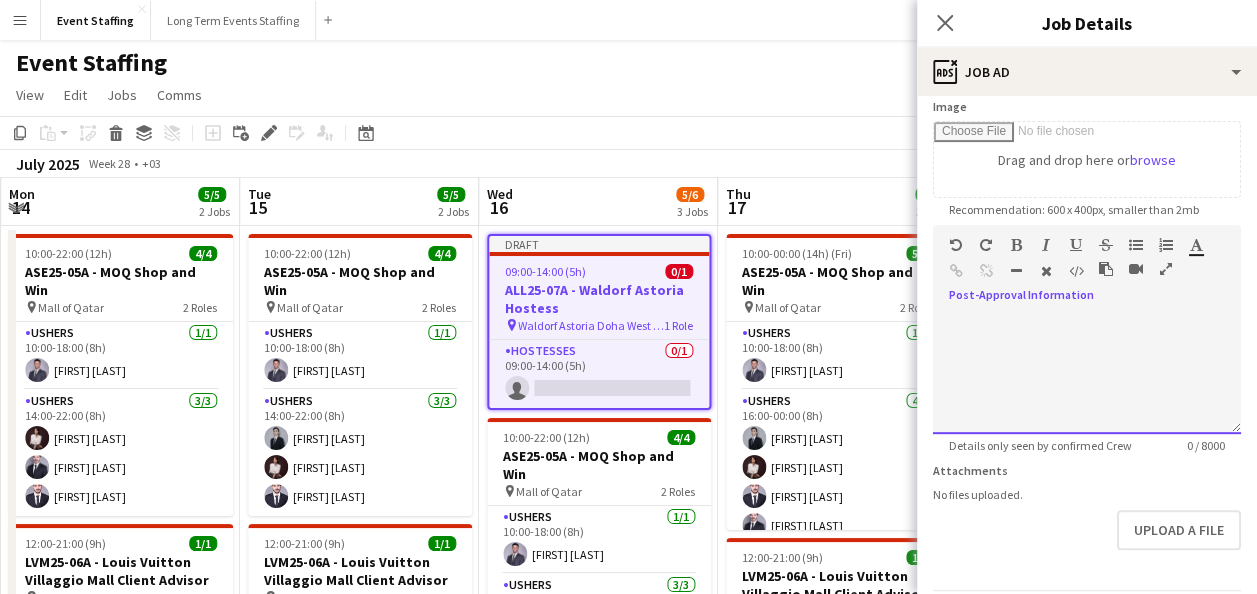 click at bounding box center (1087, 374) 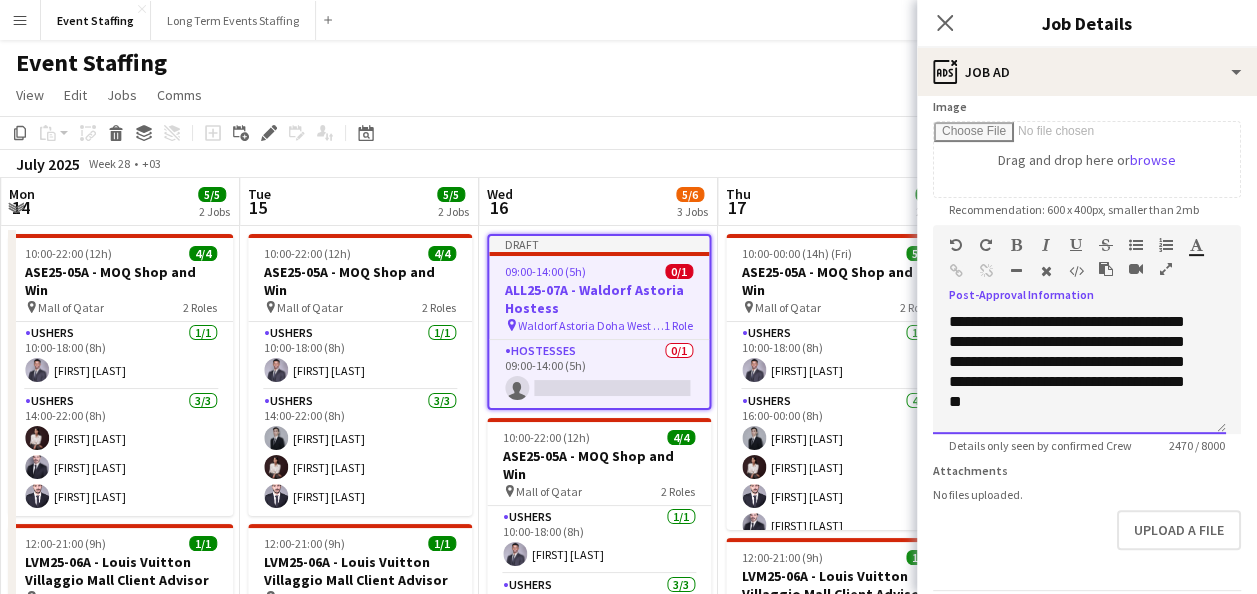 scroll, scrollTop: 410, scrollLeft: 0, axis: vertical 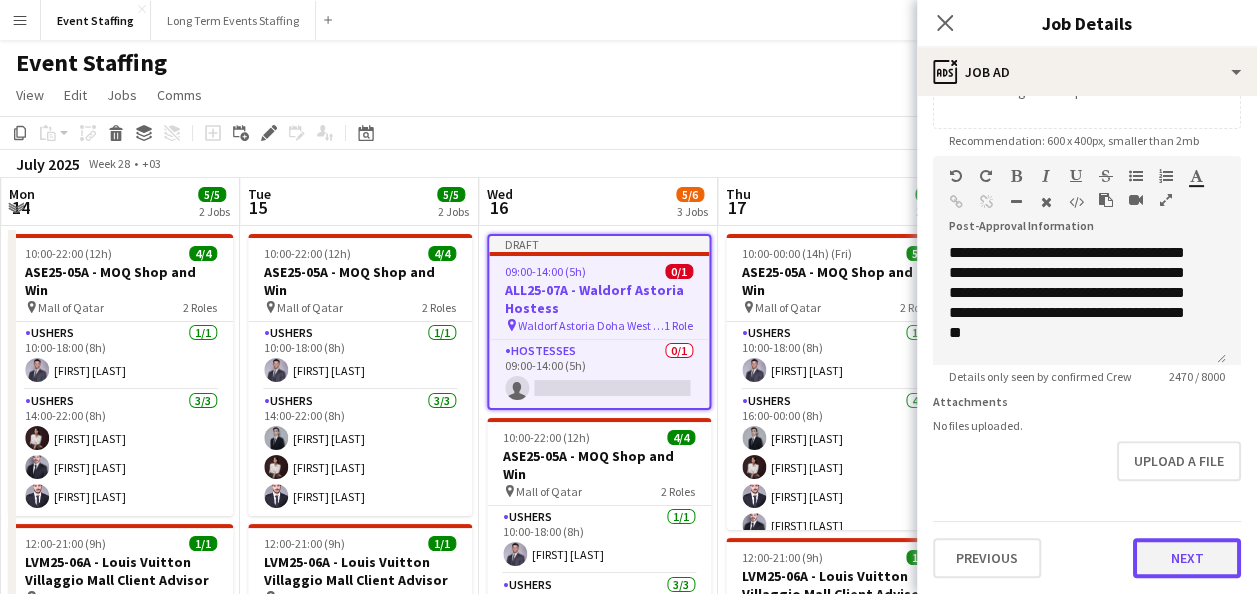 click on "Next" at bounding box center [1187, 558] 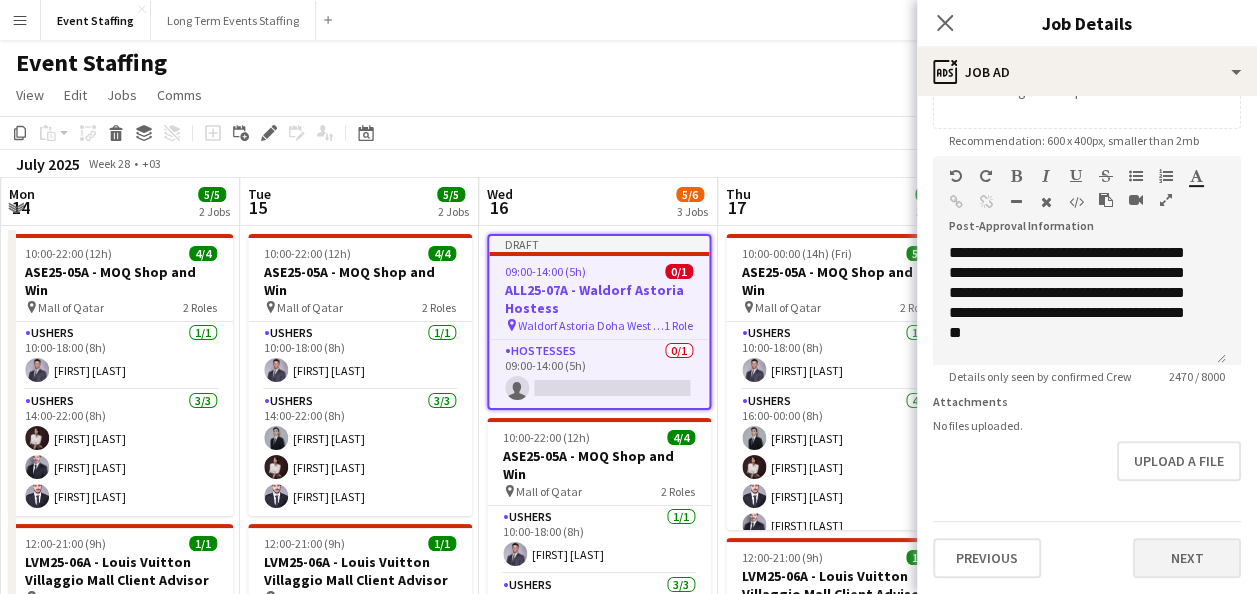 scroll, scrollTop: 0, scrollLeft: 0, axis: both 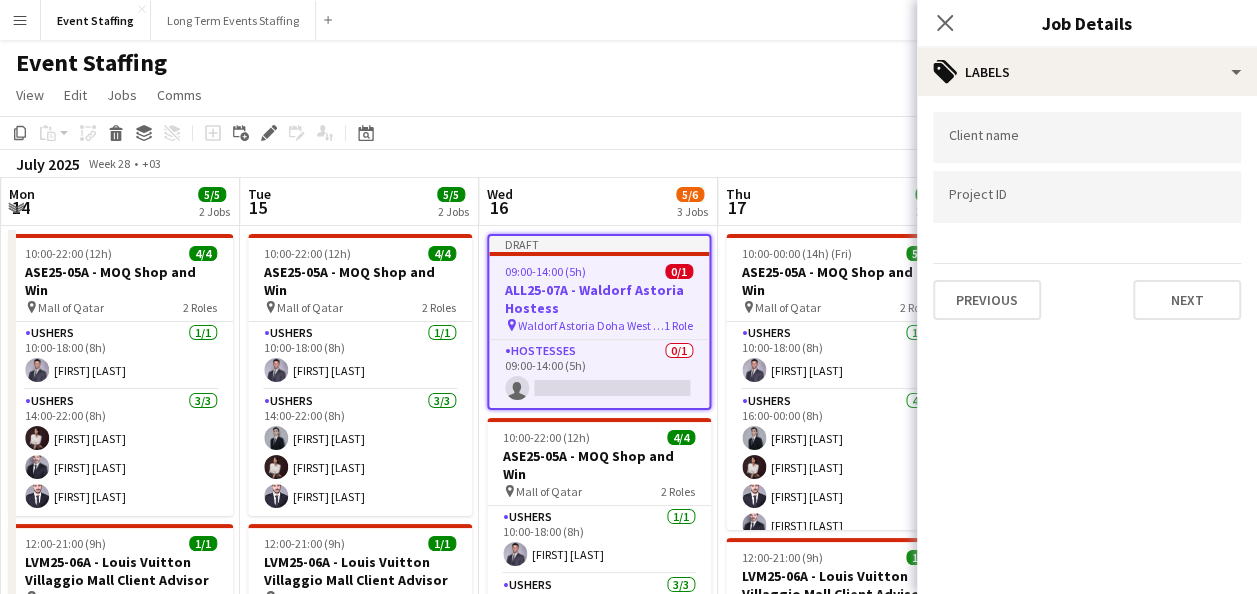 click at bounding box center [1087, 137] 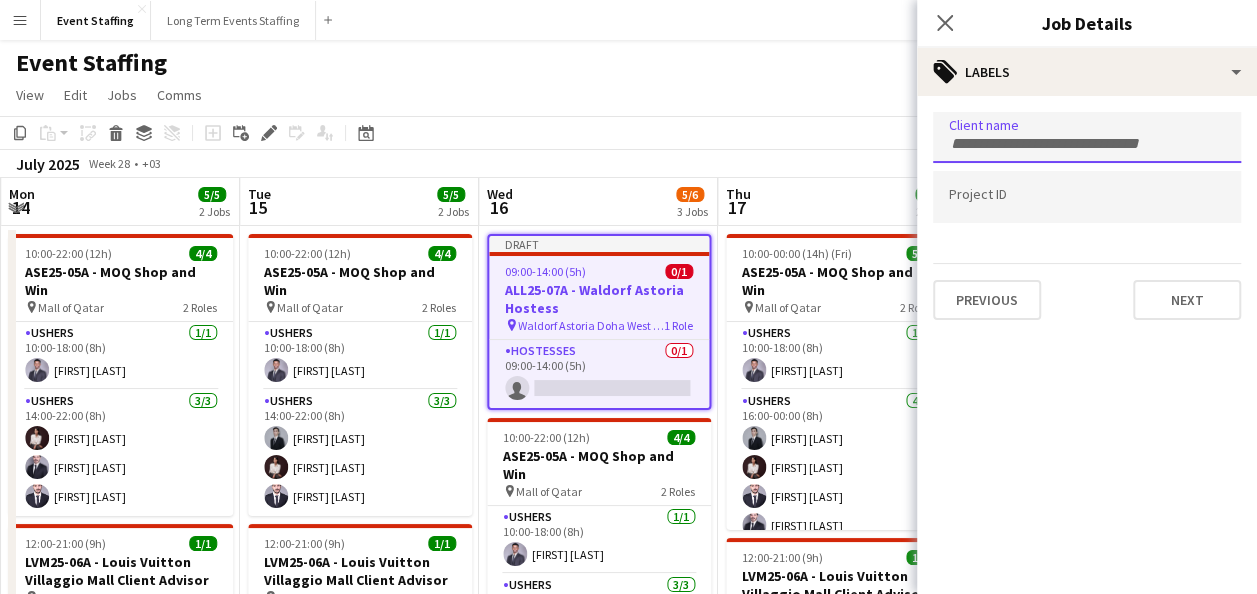 paste on "**********" 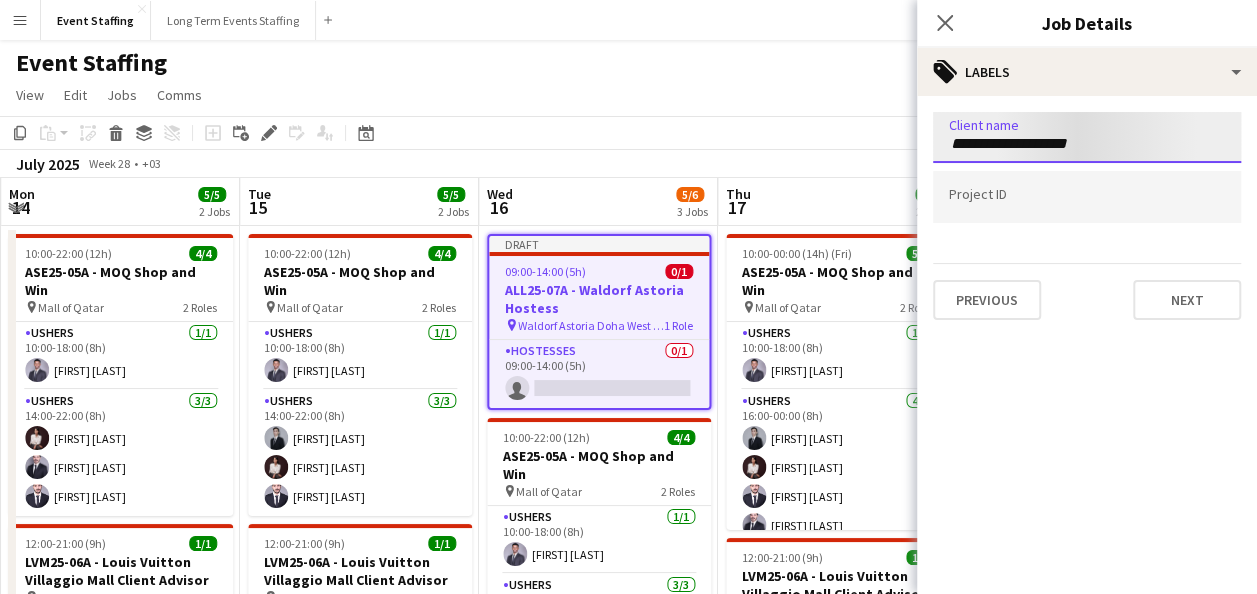type 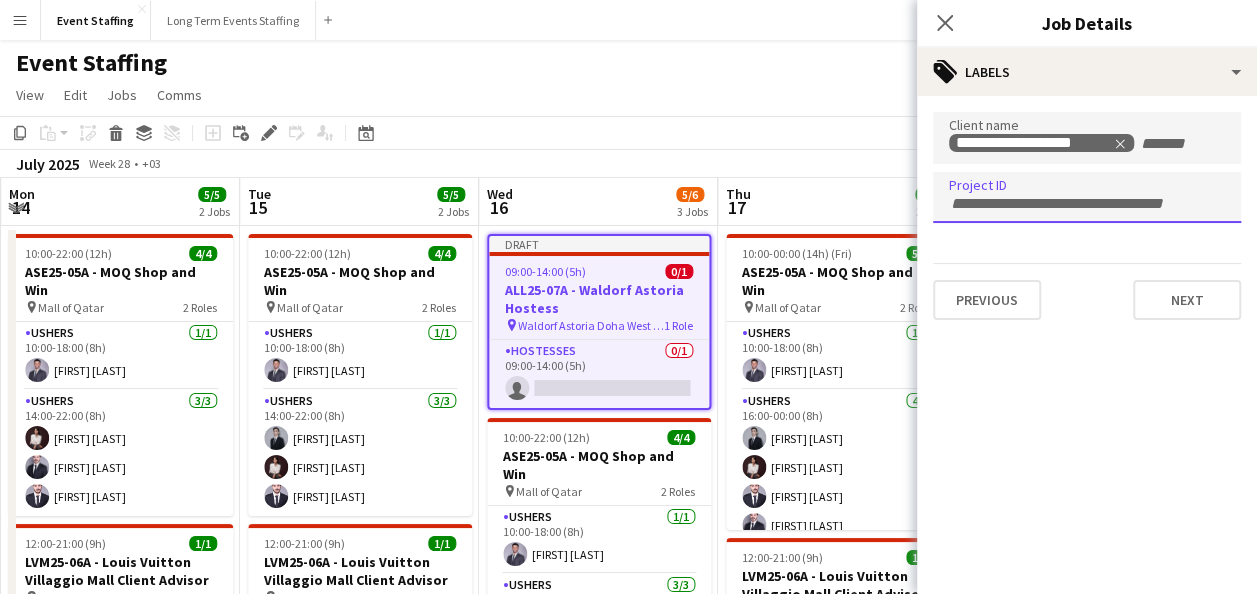click at bounding box center [1087, 197] 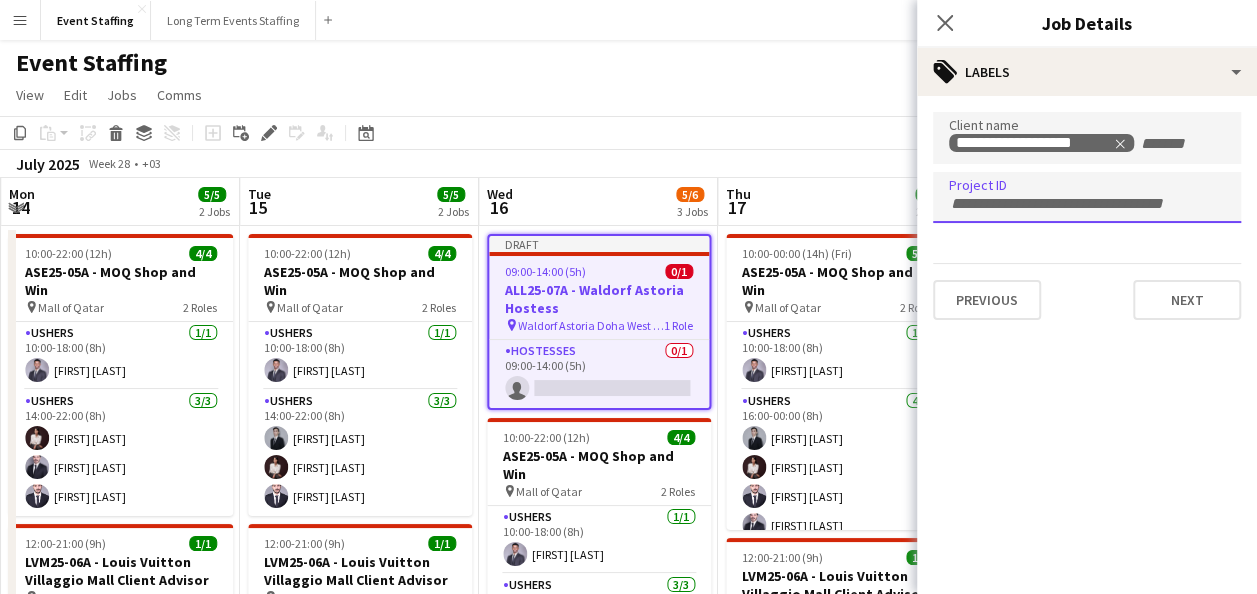 paste on "*********" 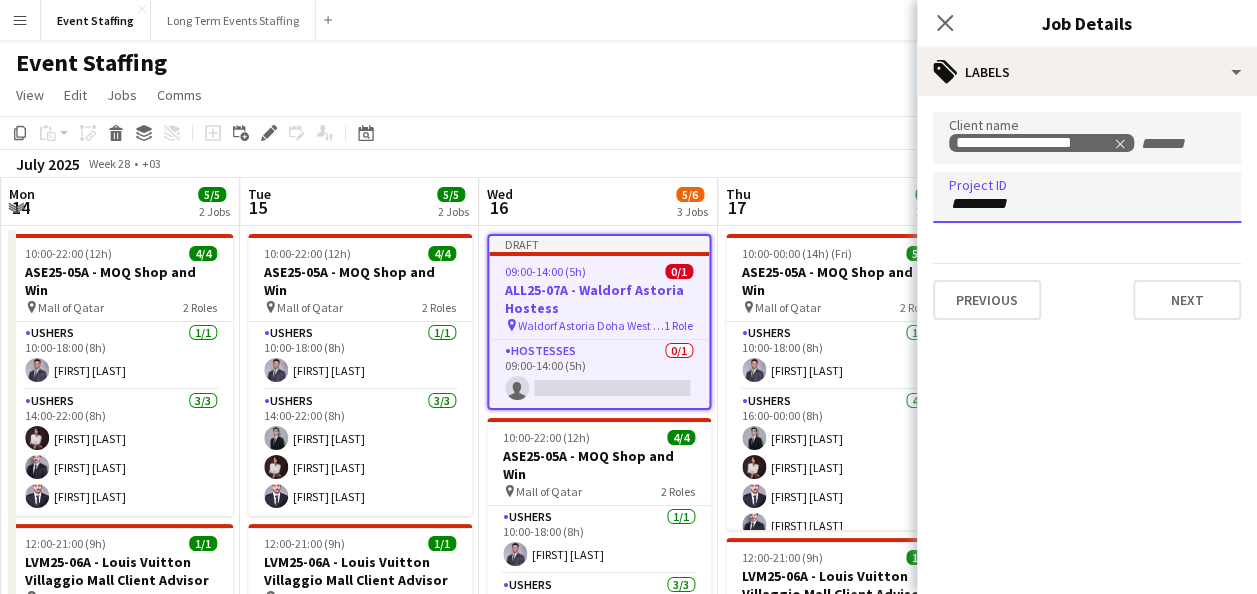 type 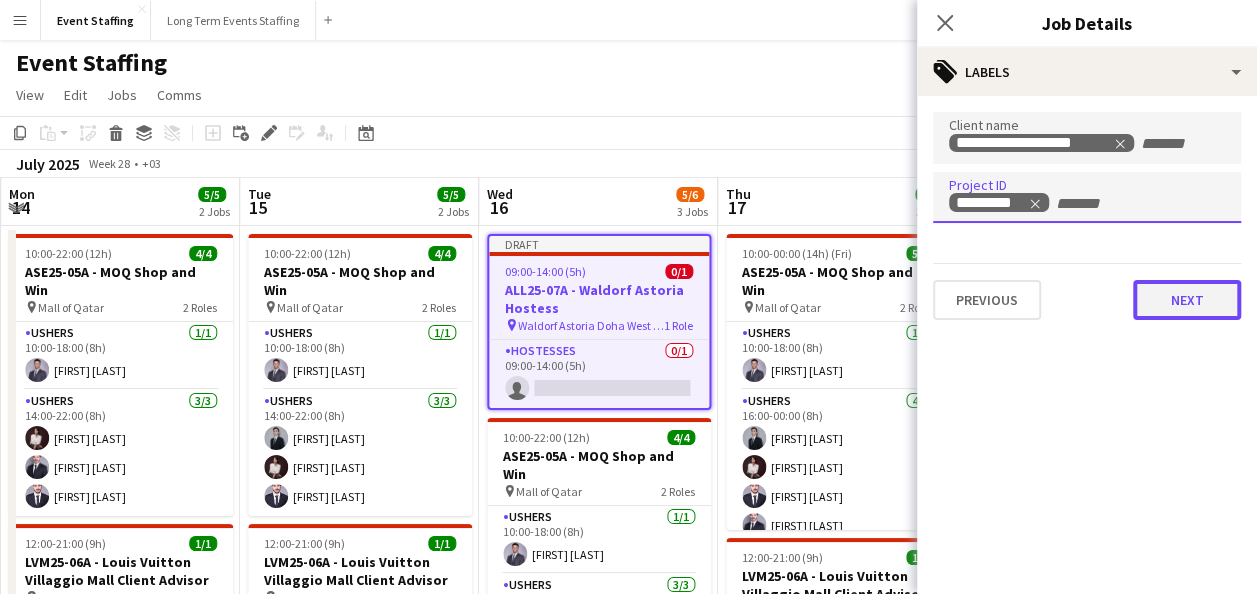 click on "Next" at bounding box center (1187, 300) 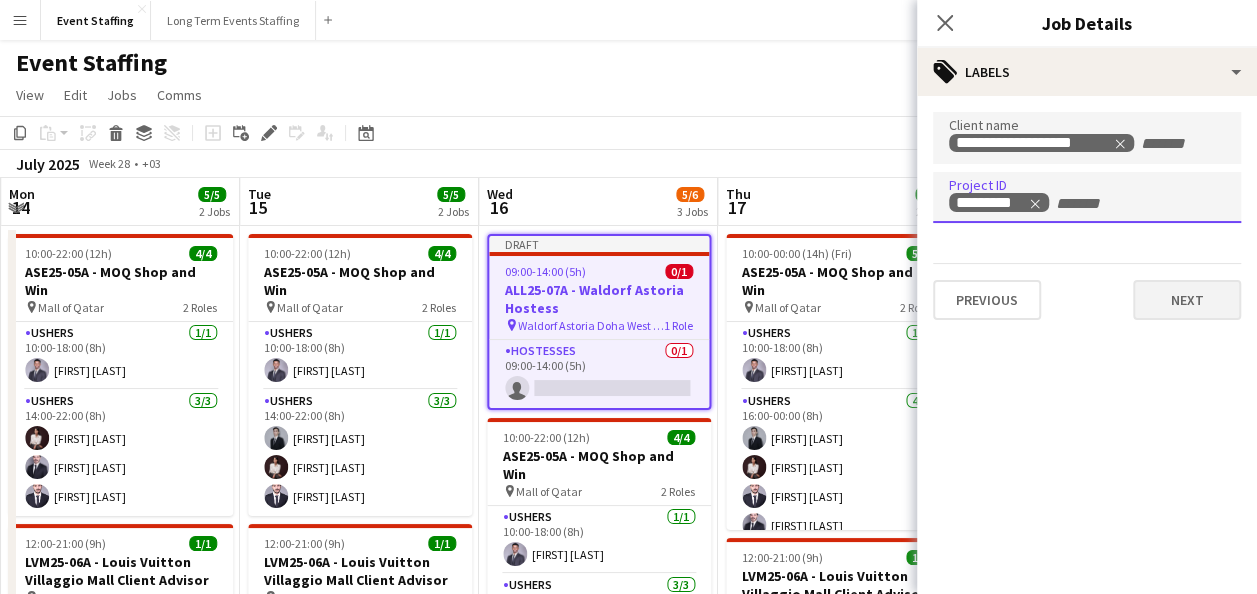 type on "*******" 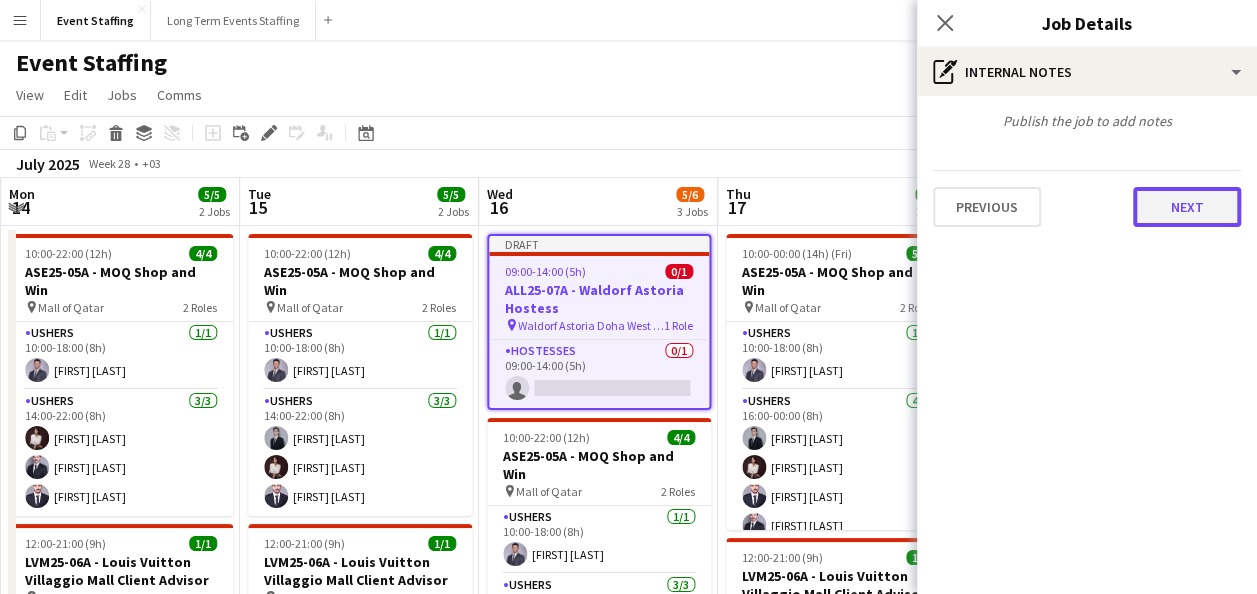 click on "Next" at bounding box center [1187, 207] 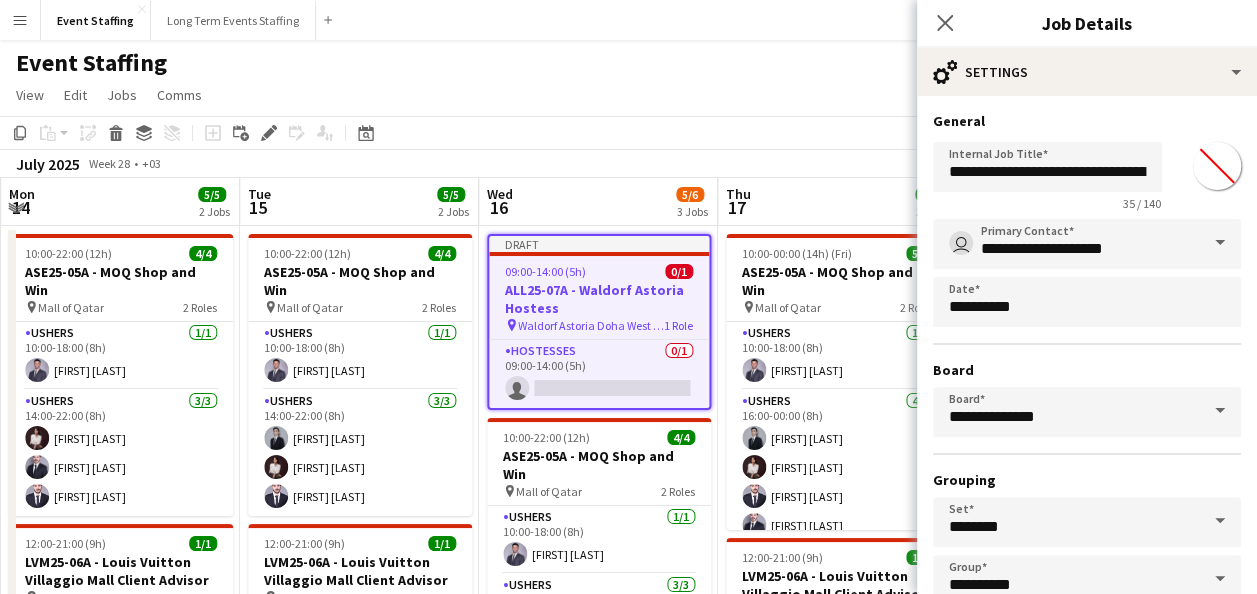 scroll, scrollTop: 124, scrollLeft: 0, axis: vertical 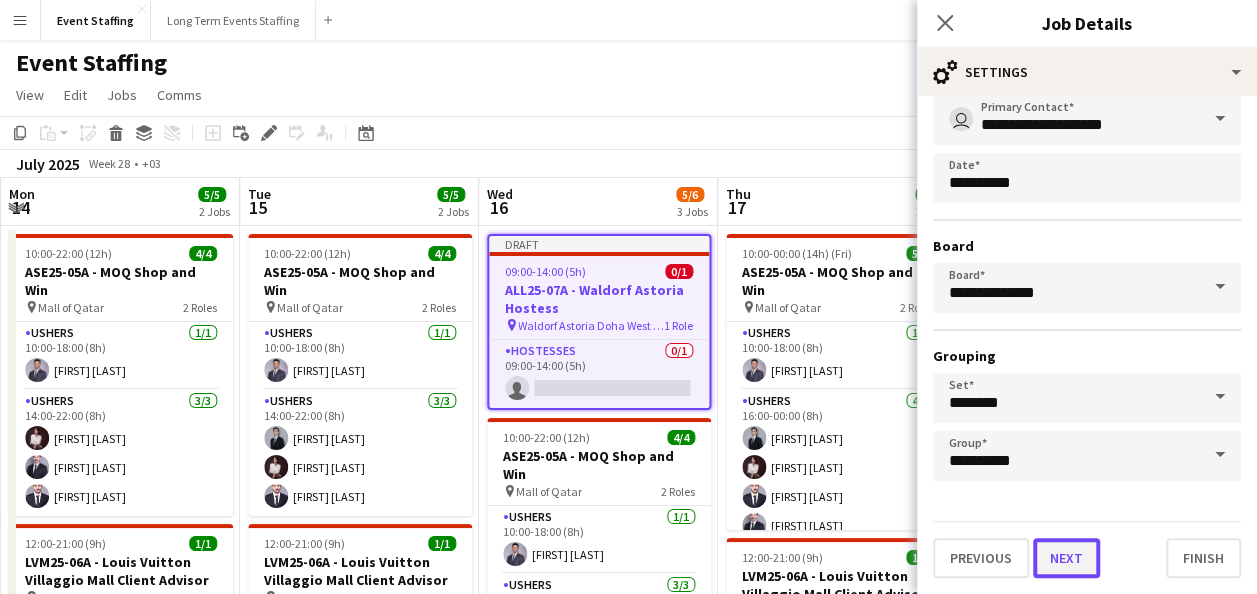 click on "Next" at bounding box center (1066, 558) 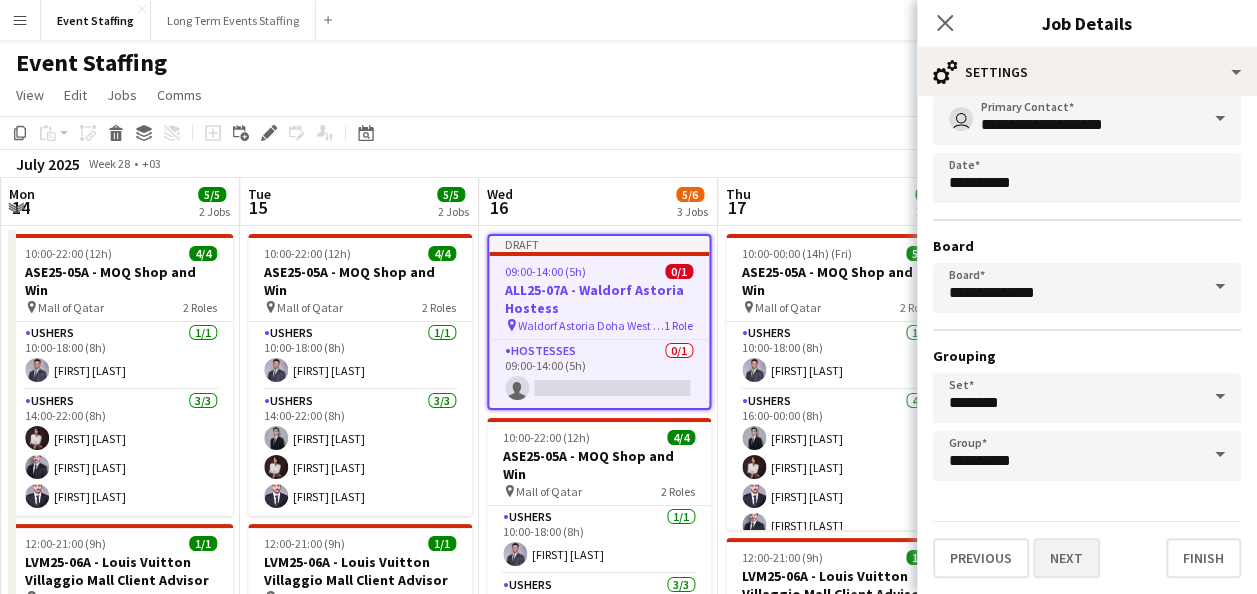 scroll, scrollTop: 0, scrollLeft: 0, axis: both 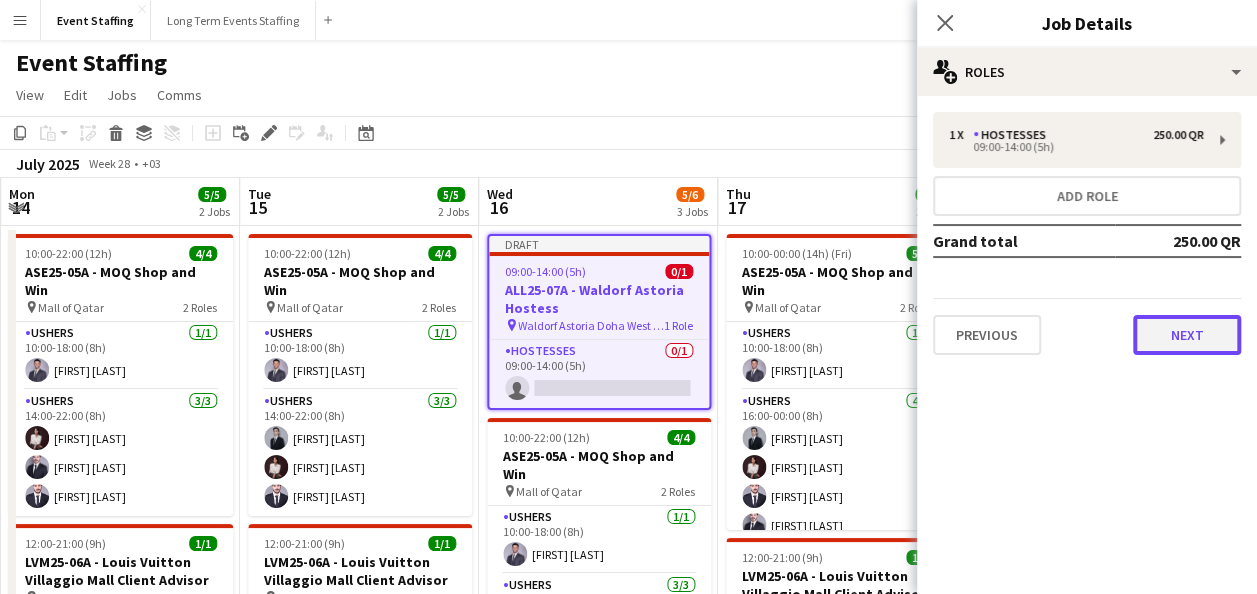 click on "Next" at bounding box center [1187, 335] 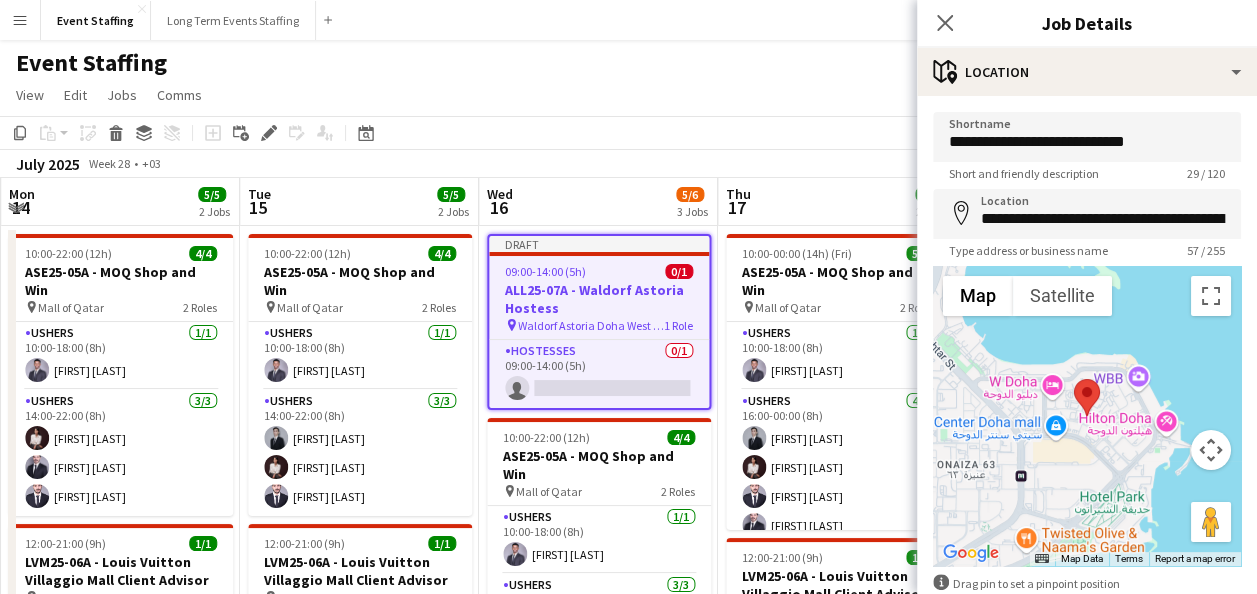 scroll, scrollTop: 112, scrollLeft: 0, axis: vertical 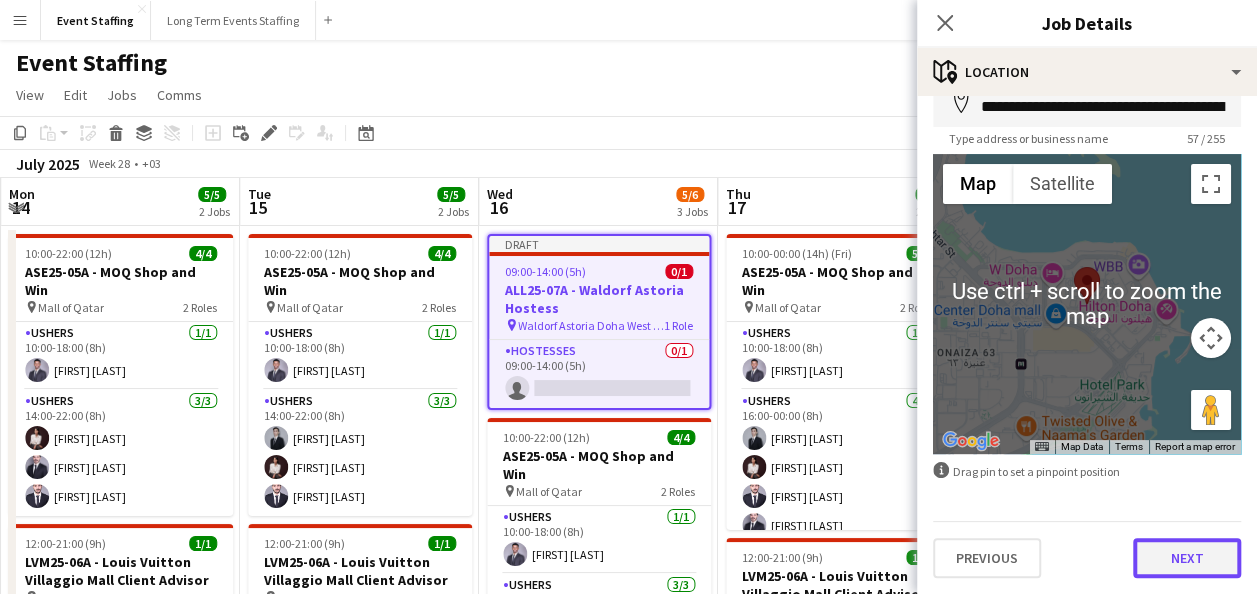 click on "Next" at bounding box center [1187, 558] 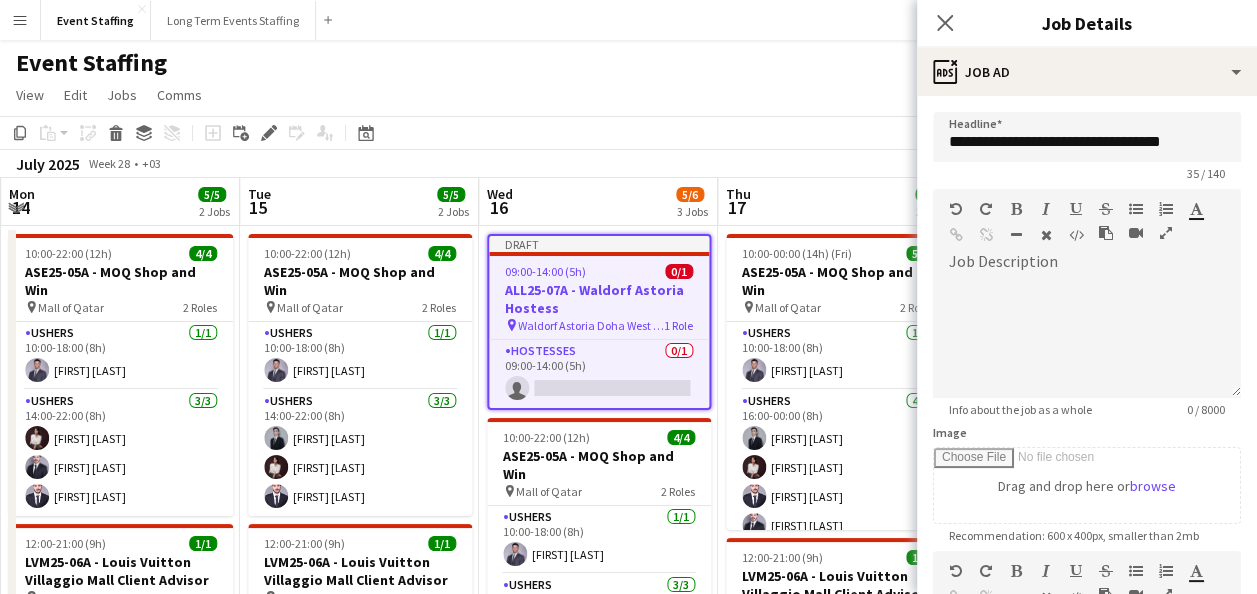scroll, scrollTop: 0, scrollLeft: 0, axis: both 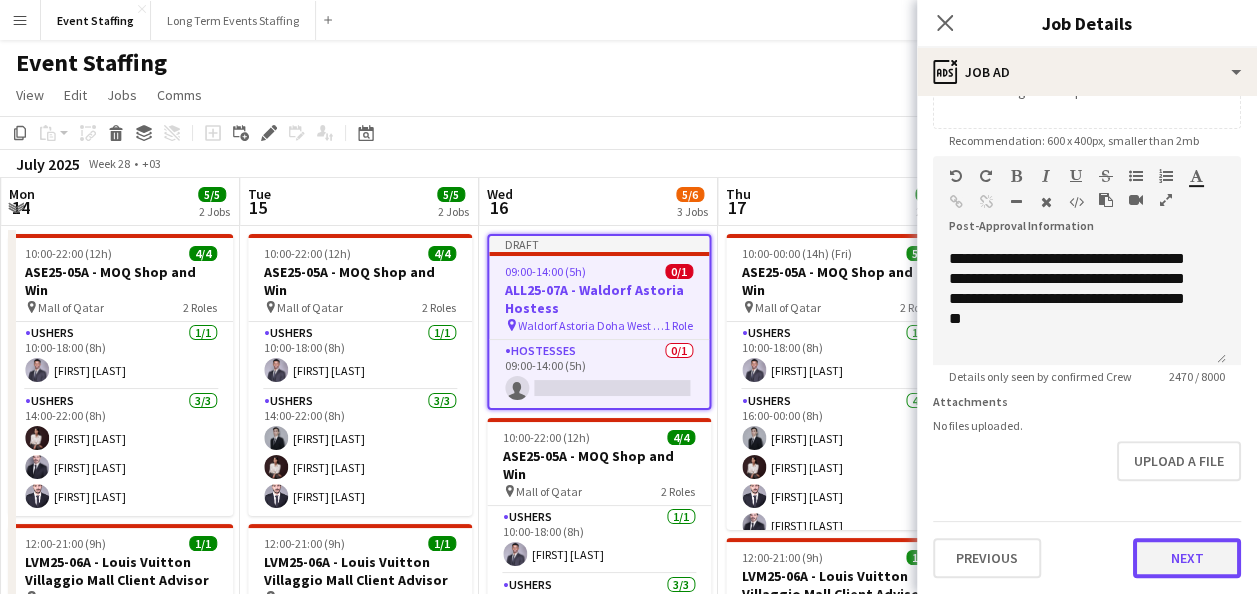 click on "Next" at bounding box center (1187, 558) 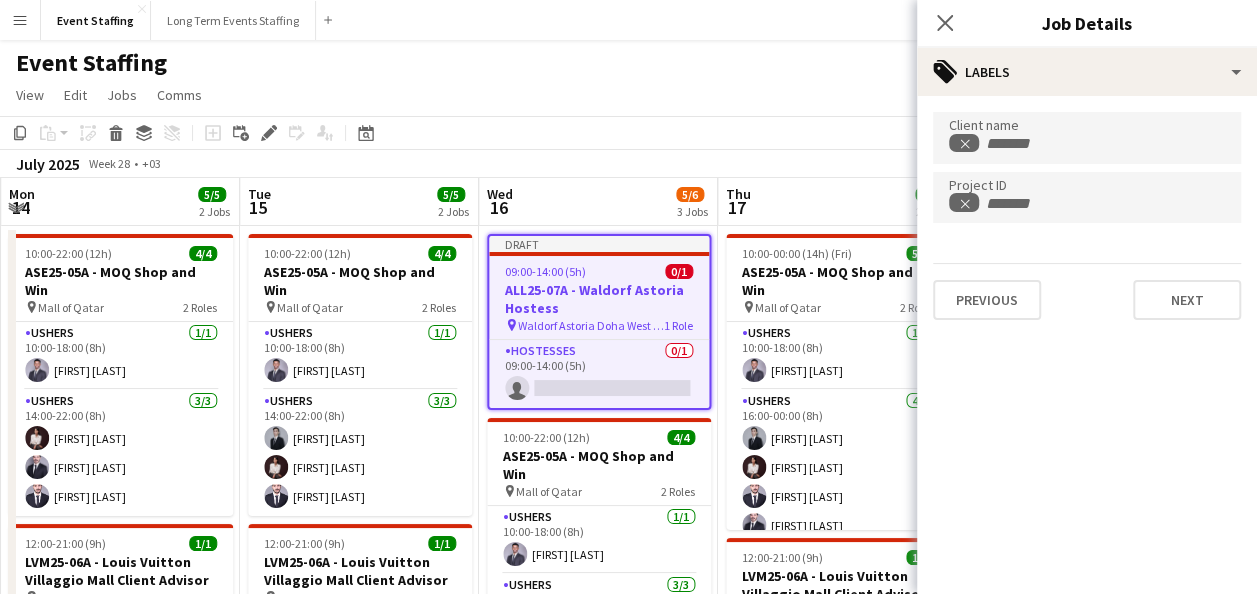 scroll, scrollTop: 0, scrollLeft: 0, axis: both 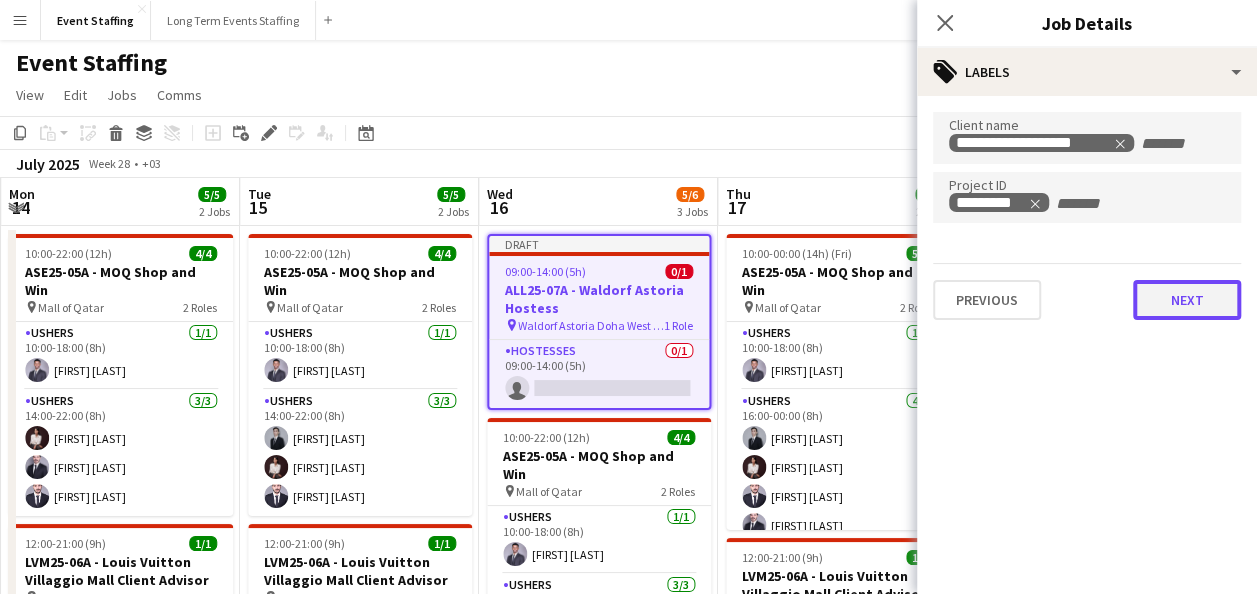 click on "**********" at bounding box center [1087, 216] 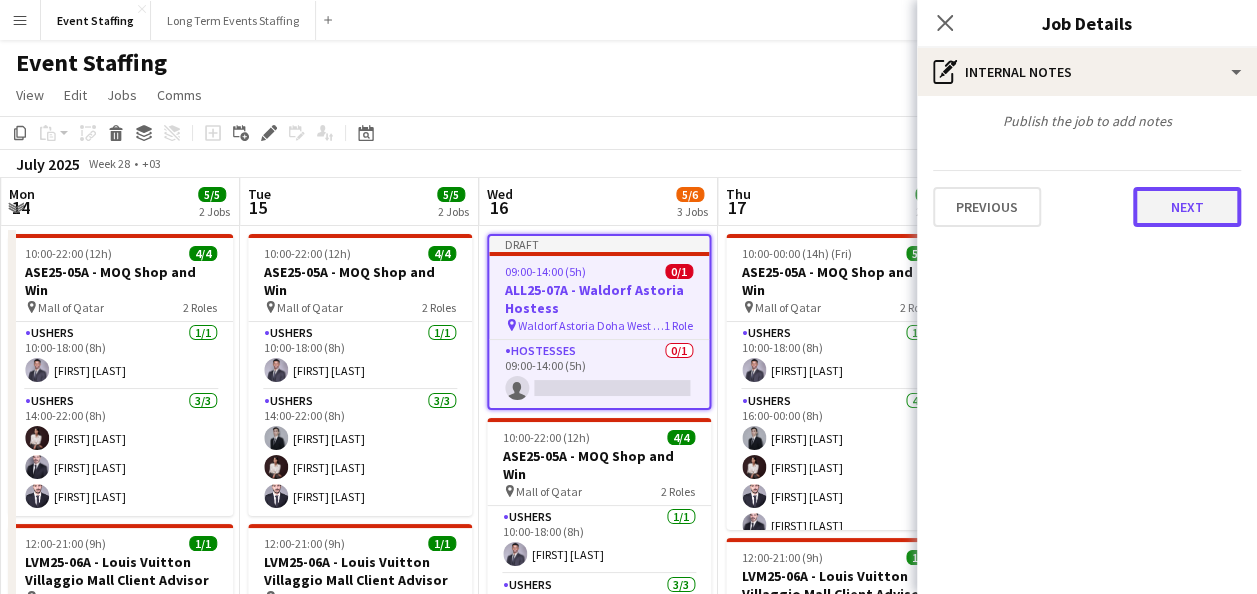 click on "Next" at bounding box center [1187, 207] 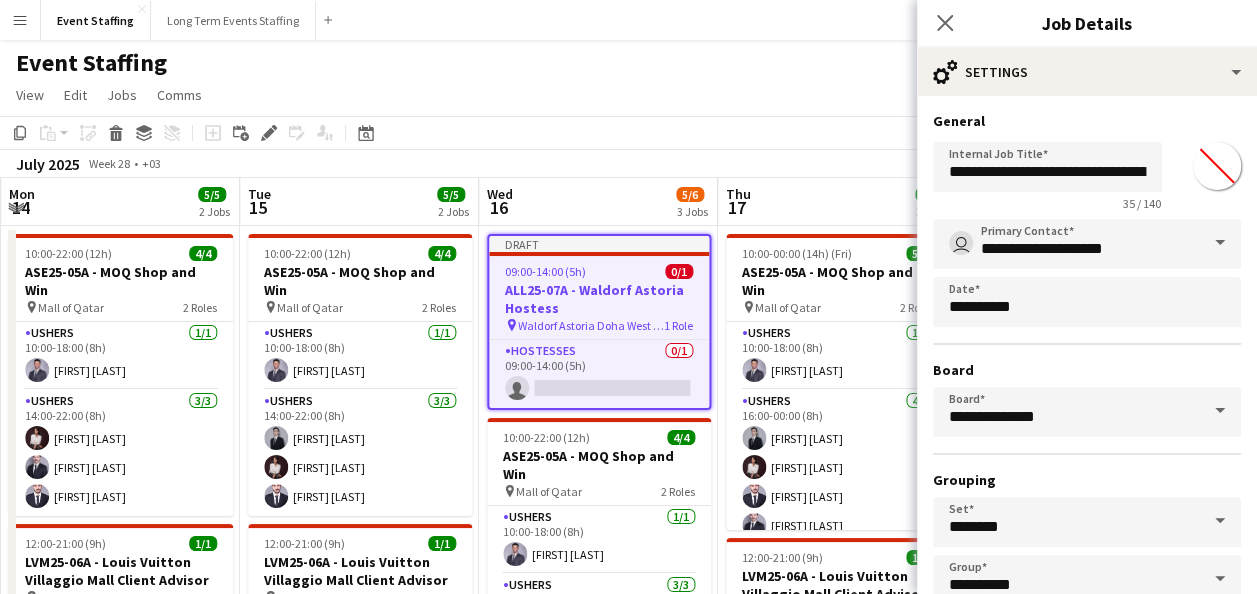 scroll, scrollTop: 124, scrollLeft: 0, axis: vertical 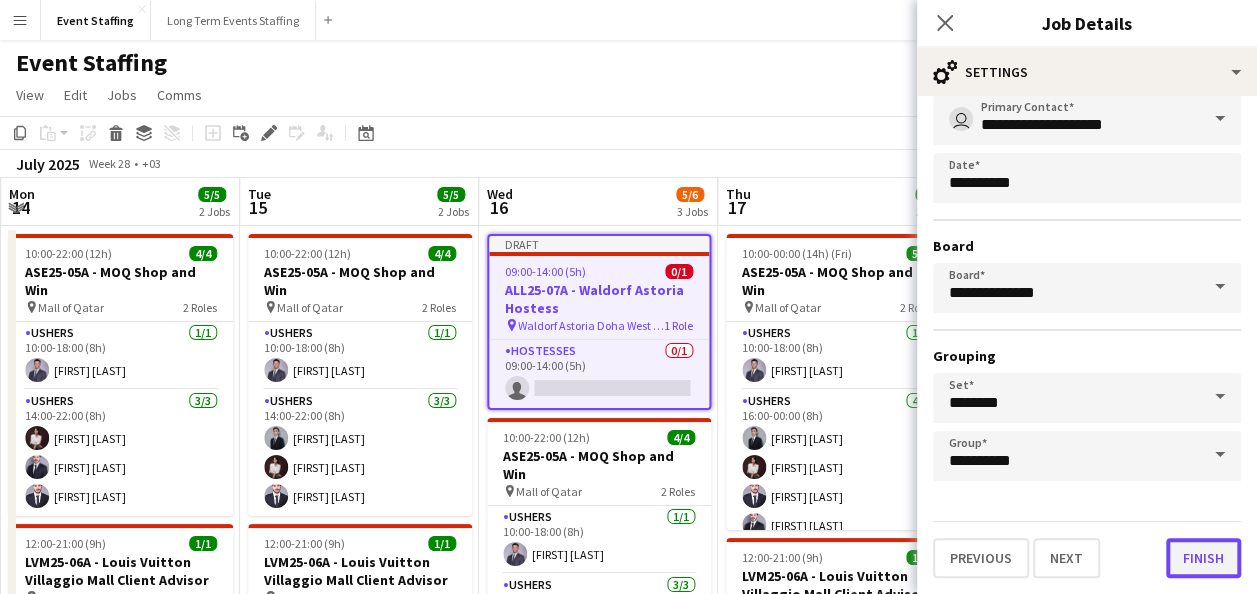 click on "Finish" at bounding box center [1203, 558] 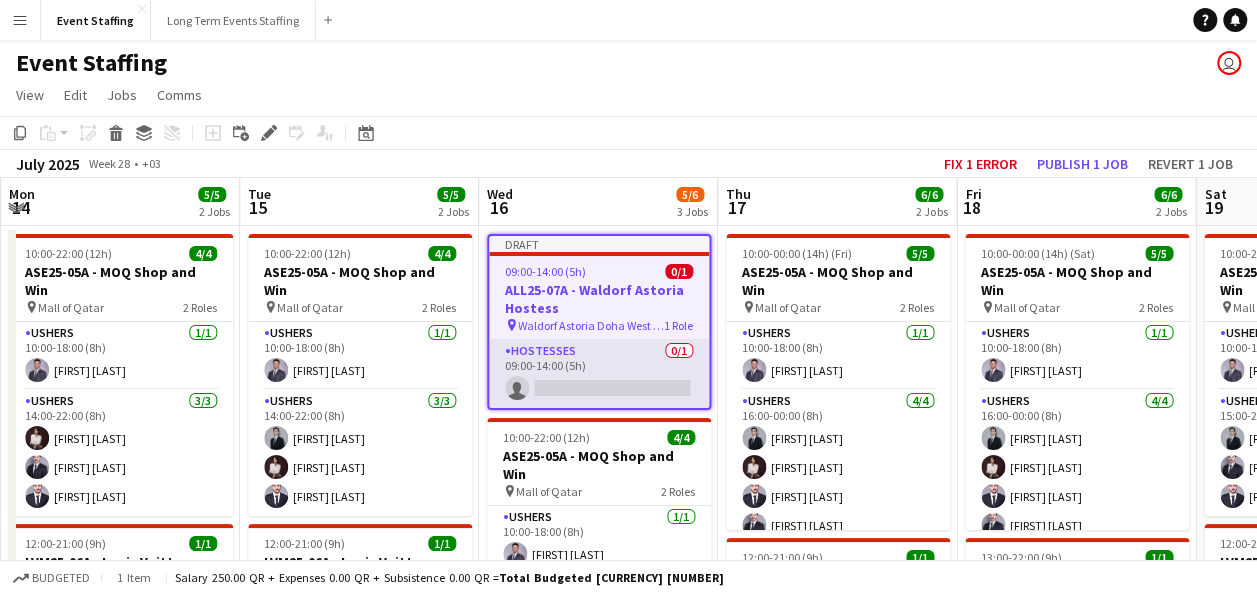 click on "Hostesses   0/1   09:00-14:00 (5h)
single-neutral-actions" at bounding box center [599, 374] 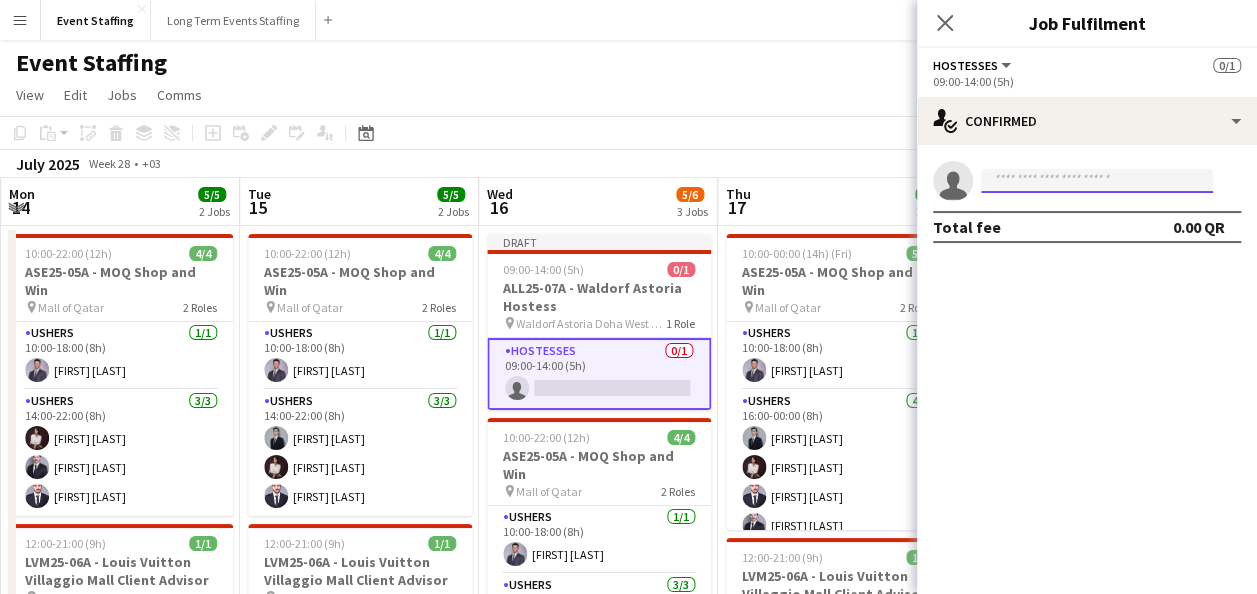 click at bounding box center [1097, 181] 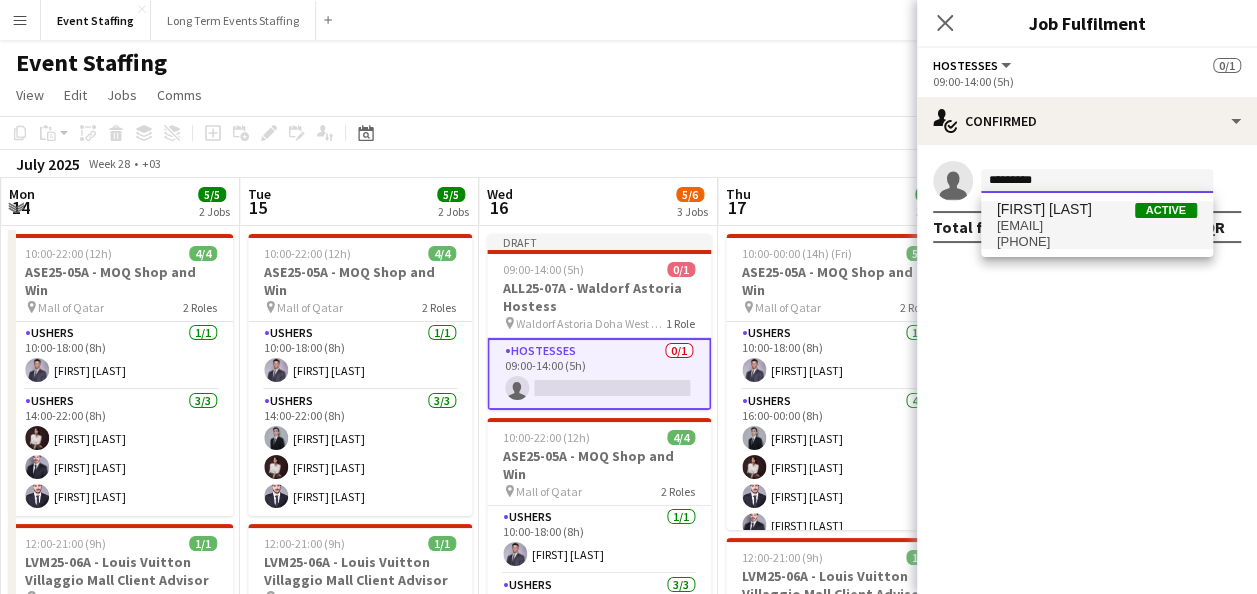 type on "*********" 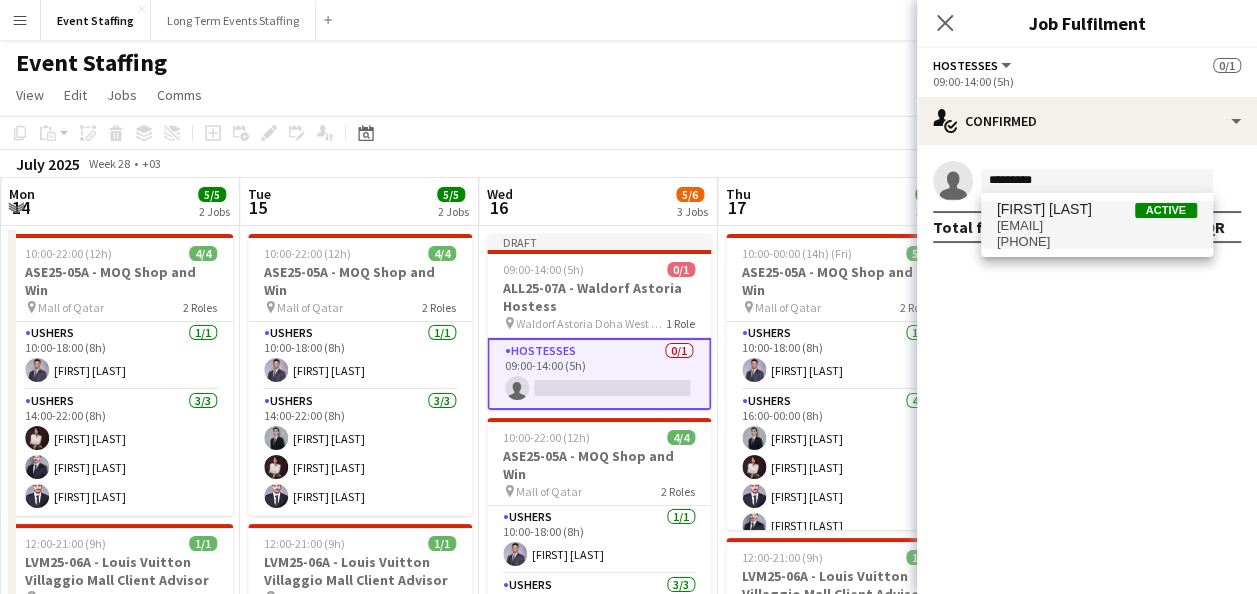 click on "[EMAIL]" at bounding box center (1097, 226) 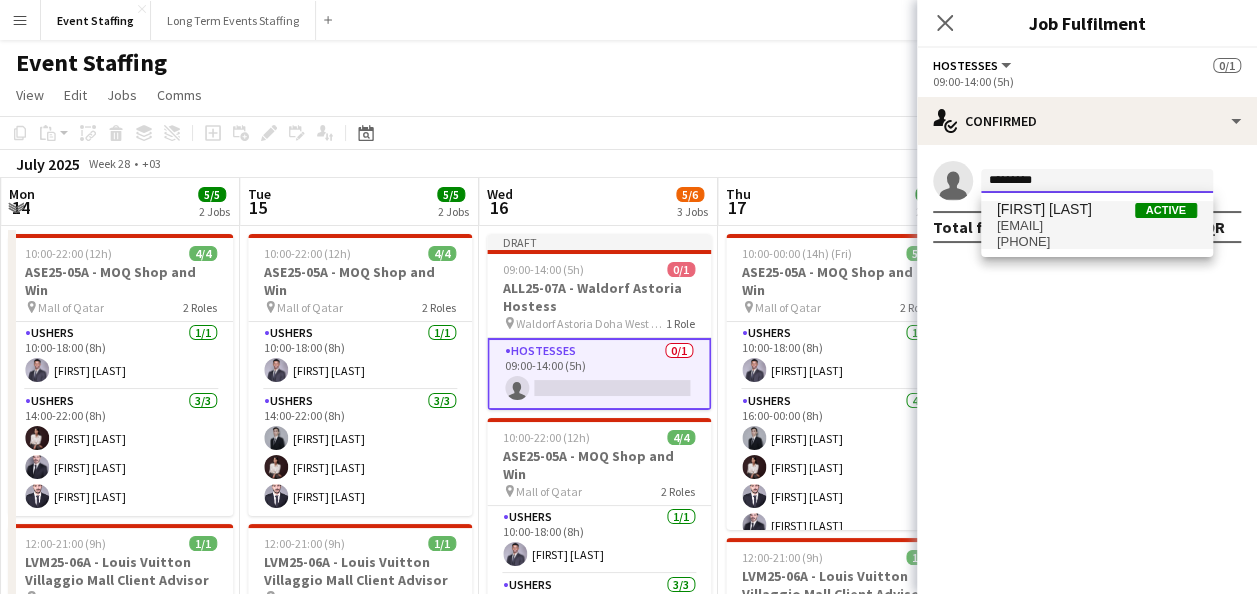 type 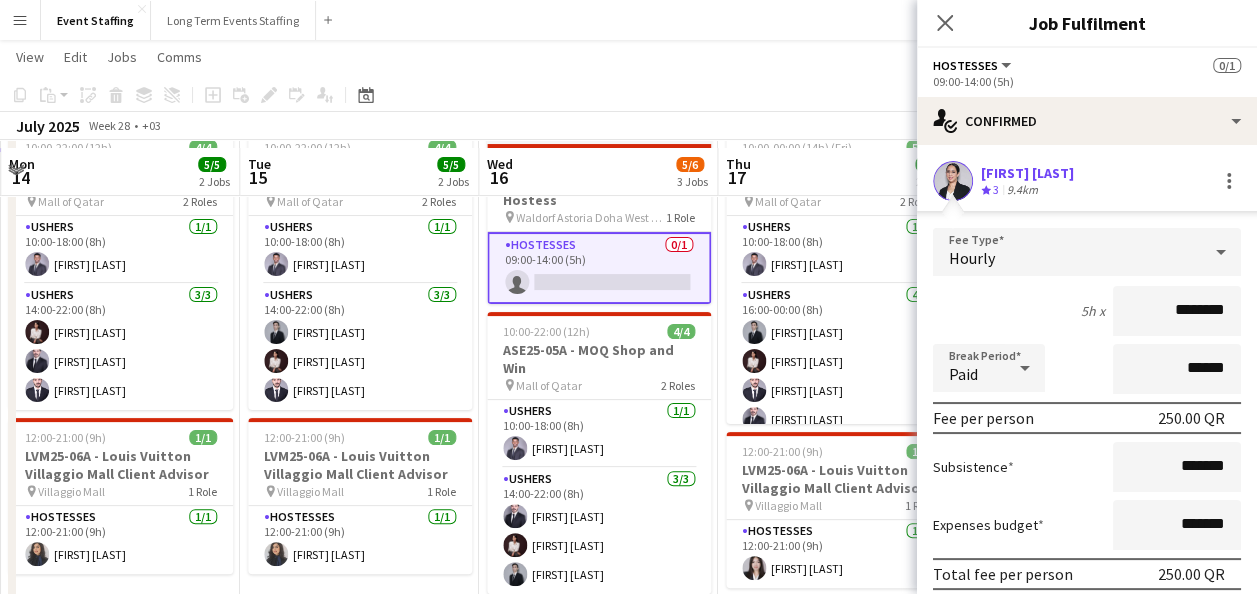 scroll, scrollTop: 116, scrollLeft: 0, axis: vertical 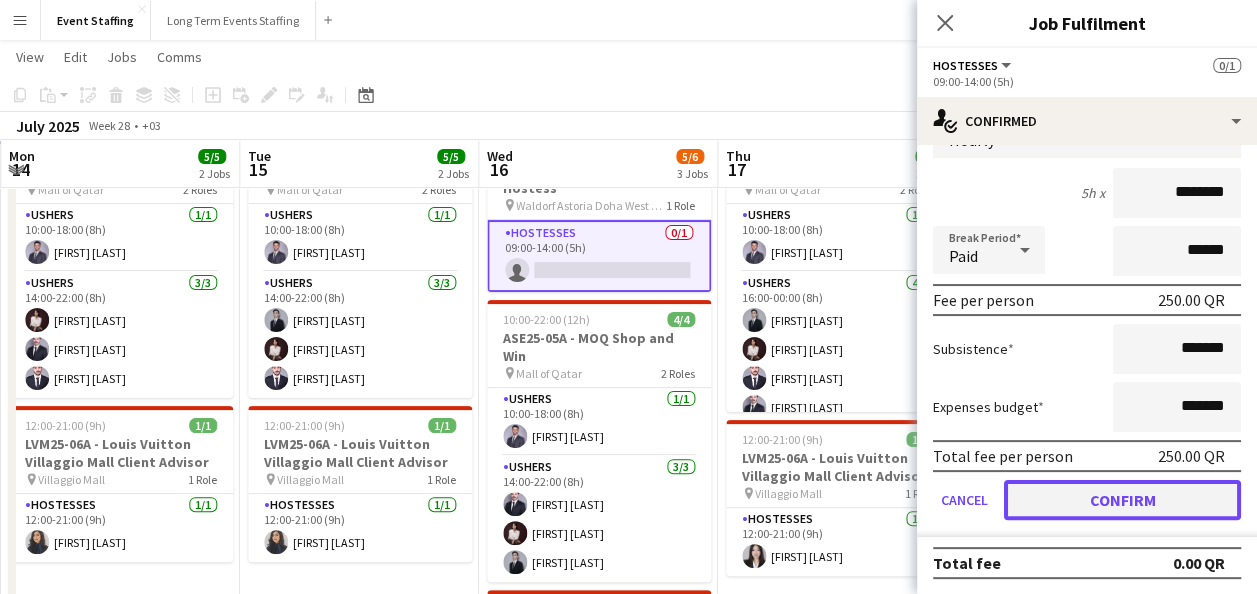 click on "Confirm" at bounding box center [1122, 500] 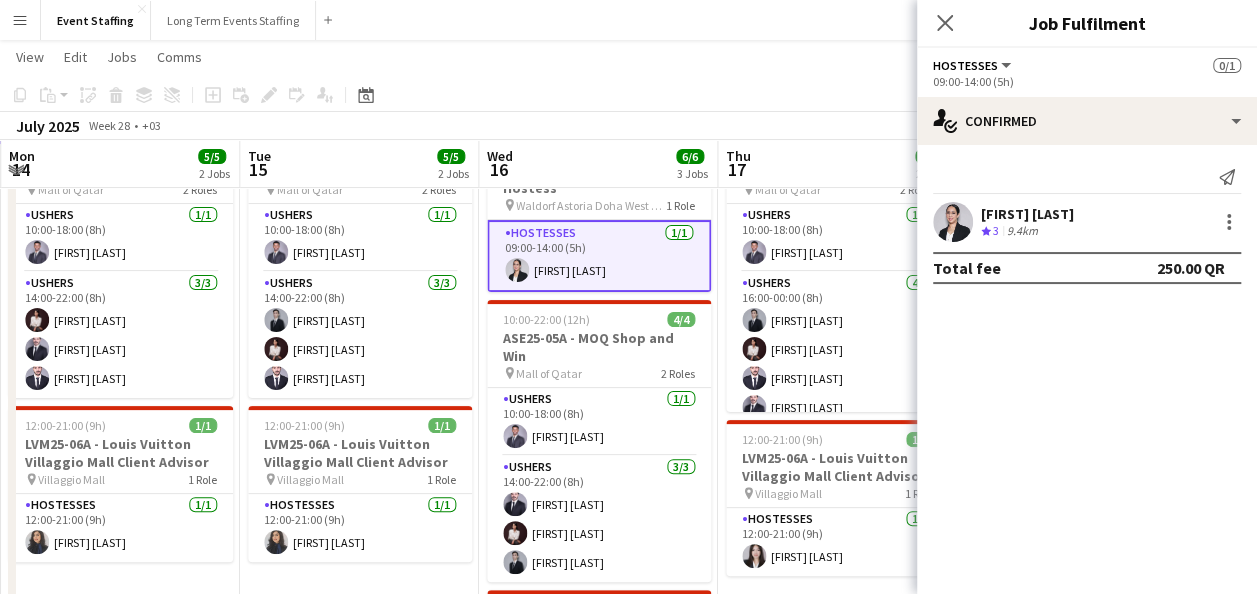 scroll, scrollTop: 0, scrollLeft: 0, axis: both 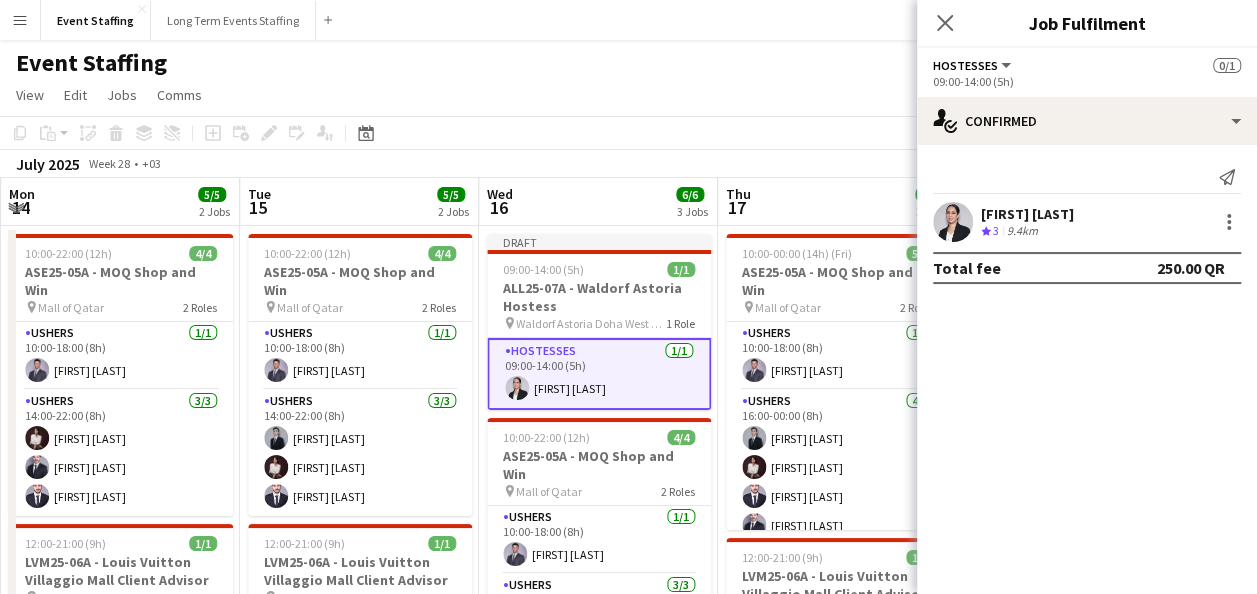 click on "View  Day view expanded Day view collapsed Month view Date picker Jump to today Expand Linked Jobs Collapse Linked Jobs  Edit  Copy Ctrl+C  Paste  Without Crew Ctrl+V With Crew Ctrl+Shift+V Paste as linked job  Group  Group Ungroup  Jobs  New Job Edit Job Delete Job New Linked Job Edit Linked Jobs Job fulfilment Promote Role Copy Role URL  Comms  Notify confirmed crew Create chat" 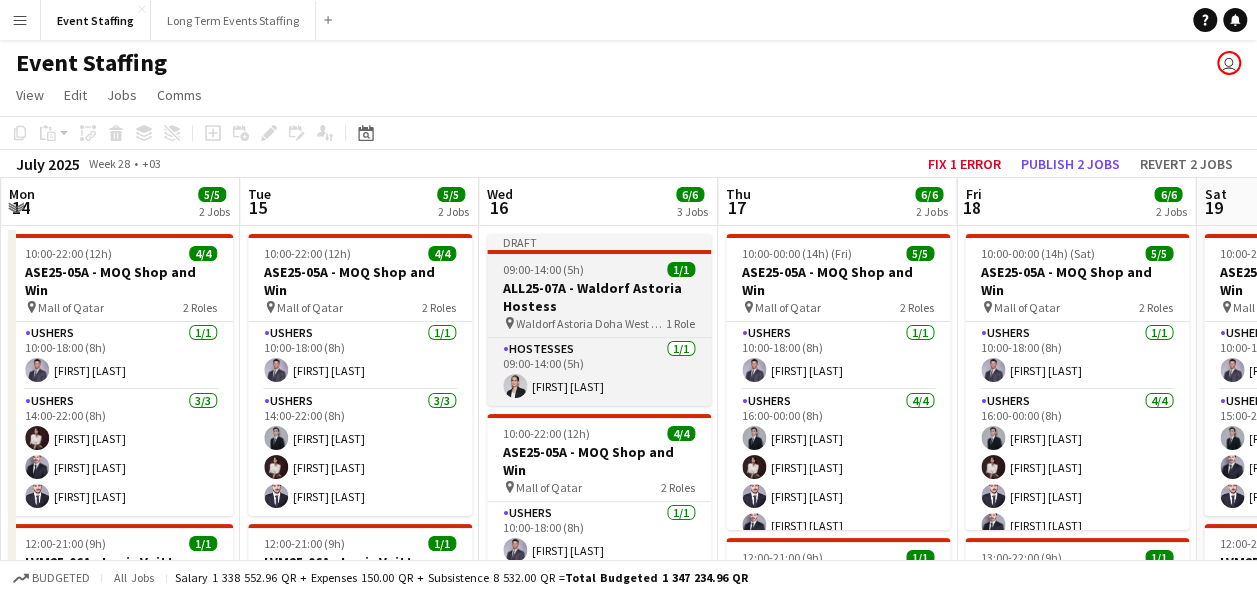 click on "Draft [TIME] ([DURATION]) [COUNT] [ID] - [COMPANY] [ROLE]
pin
[COMPANY] [CITY] [COUNT] [ROLE] [COUNT] [DURATION]
[FIRST] [LAST] [ROLE]" at bounding box center [599, 320] 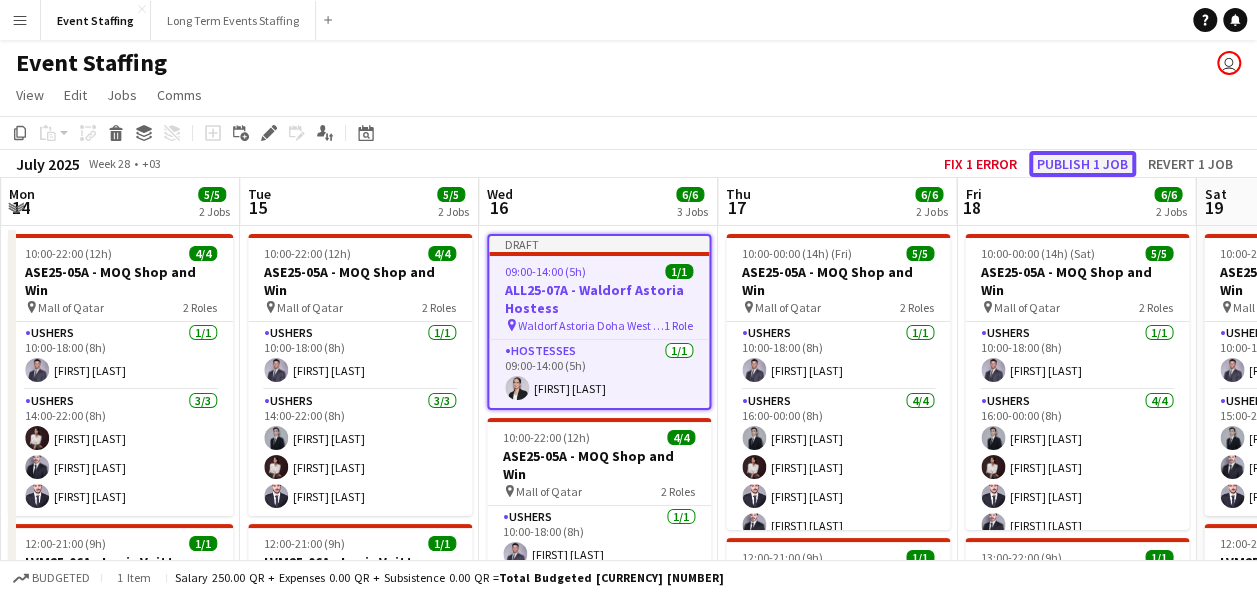 click on "Publish 1 job" 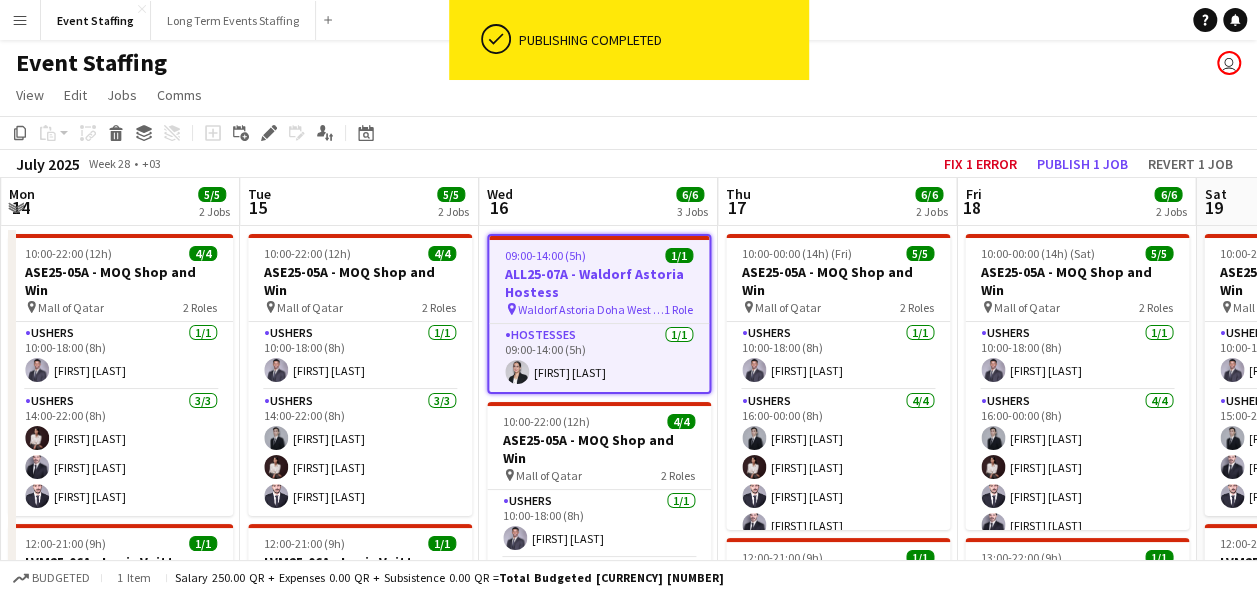 click on "View  Day view expanded Day view collapsed Month view Date picker Jump to today Expand Linked Jobs Collapse Linked Jobs  Edit  Copy Ctrl+C  Paste  Without Crew Ctrl+V With Crew Ctrl+Shift+V Paste as linked job  Group  Group Ungroup  Jobs  New Job Edit Job Delete Job New Linked Job Edit Linked Jobs Job fulfilment Promote Role Copy Role URL  Comms  Notify confirmed crew Create chat" 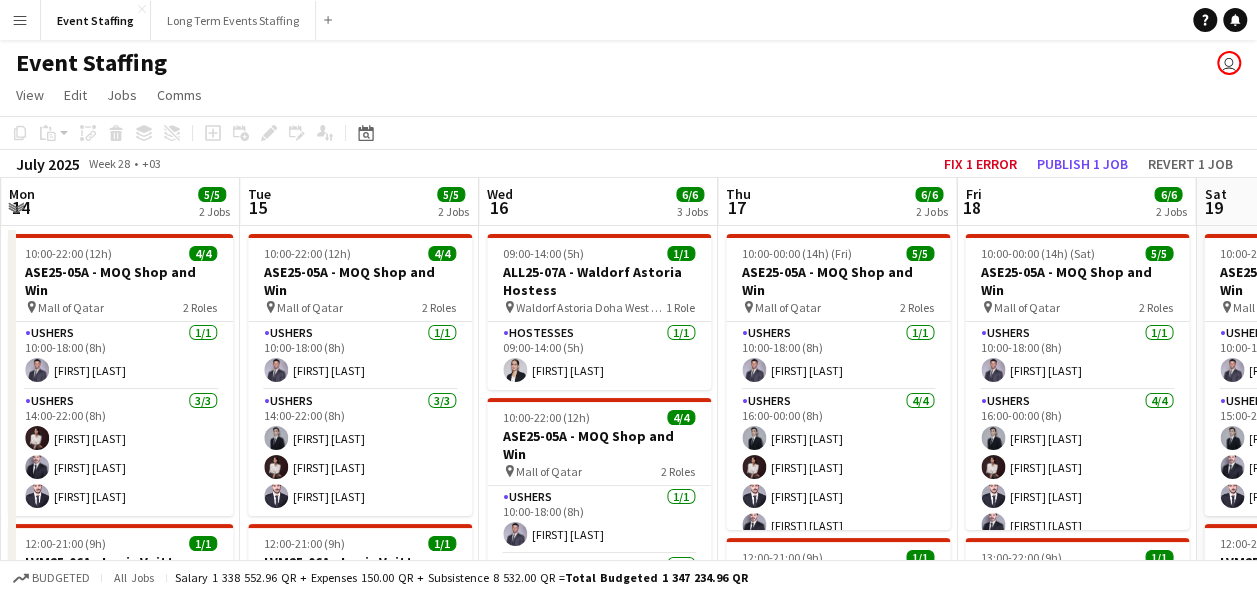 click on "Event Staffing" 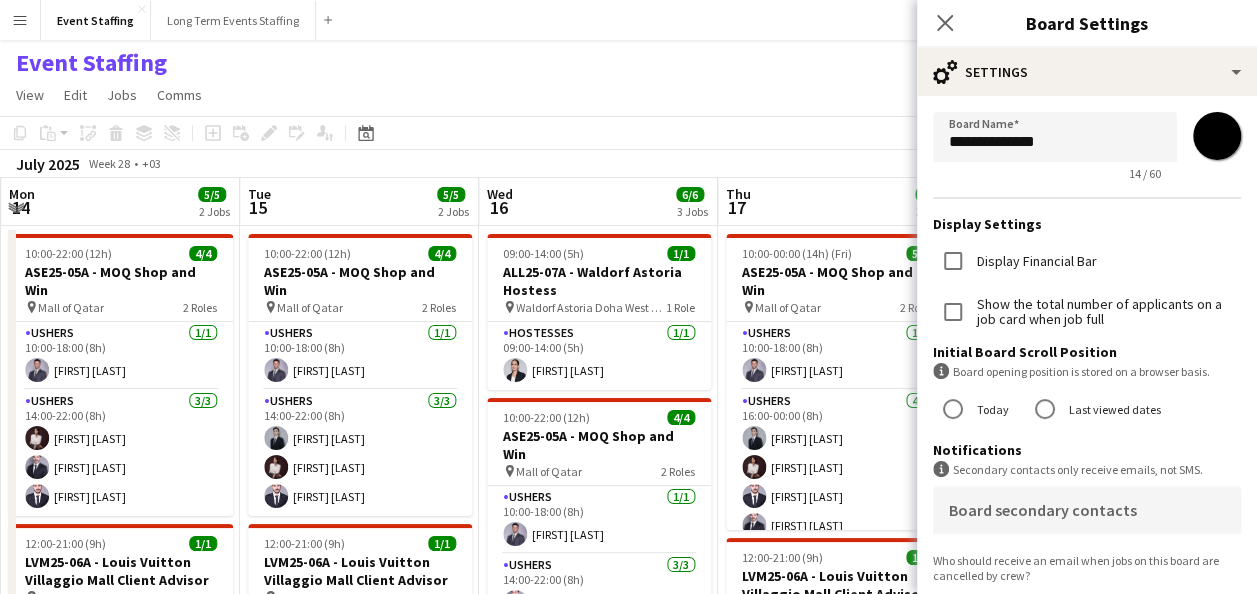 click on "Menu" at bounding box center (20, 20) 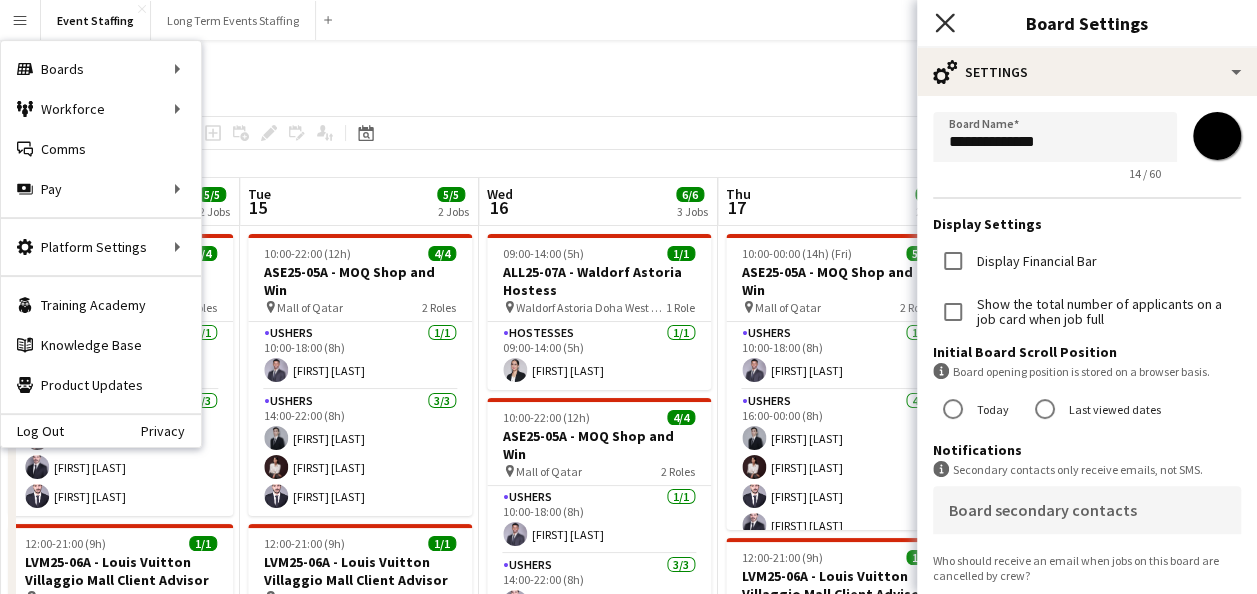 click on "Close pop-in" 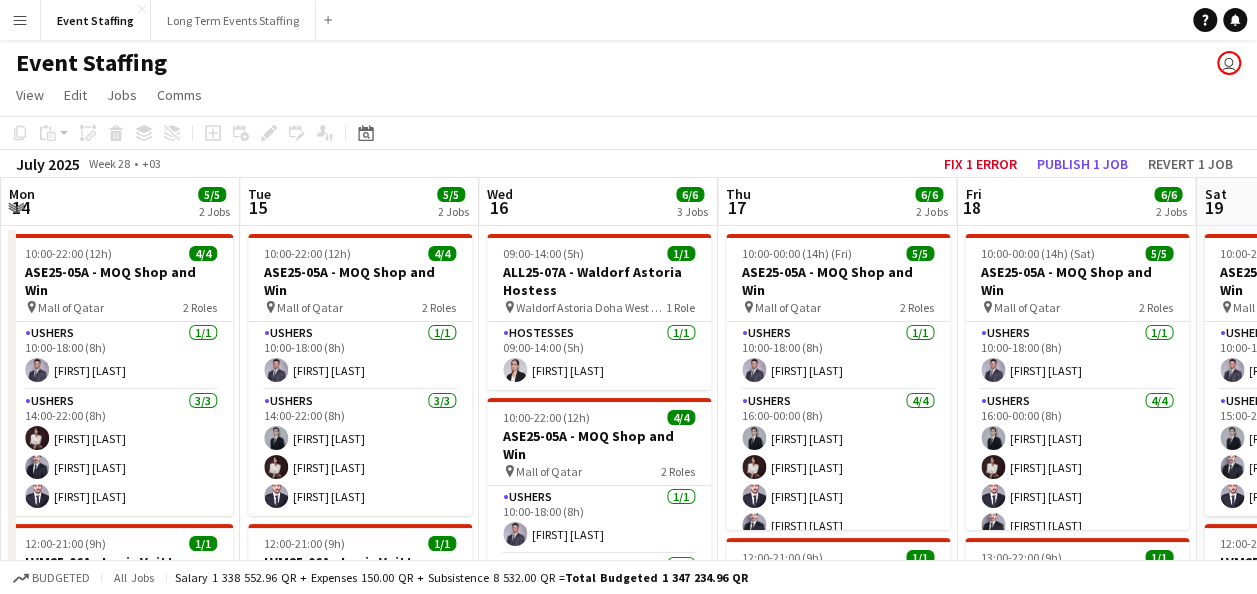 click on "Menu" at bounding box center [20, 20] 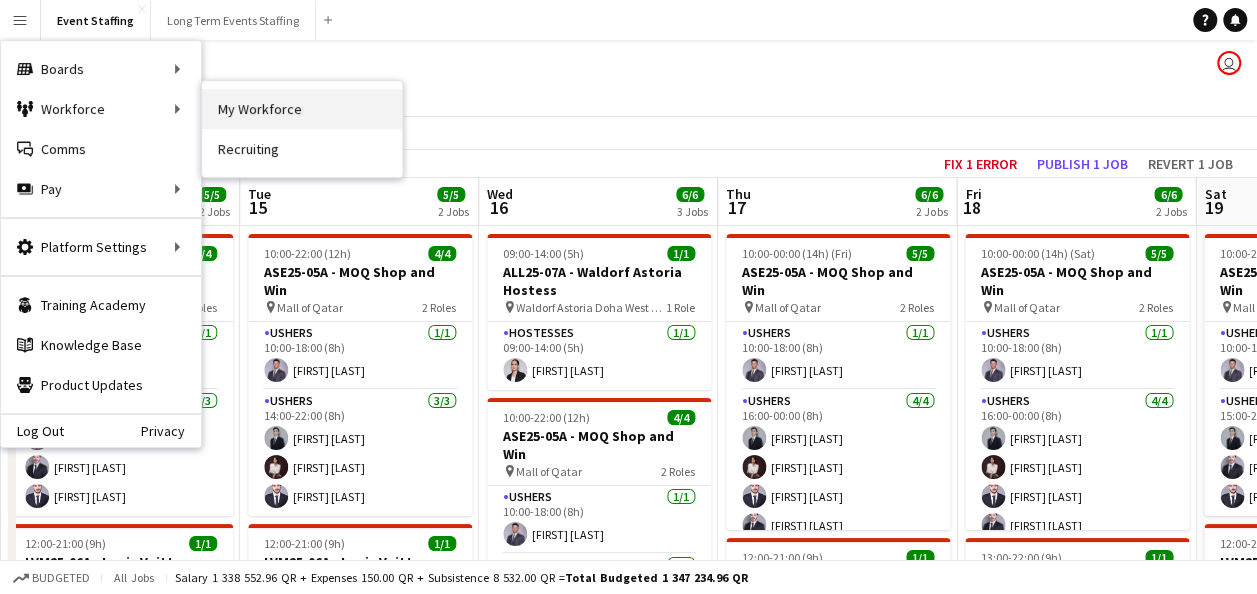 click on "My Workforce" at bounding box center [302, 109] 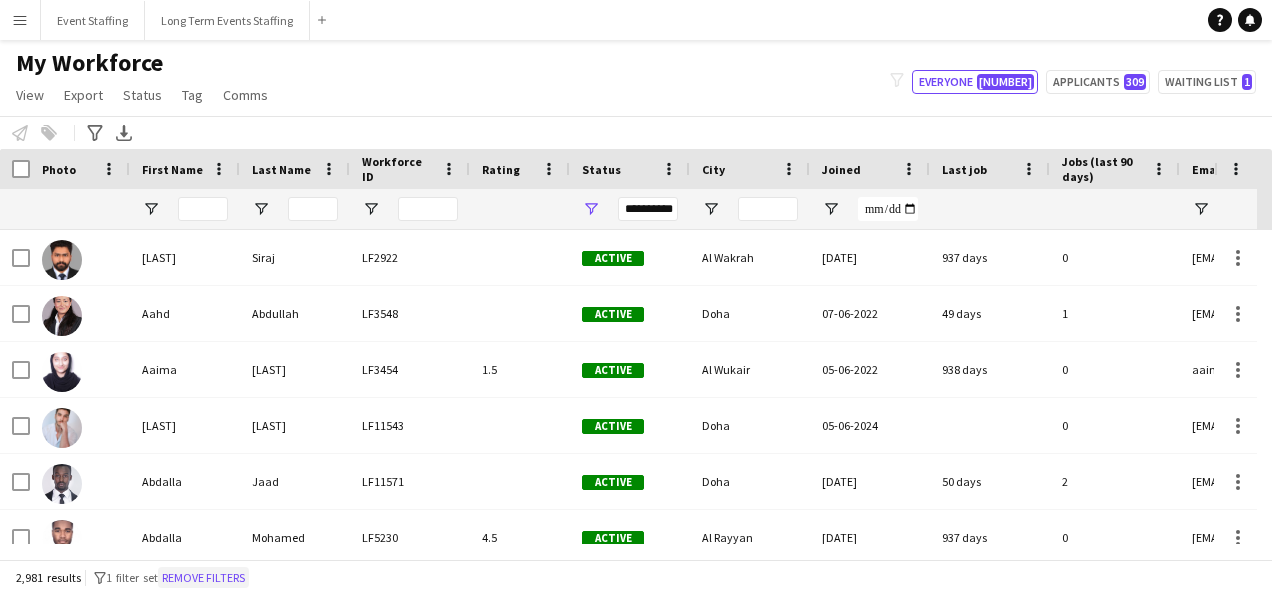 click on "Remove filters" 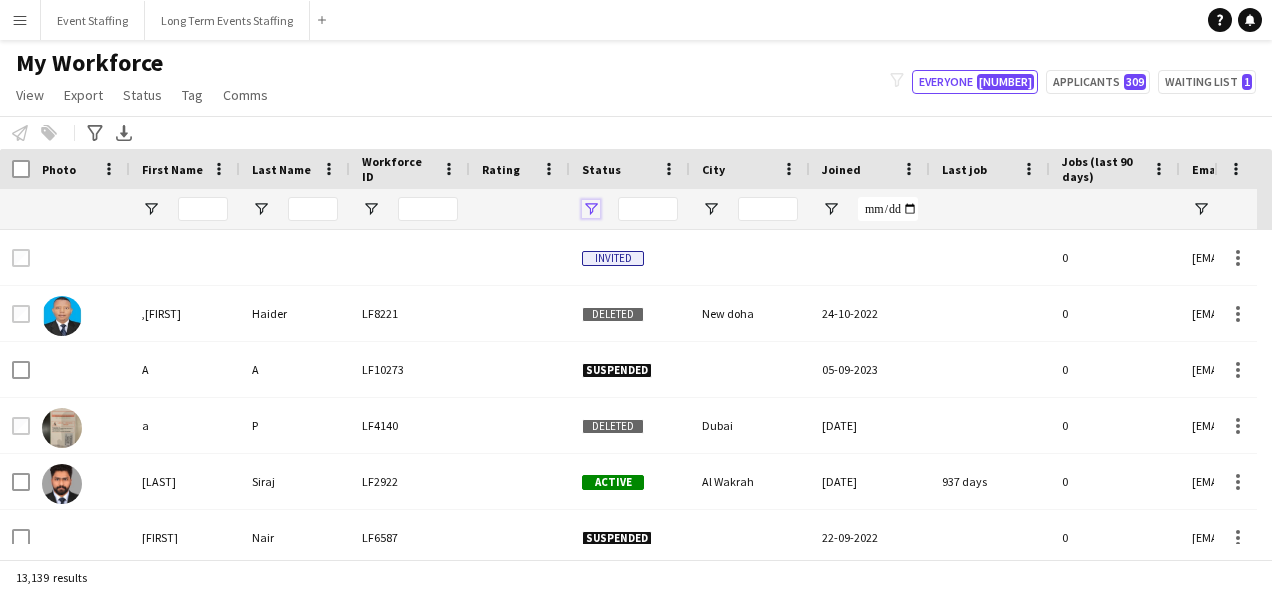 click at bounding box center (591, 209) 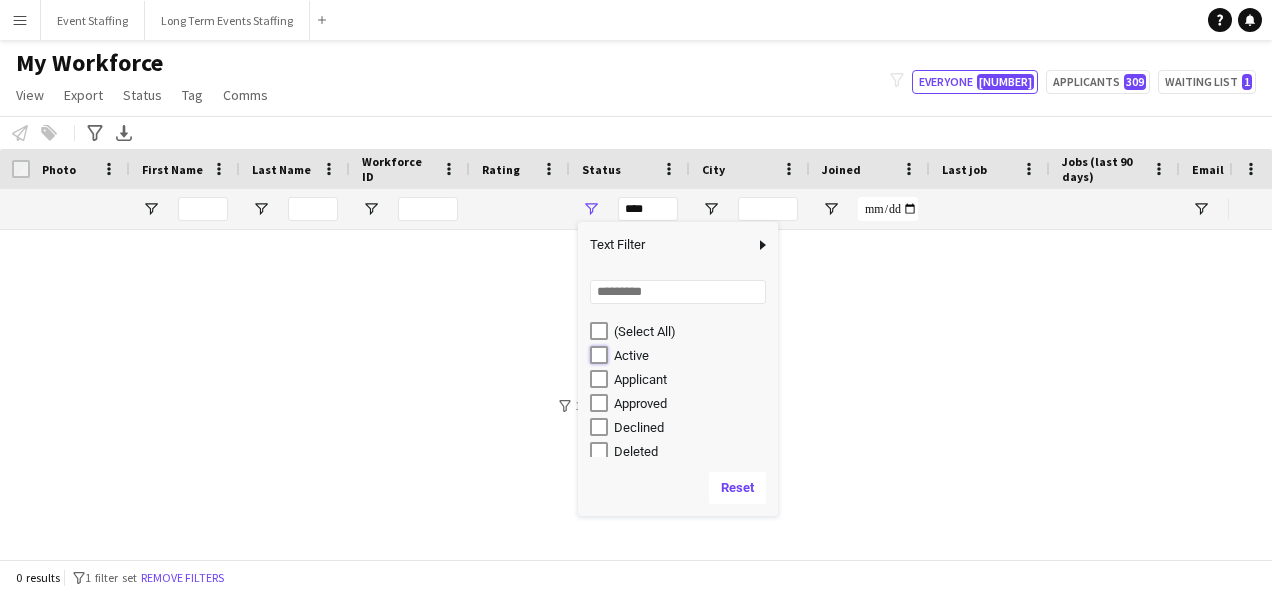 type on "**********" 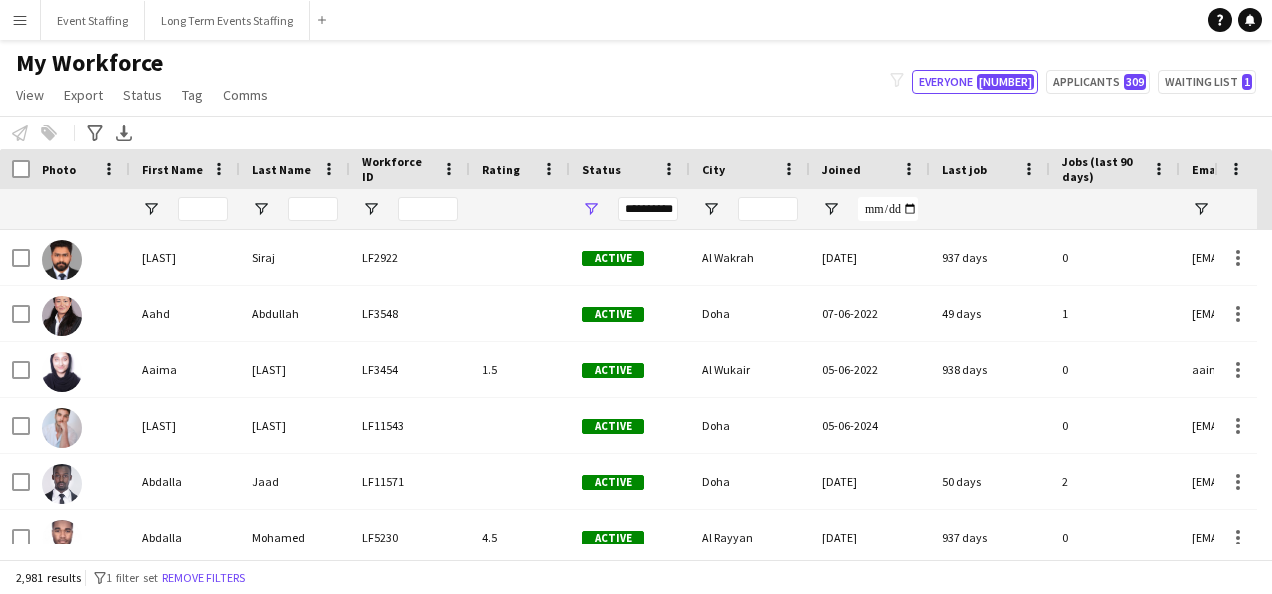 click on "My Workforce   View   Views  Default view New view Update view Delete view Edit name Customise view Customise filters Reset Filters Reset View Reset All  Export  Export as XLSX Export as PDF  Status  Edit  Tag  New tag  Edit tag  0- VVIP Hostess  (22) 0-LHS VVIP STAFF (5) 14x hosts / hostesses Qatar Racing and Equestrian Club (12) 2023 - 5 Mascots - 1st to 10th Mar (4) 2023 - A2Z Media - Hostess - 10th & 14th Mar (4) 2023 - Al Mana Promoters - Confirmed (25th Jan to 27th Feb) (2) 2023 - Al Maya - Promoters - 9th, 10th, 11th Mar (4) 2023 - Alberto Dubai - 8 Hostesses - 22nd Feb - Confirmed (5) 2023 - APQ Events - Cast Coordinators (3) 2023 - APQ Events - Info Desk Coordinators (9) 2023 - APQ Events - Sports Coordinators (22) 2023 - APQ Events - Ushers (5) 2023 - ASE23-06A - 3 Ushers (1) 2023 - Assets Group - Call Centre Agents - 1st March (2) 2023 - AZM23-03A - 14th Mar - Hostess (2) 2023 - AZM23-03C - Hostess - 20th Mar (3) 2023 - BDT23-03A - Promoter - 16th, 17th, 18th Mar (5) 2023 - CLN23-03A - Hostess (1)" 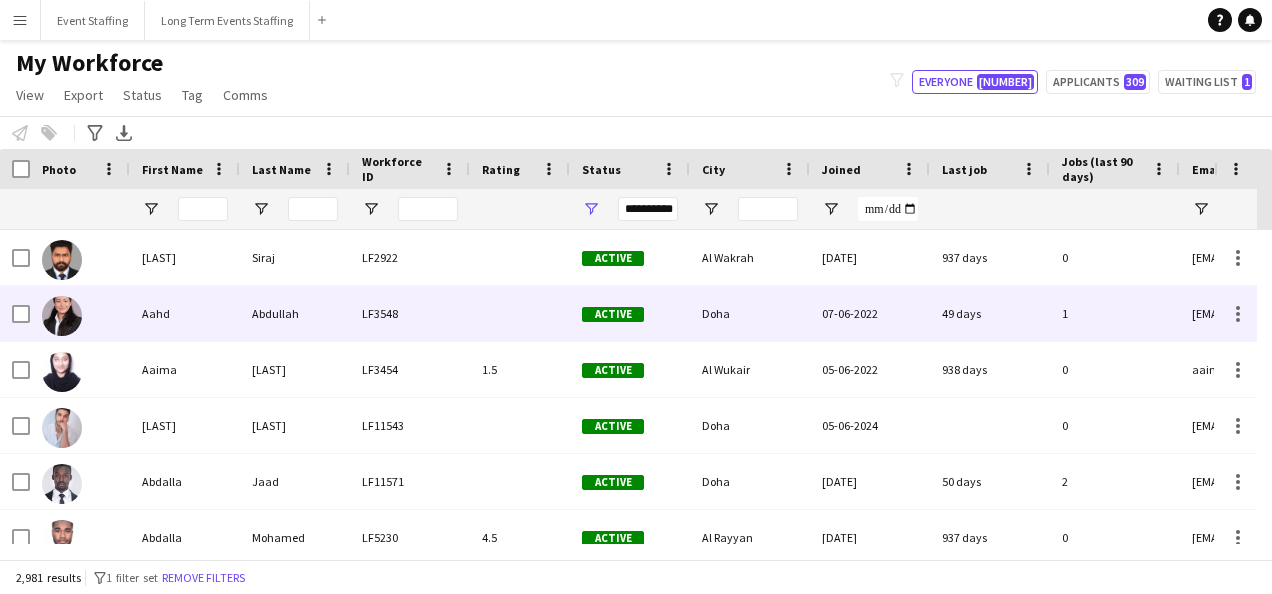 scroll, scrollTop: 0, scrollLeft: 215, axis: horizontal 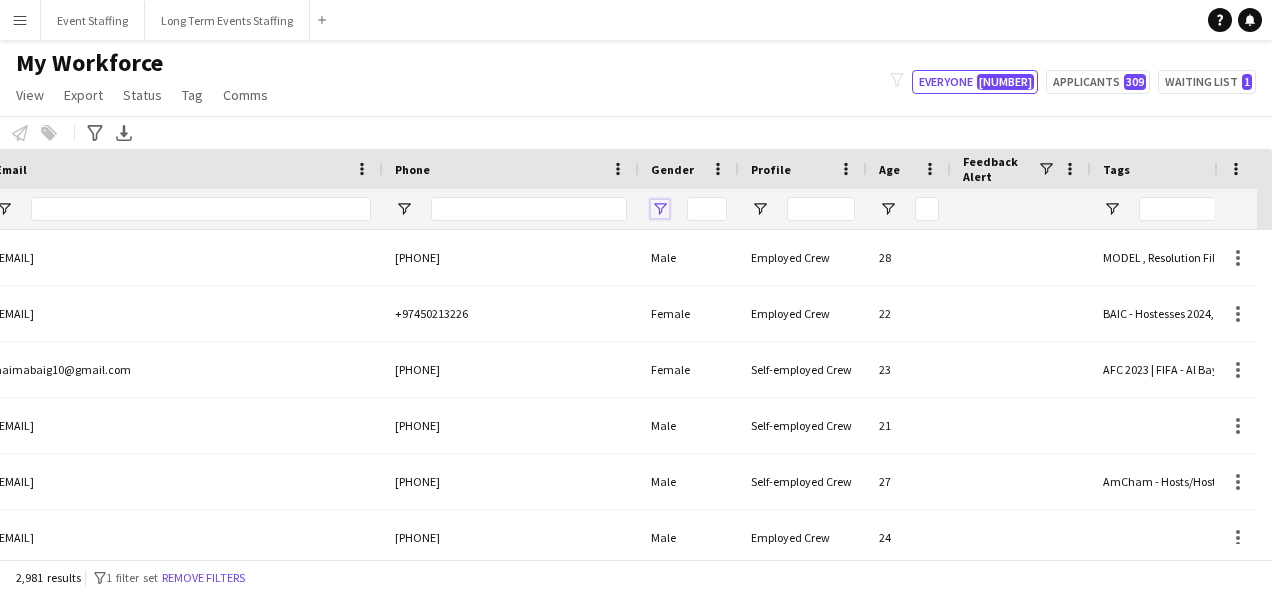 click at bounding box center (660, 209) 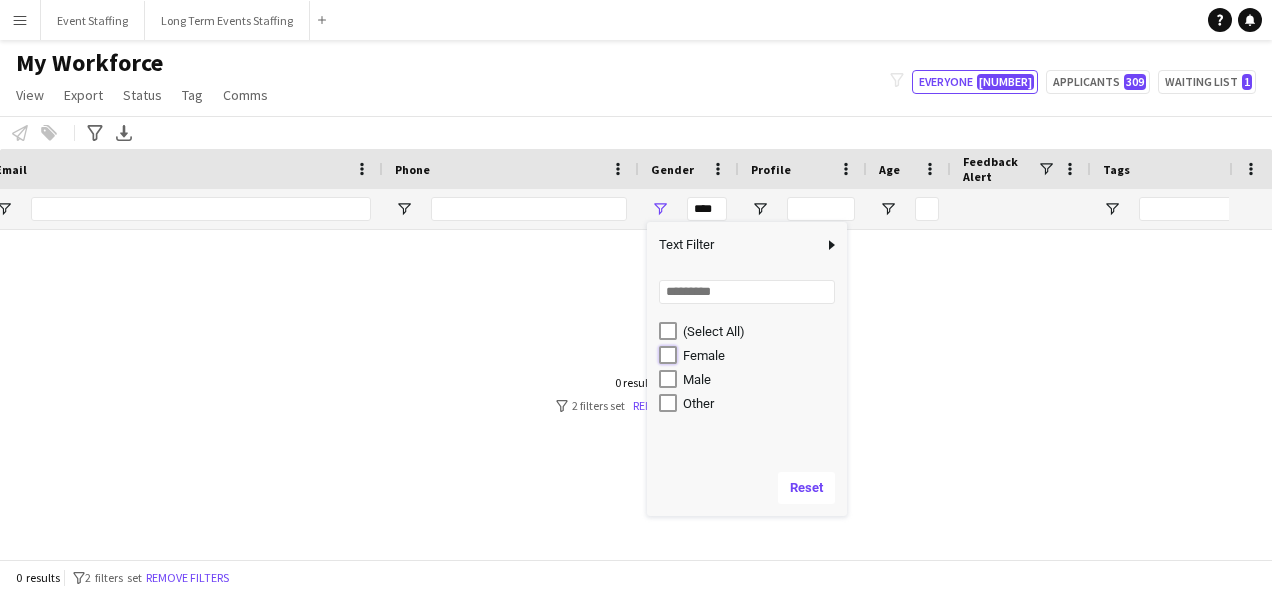 type on "**********" 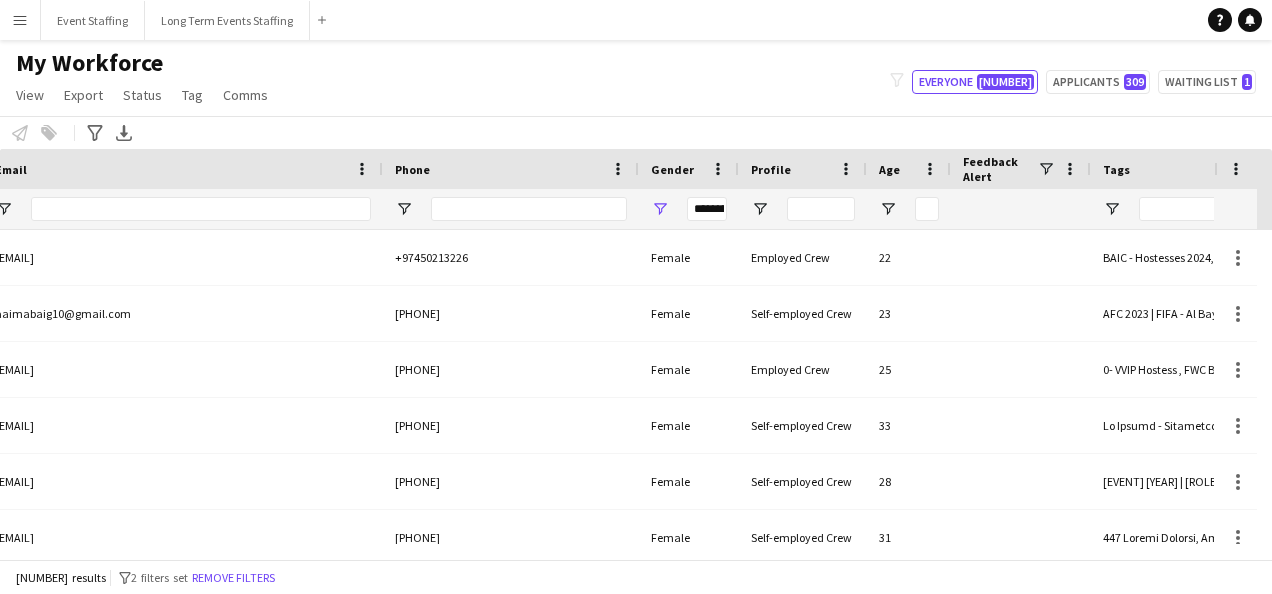 click on "Notify workforce
Add to tag
Select at least one crew to tag him or her.
Advanced filters
Advanced filters   Availability   Start Time   End Time   Skills   Role types   Worked with these clients...   Address
Address
Distance from address (km)   Clear   View results
Export XLSX" 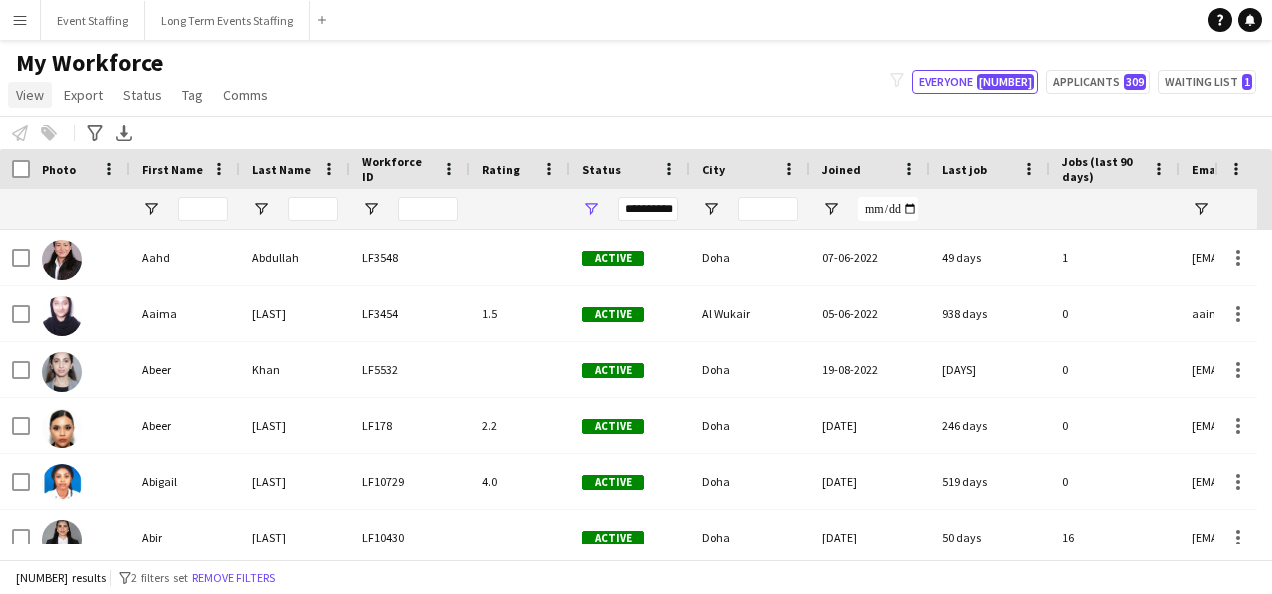 click on "View" 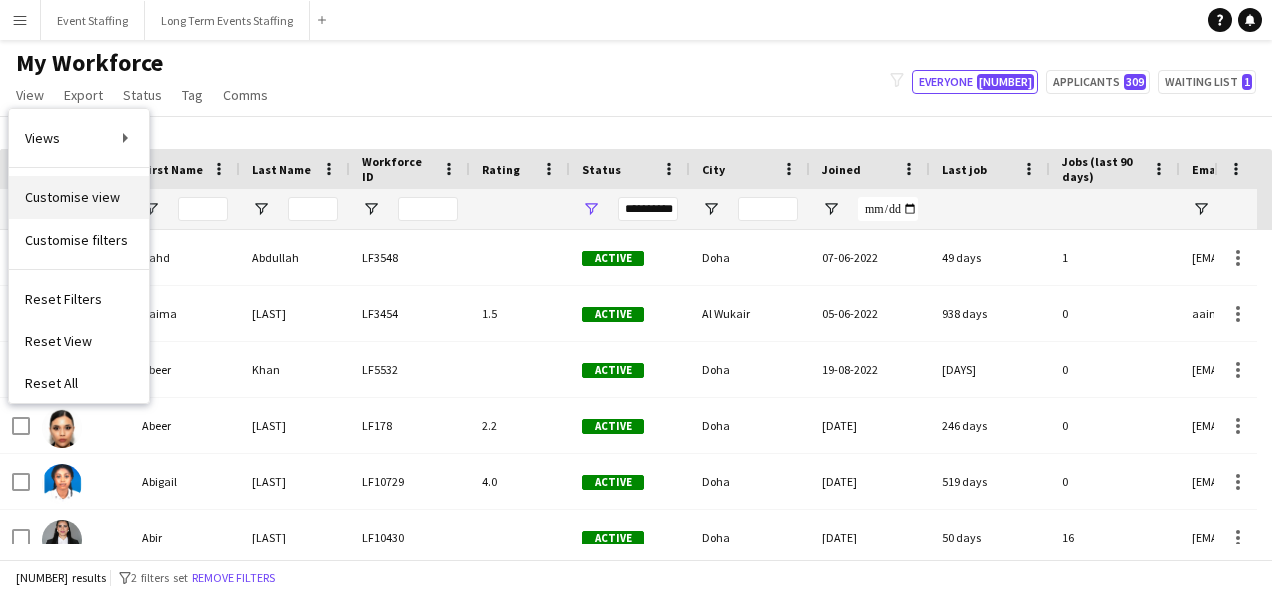 click on "Customise view" at bounding box center (72, 197) 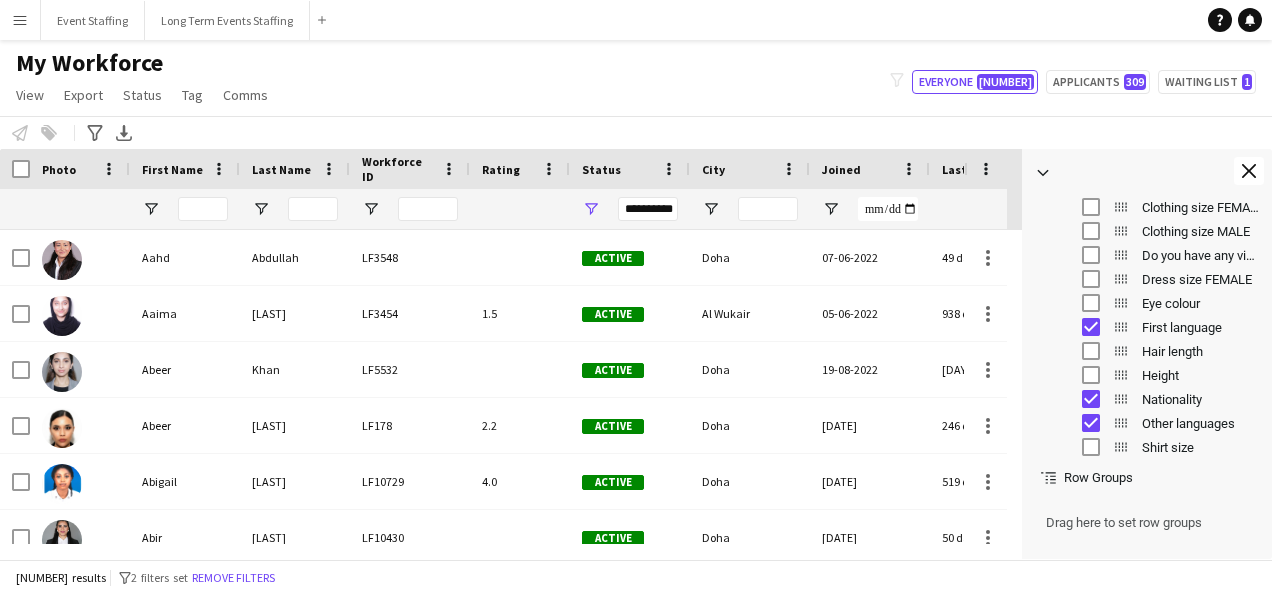 click on "Notify workforce
Add to tag
Select at least one crew to tag him or her.
Advanced filters
Advanced filters   Availability   Start Time   End Time   Skills   Role types   Worked with these clients...   Address
Address
Distance from address (km)   Clear   View results
Export XLSX" 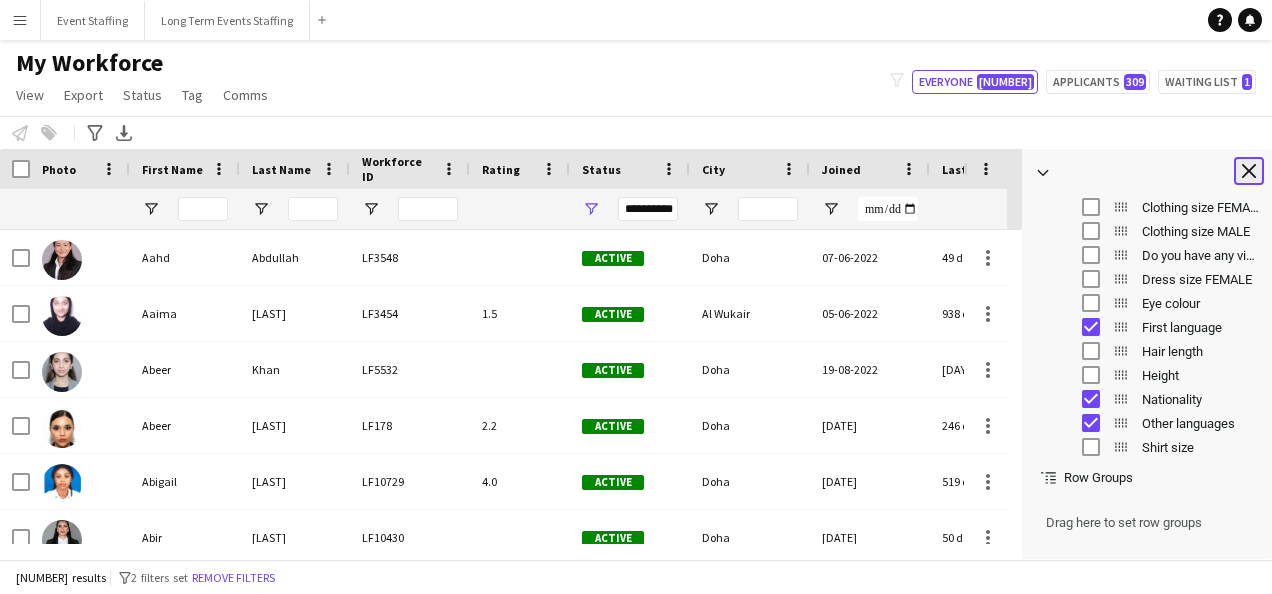 click on "Close tool panel" 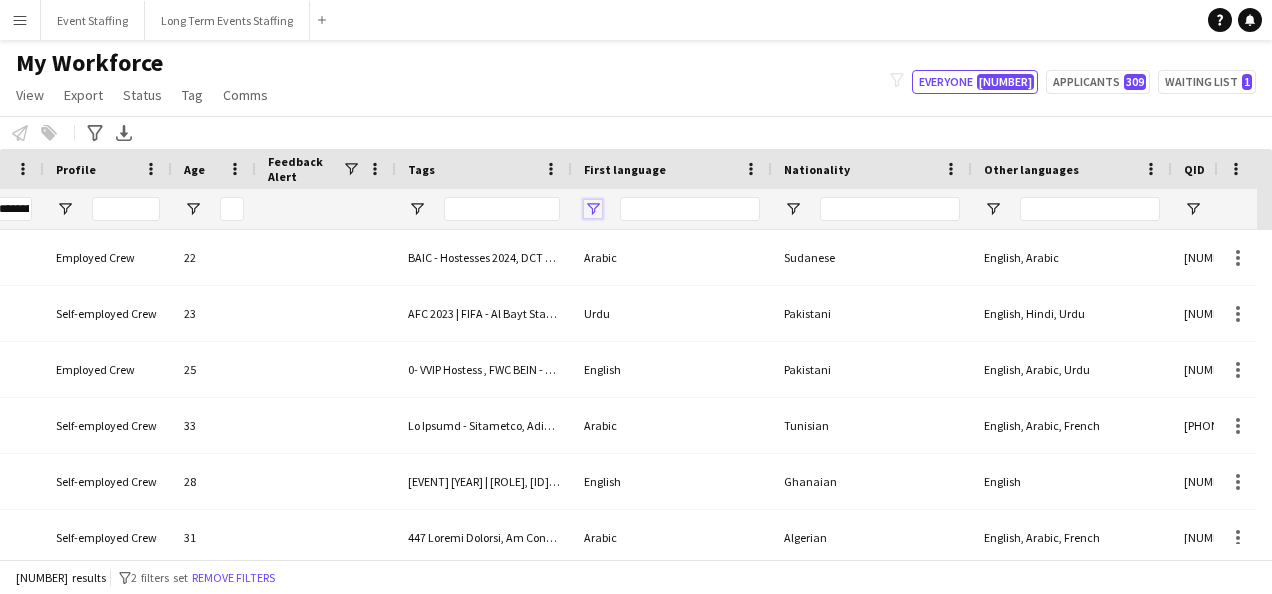 click at bounding box center [593, 209] 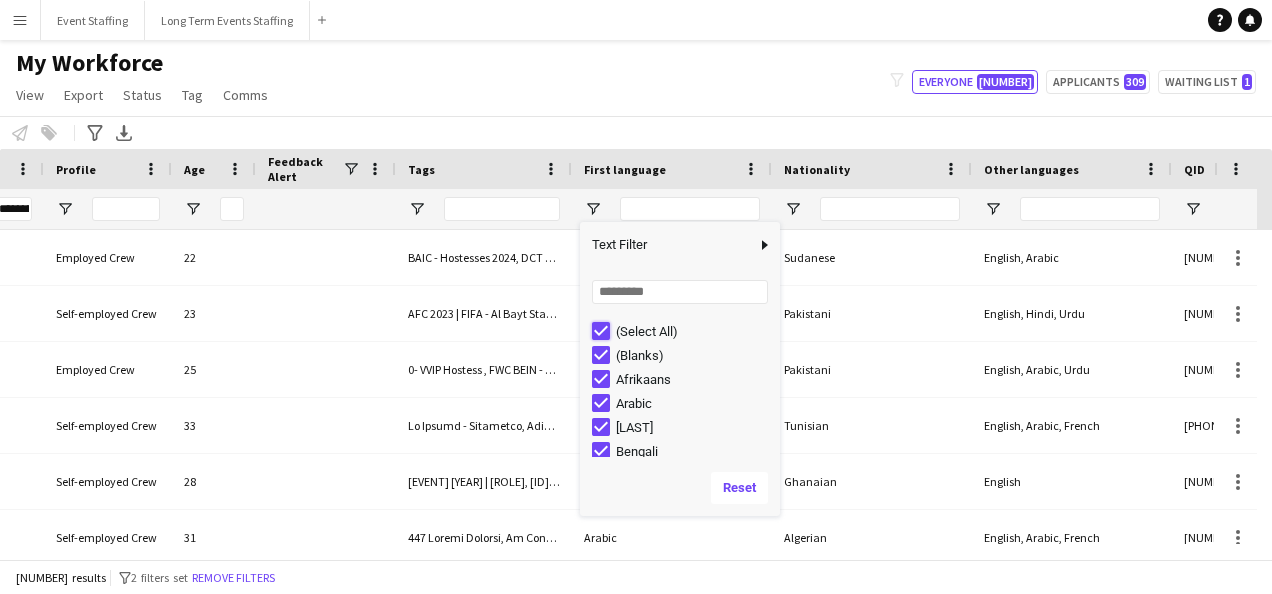 type on "***" 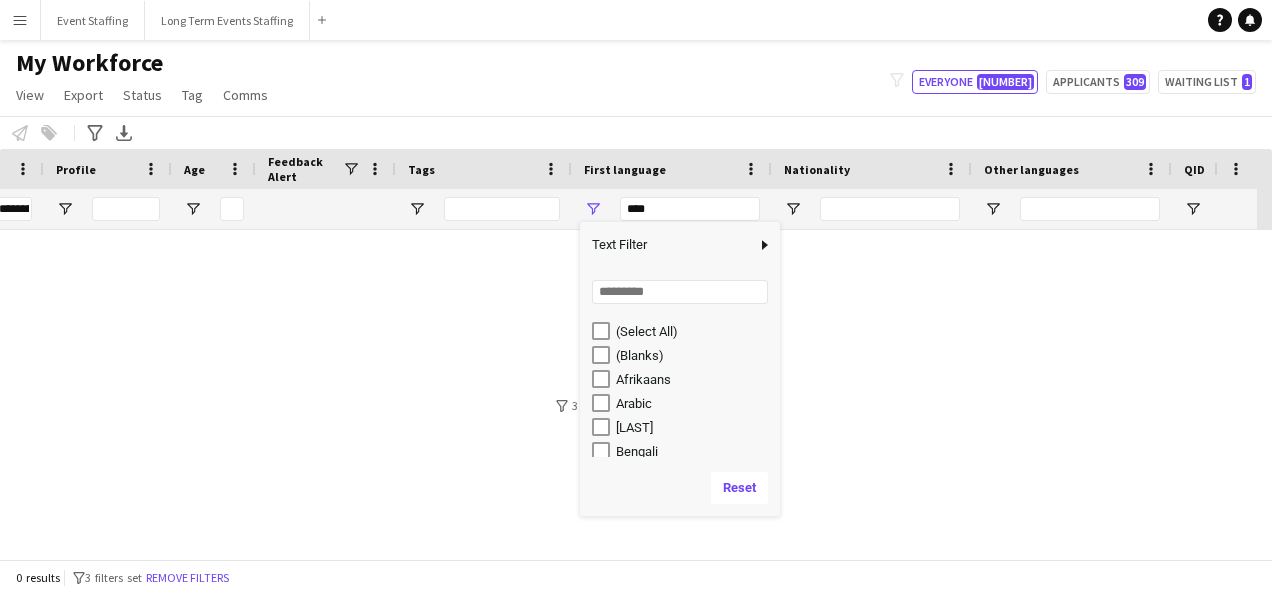 type on "***" 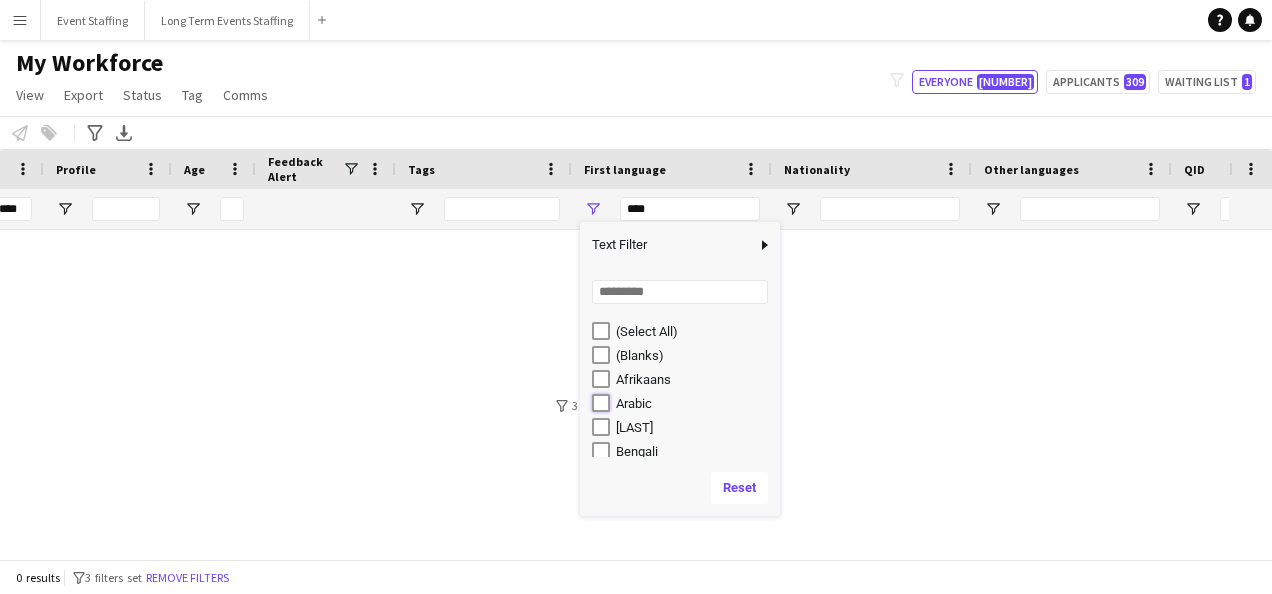type on "**********" 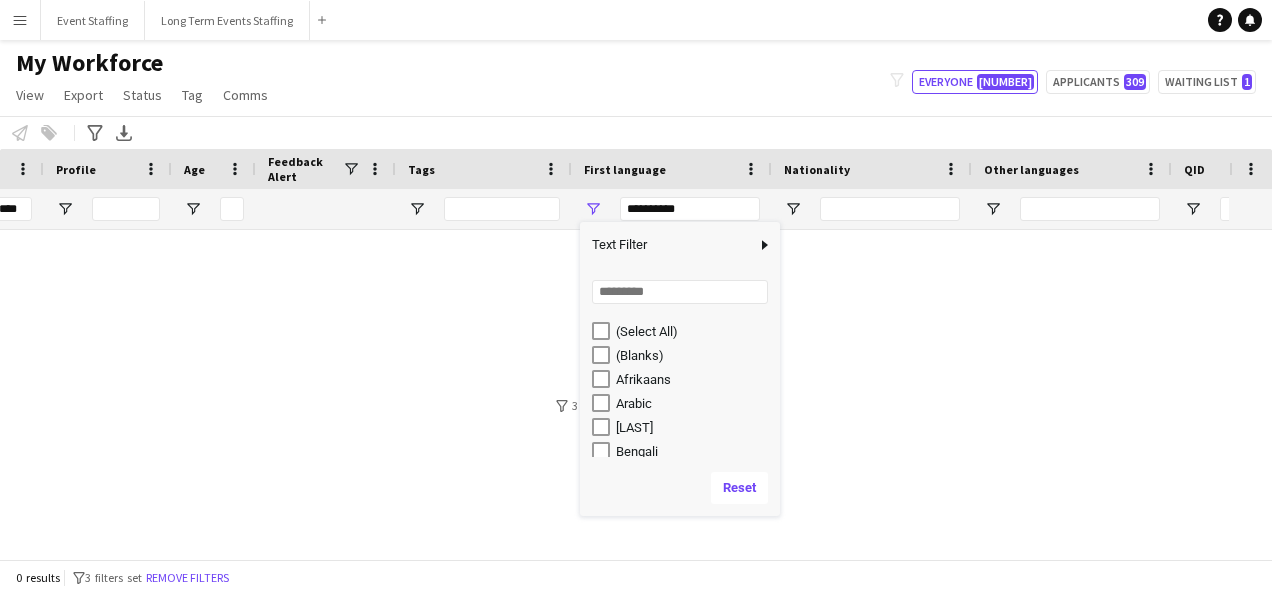 type on "**********" 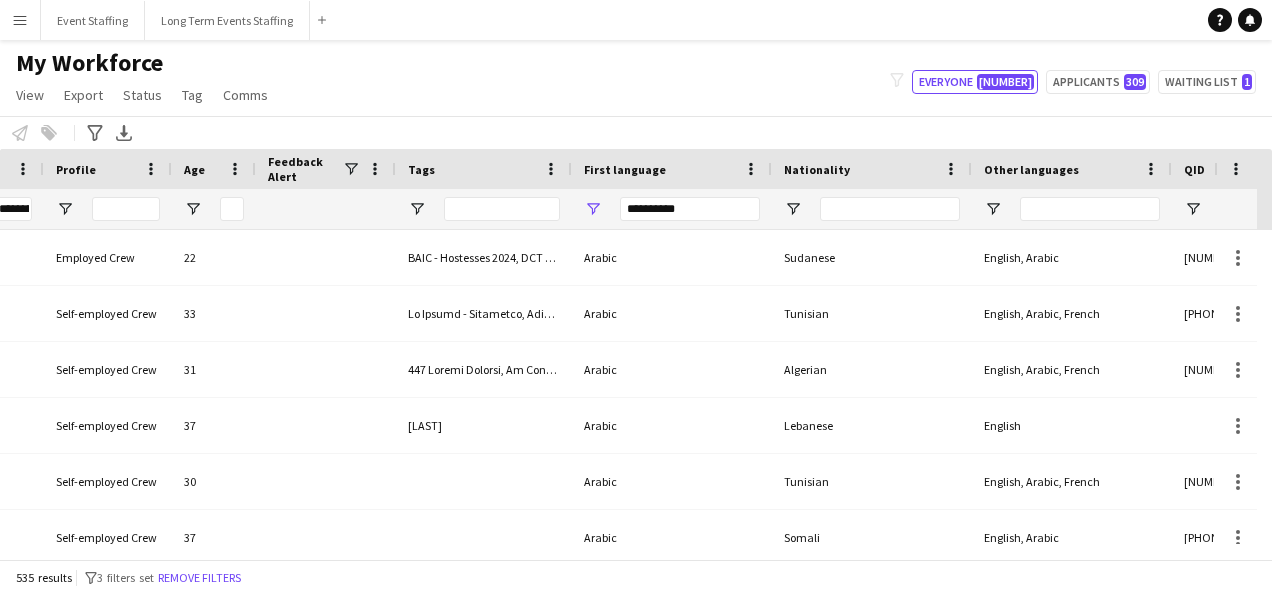 click on "Notify workforce
Add to tag
Select at least one crew to tag him or her.
Advanced filters
Advanced filters   Availability   Start Time   End Time   Skills   Role types   Worked with these clients...   Address
Address
Distance from address (km)   Clear   View results
Export XLSX" 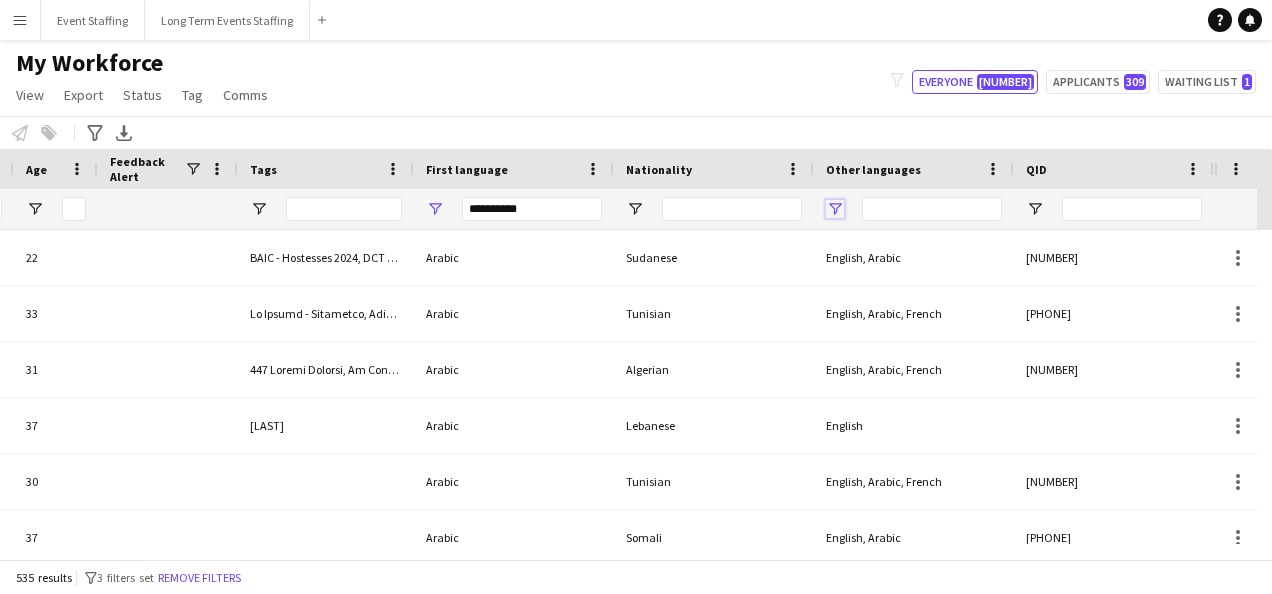 click at bounding box center (835, 209) 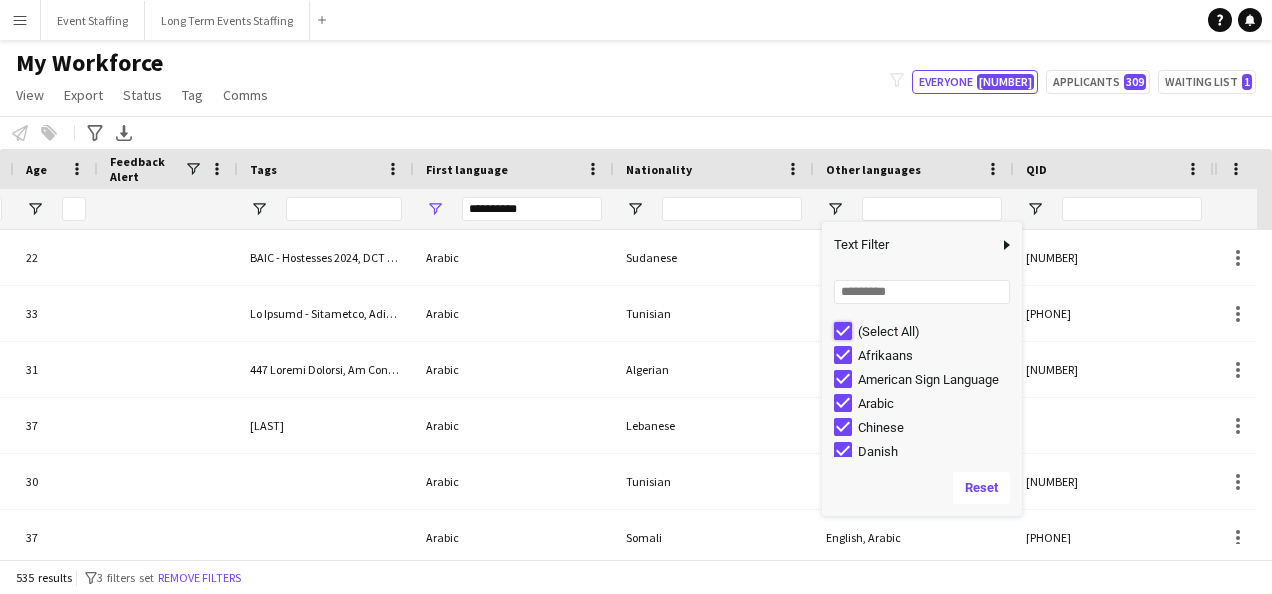 type on "***" 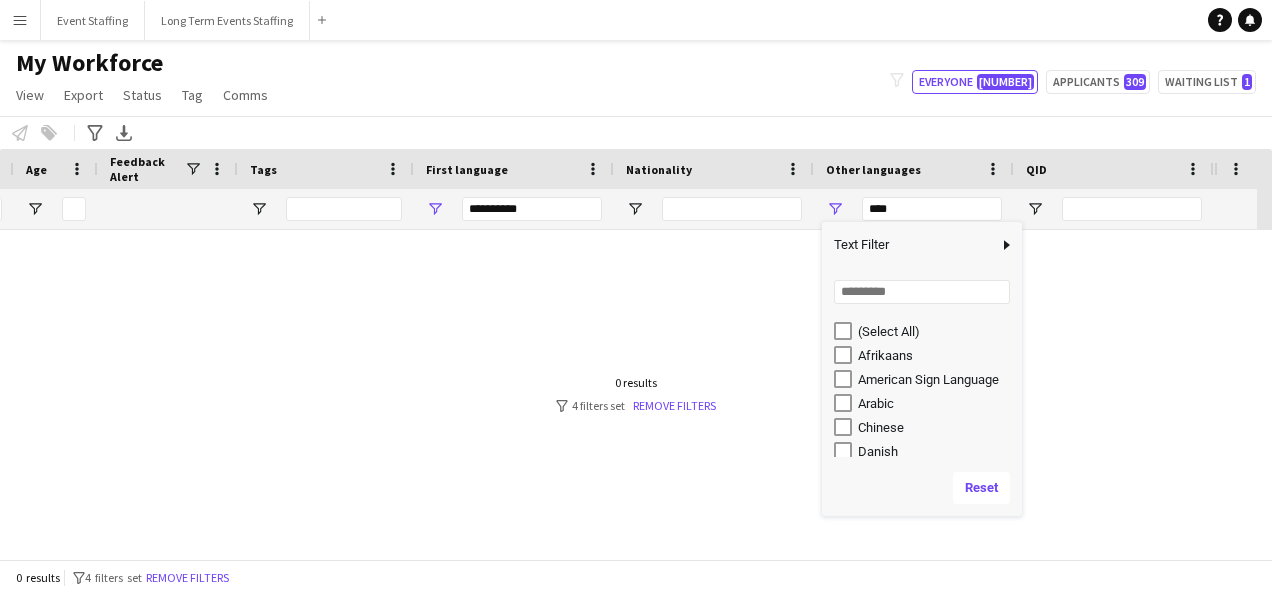 type on "***" 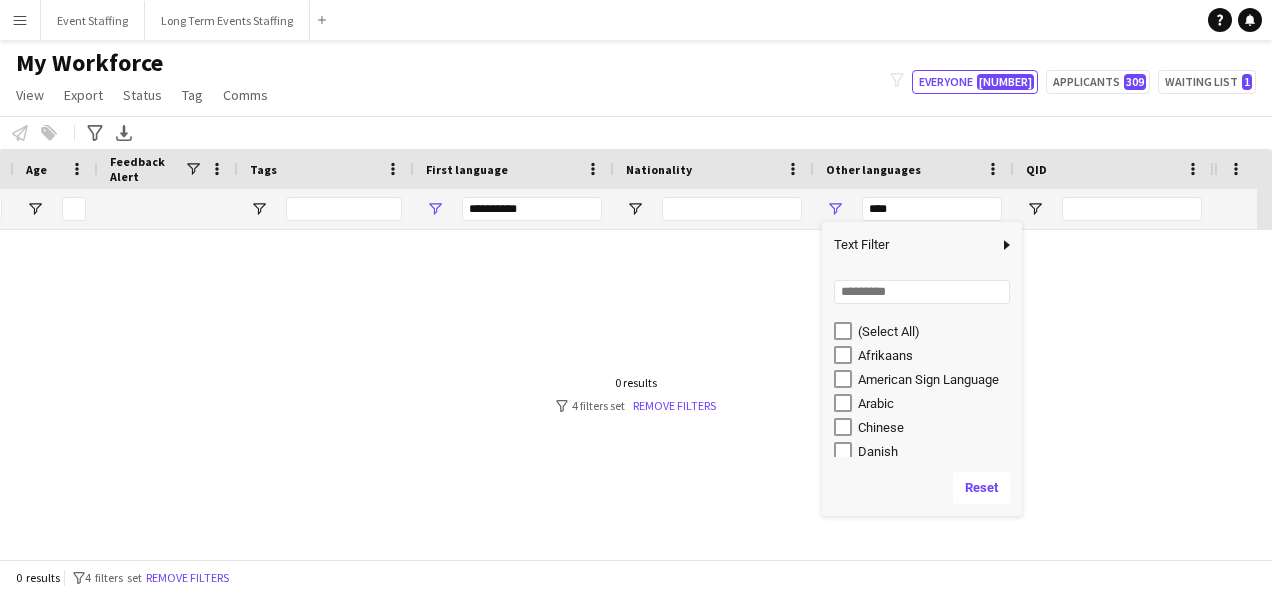 type on "***" 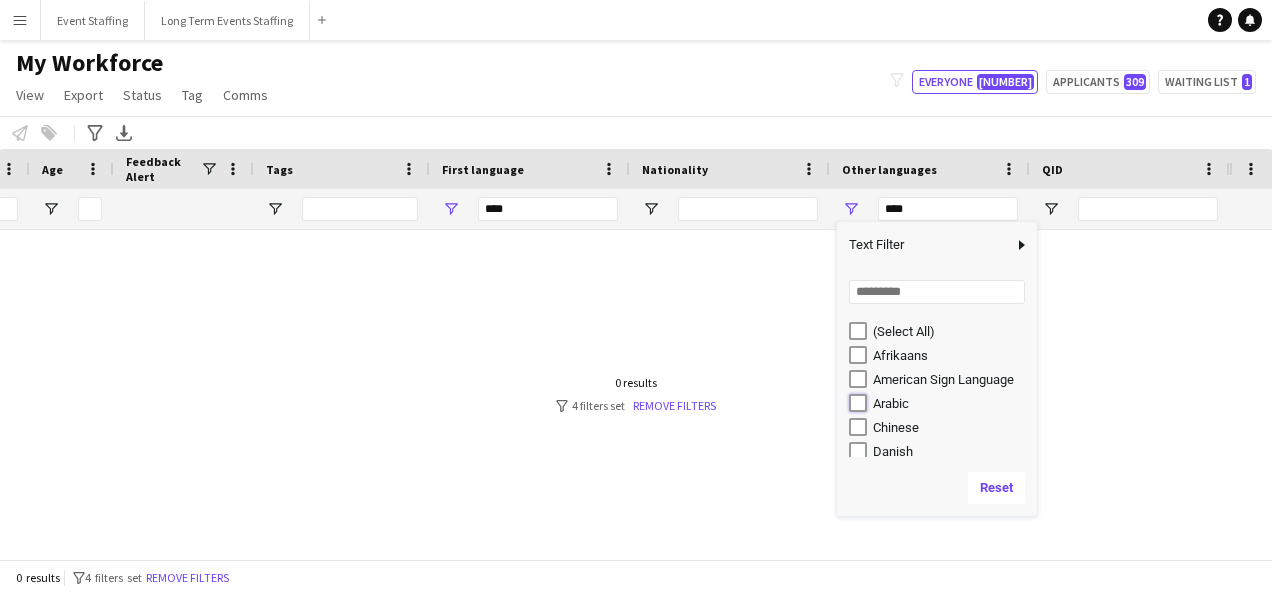 type on "**********" 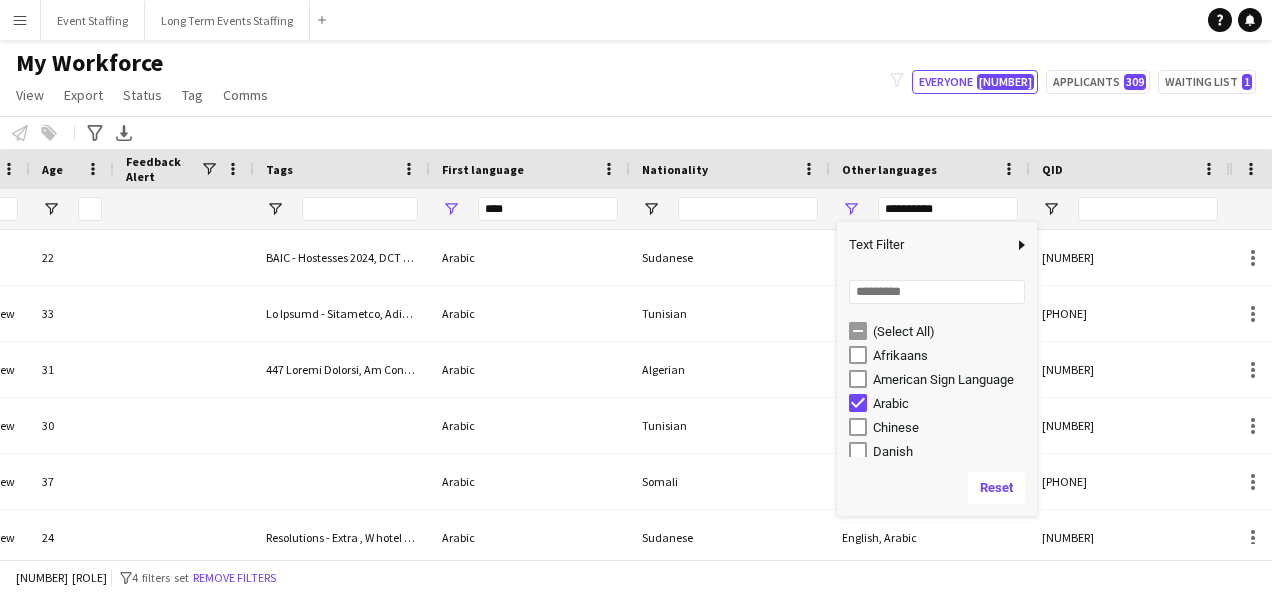 type on "**********" 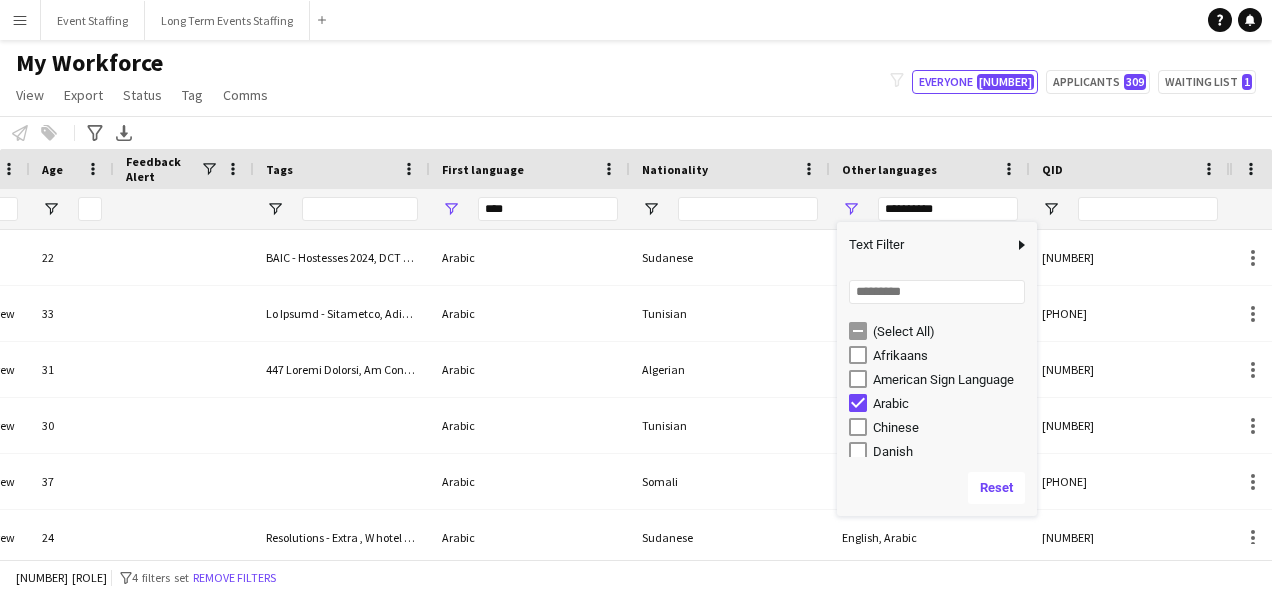type on "**********" 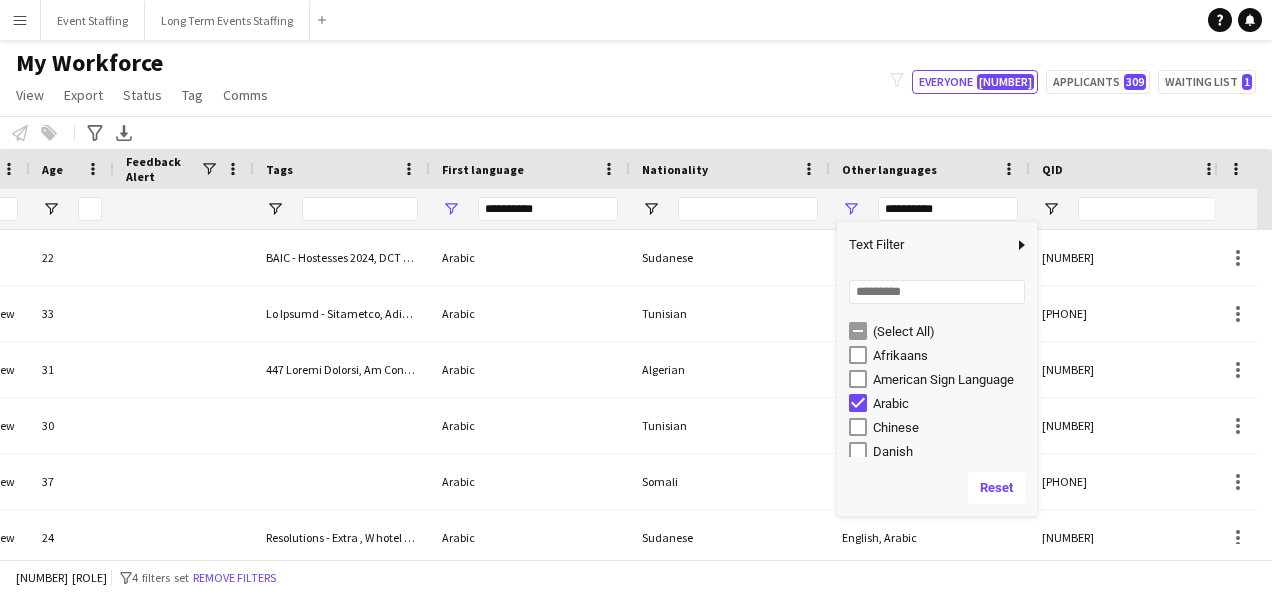 click on "Notify workforce
Add to tag
Select at least one crew to tag him or her.
Advanced filters
Advanced filters   Availability   Start Time   End Time   Skills   Role types   Worked with these clients...   Address
Address
Distance from address (km)   Clear   View results
Export XLSX" 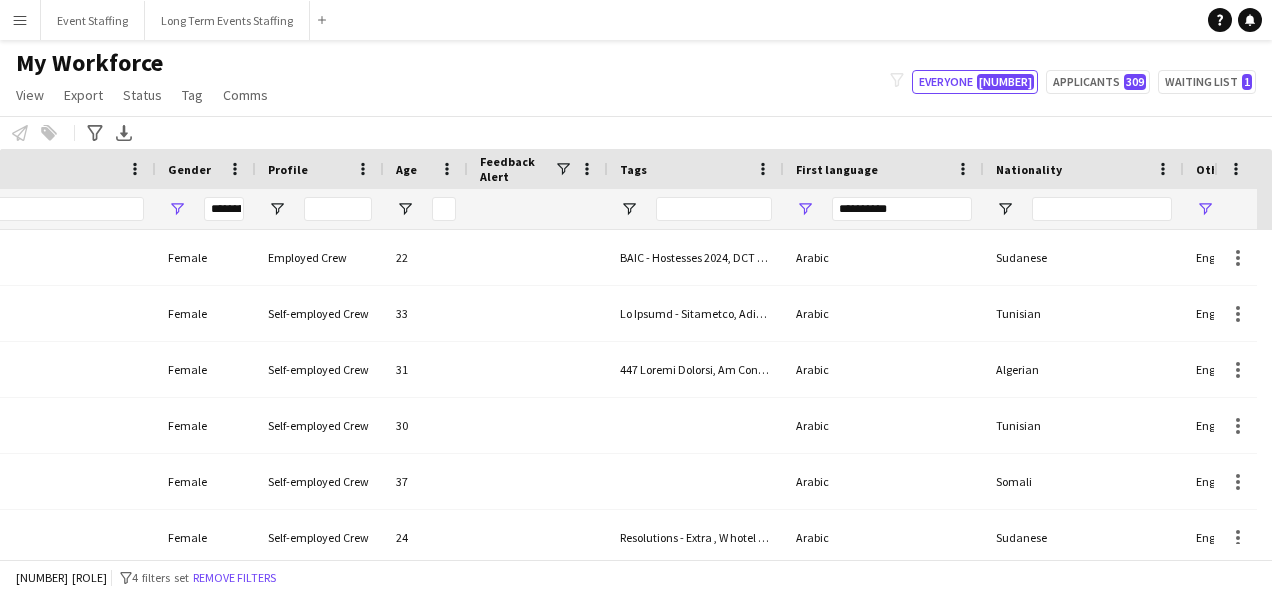 click at bounding box center (696, 209) 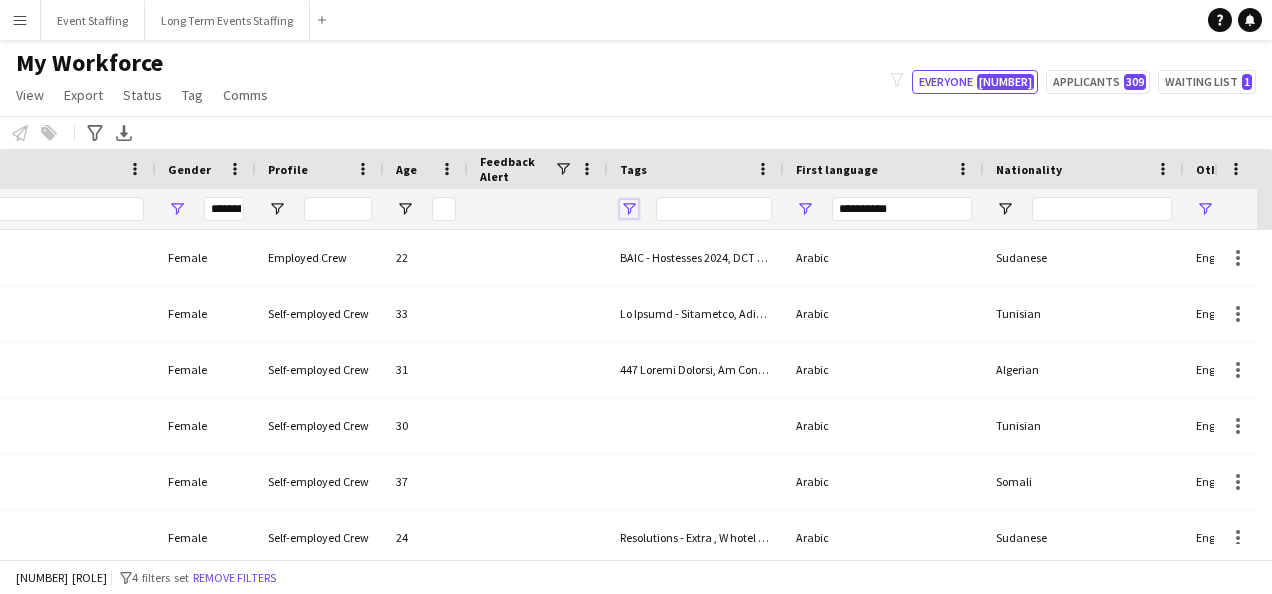 click at bounding box center [629, 209] 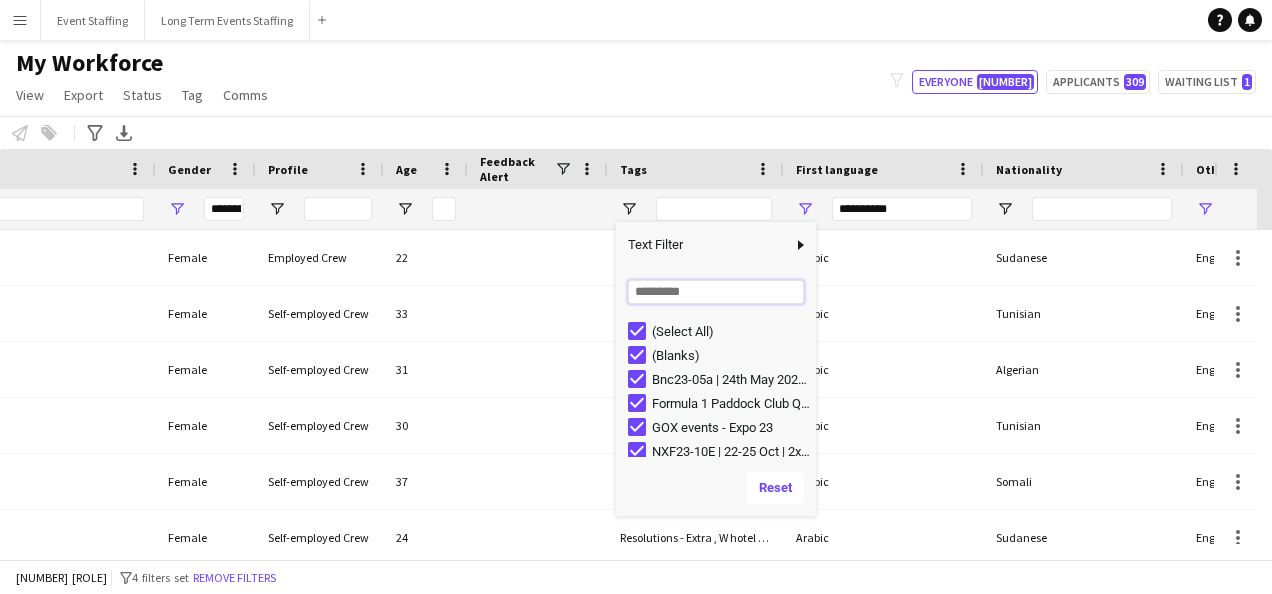 click at bounding box center (716, 292) 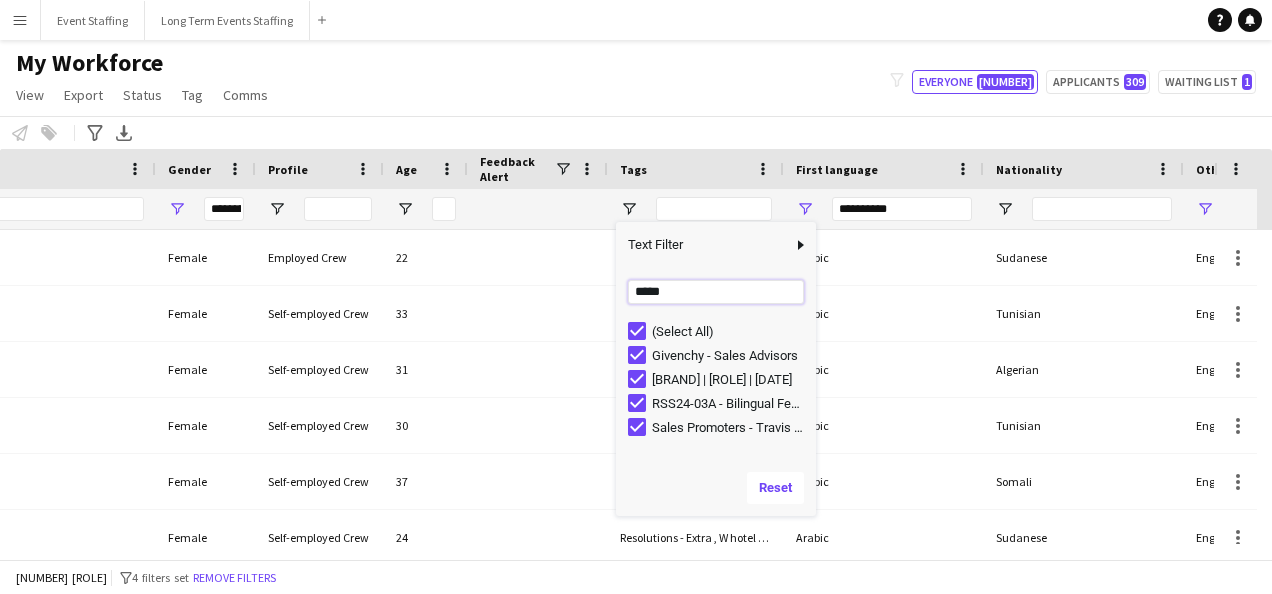 type on "*****" 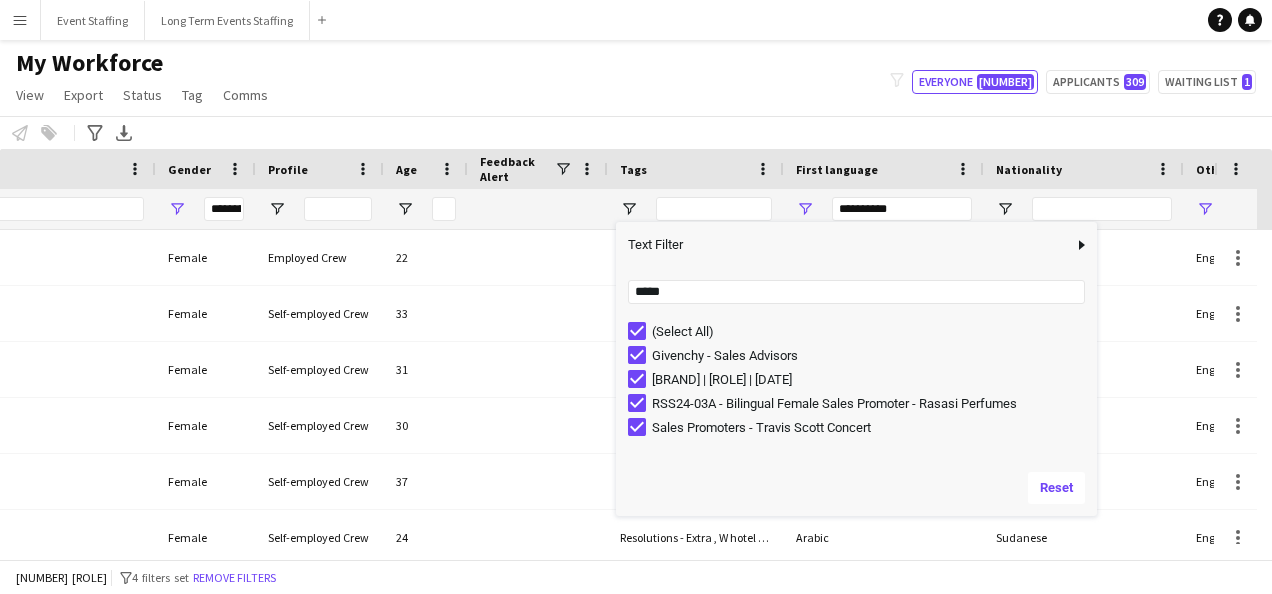 drag, startPoint x: 815, startPoint y: 272, endPoint x: 1092, endPoint y: 278, distance: 277.06497 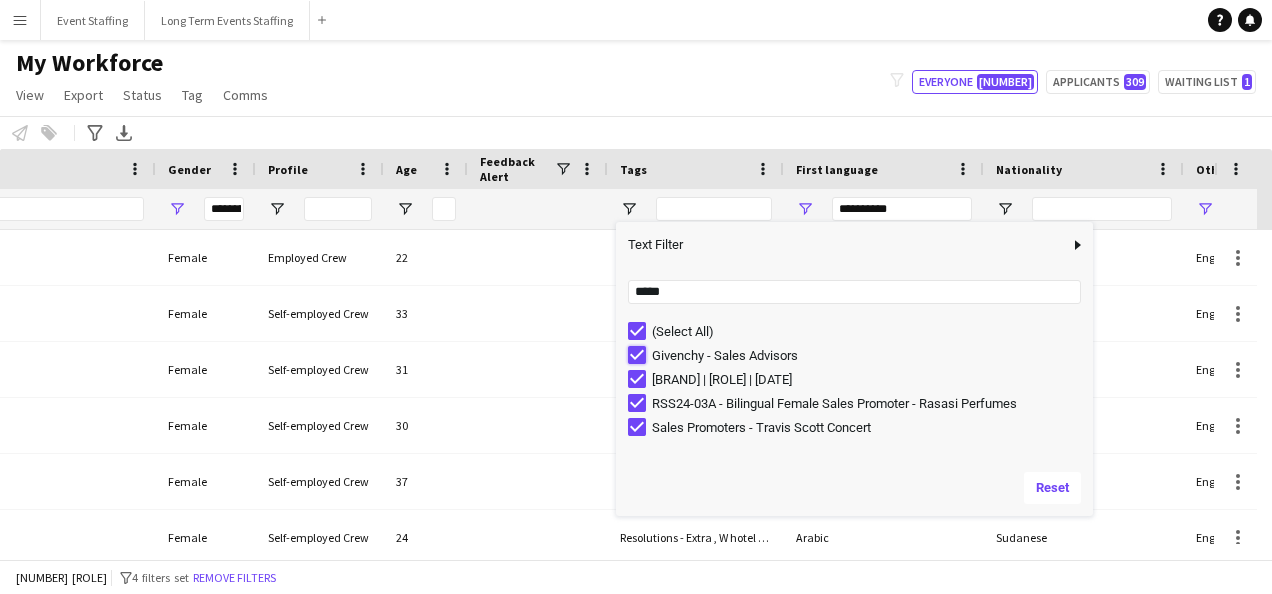 type on "**********" 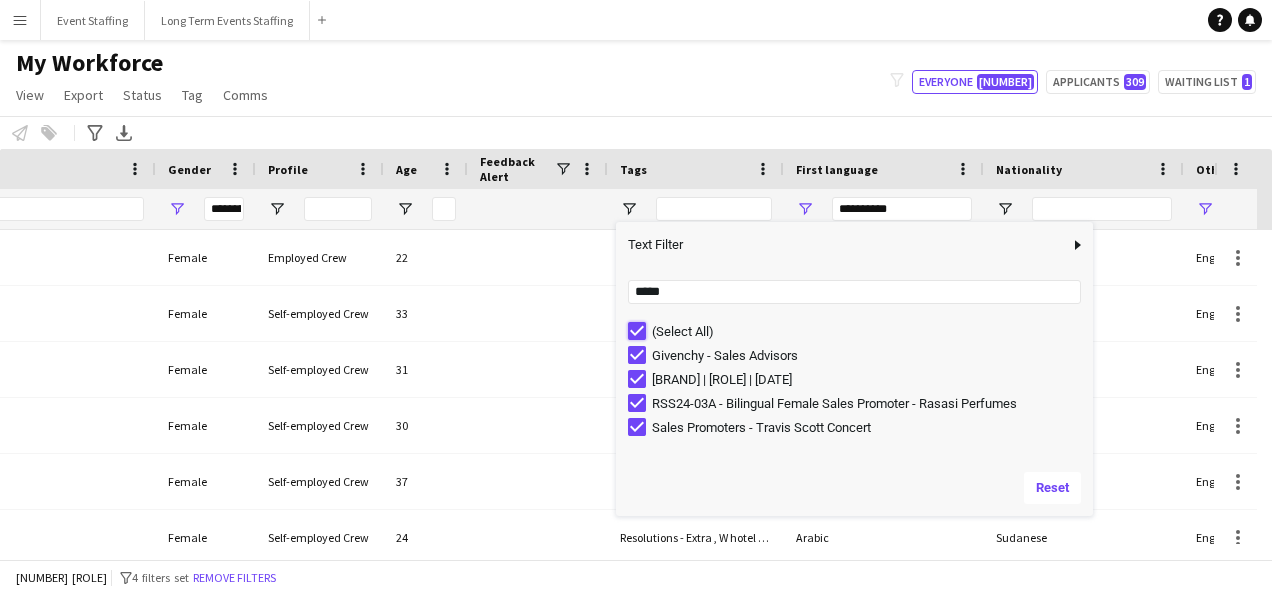 type on "**********" 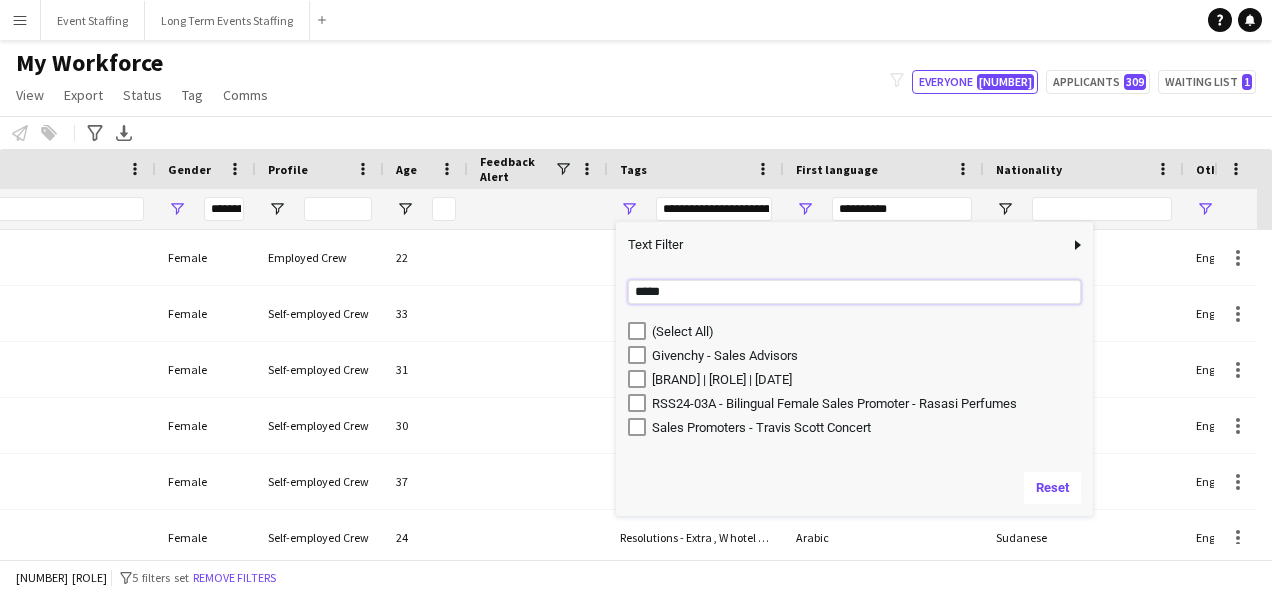 click on "*****" at bounding box center (854, 292) 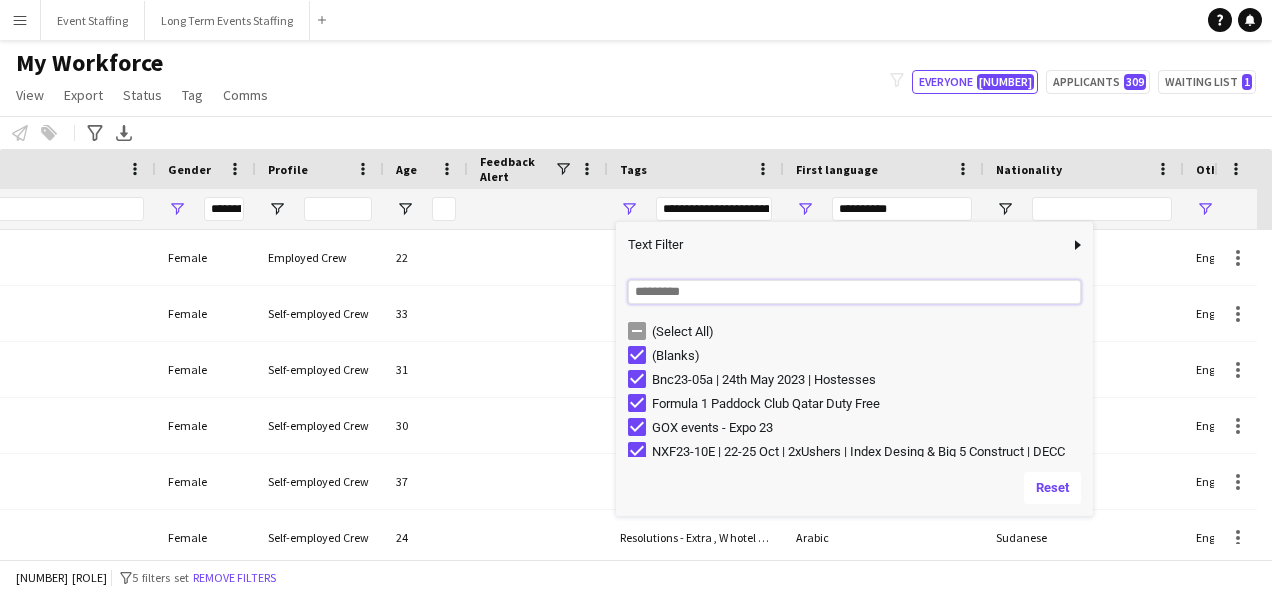 type 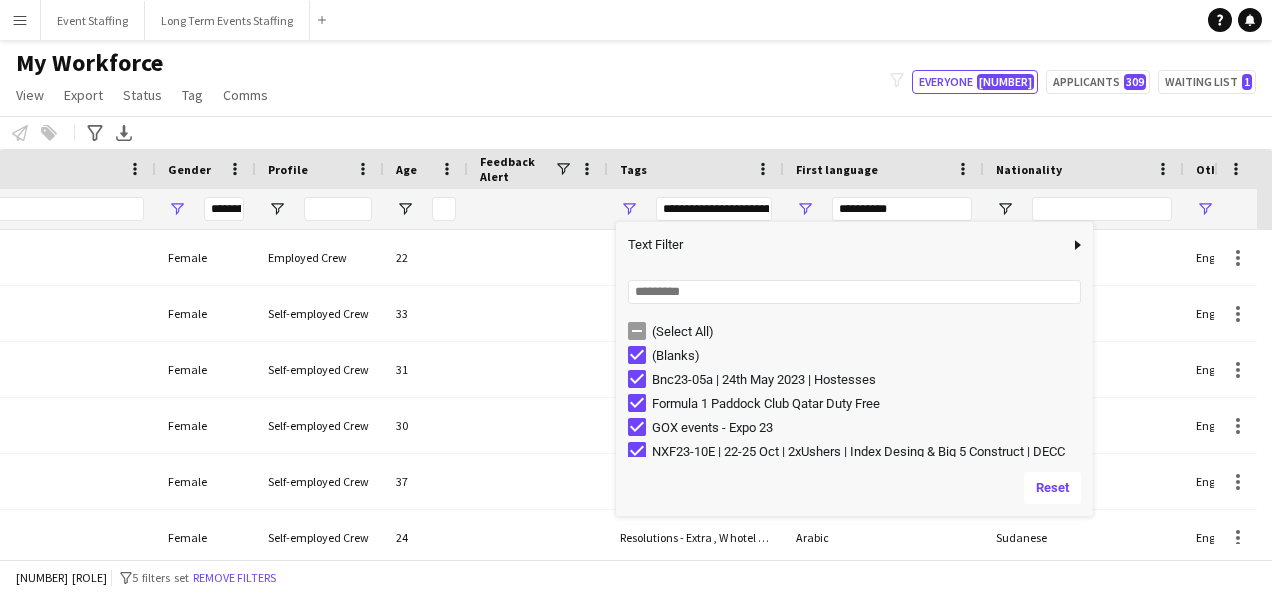click on "(Select All)" at bounding box center (854, 331) 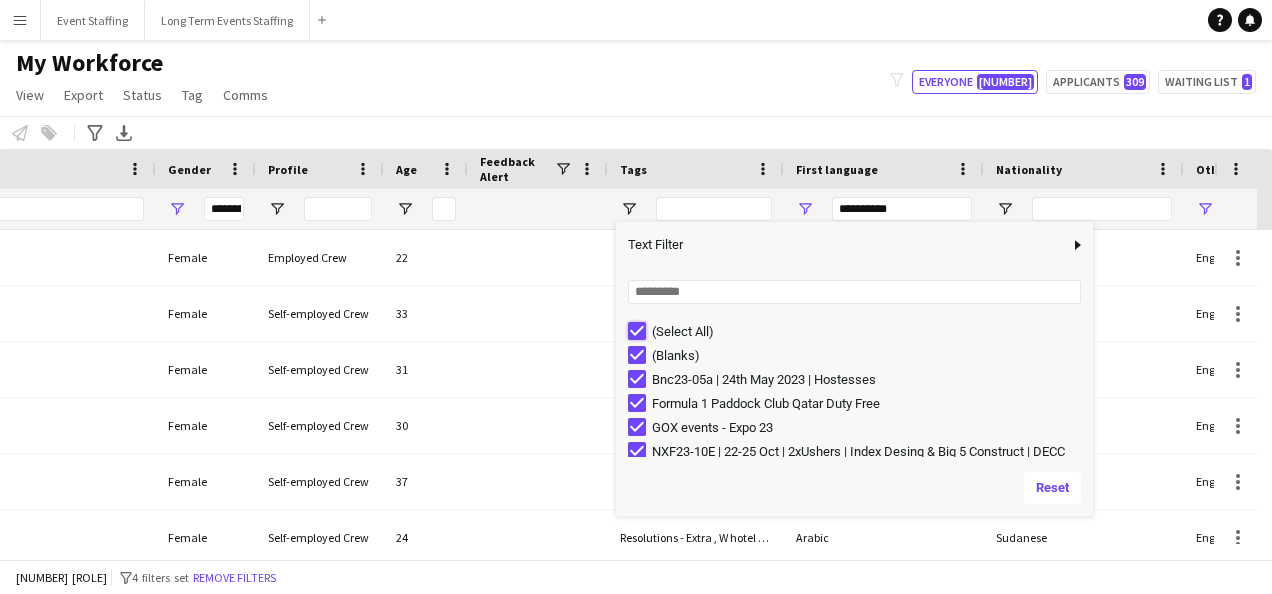 type on "***" 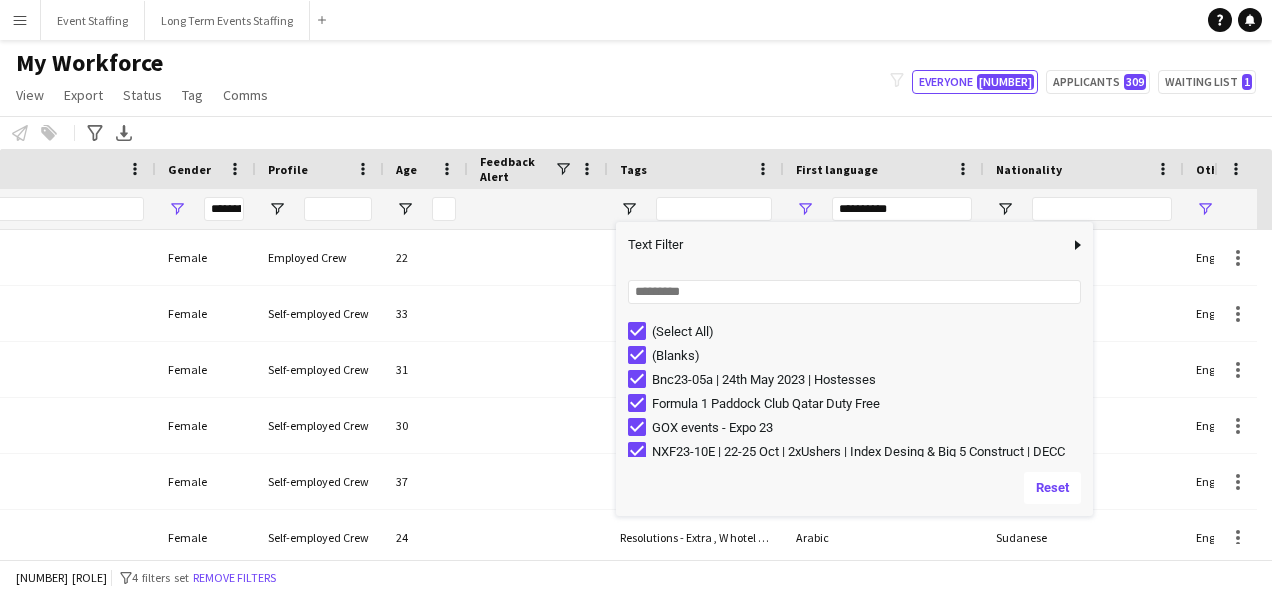 type on "***" 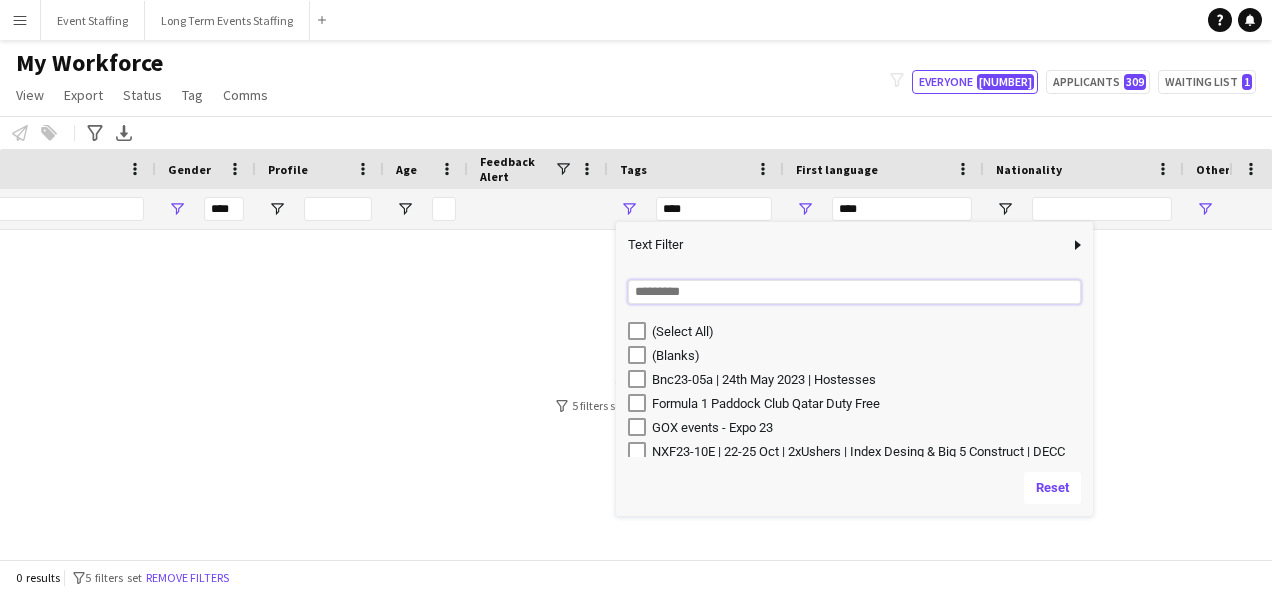 click at bounding box center (854, 292) 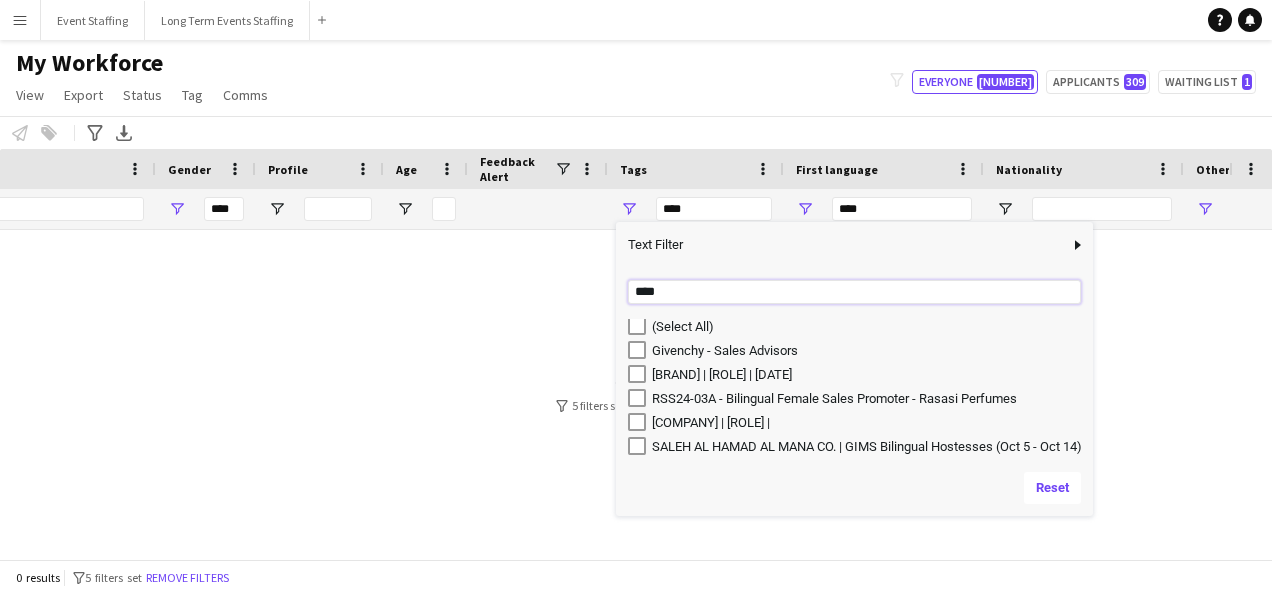 scroll, scrollTop: 0, scrollLeft: 0, axis: both 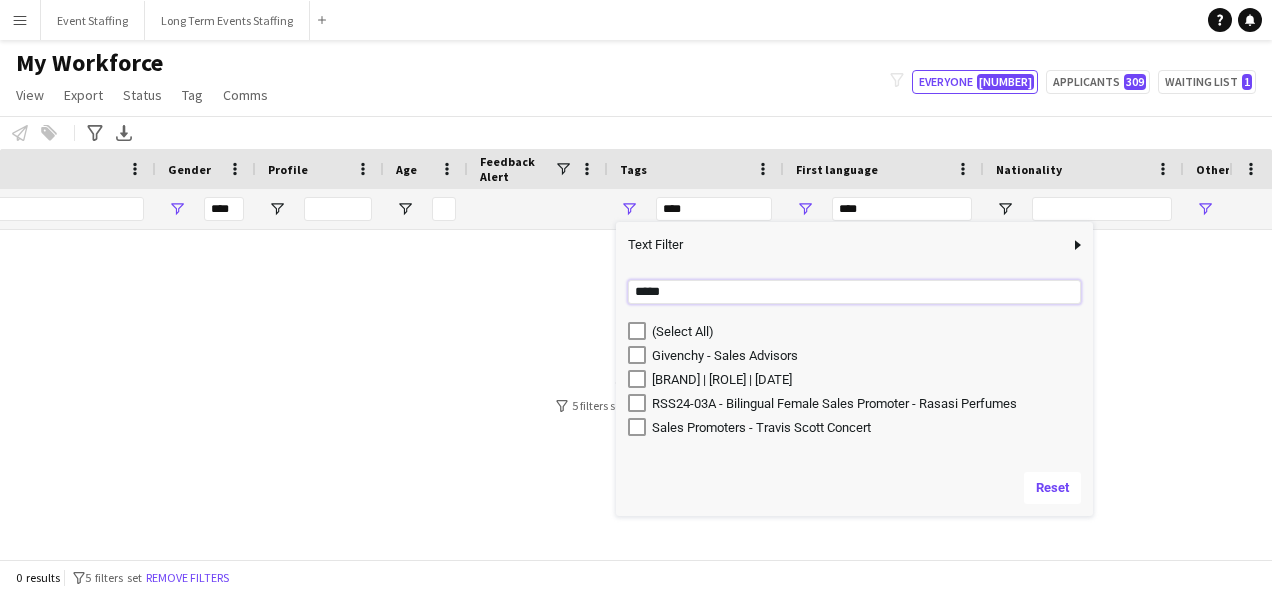 type on "*****" 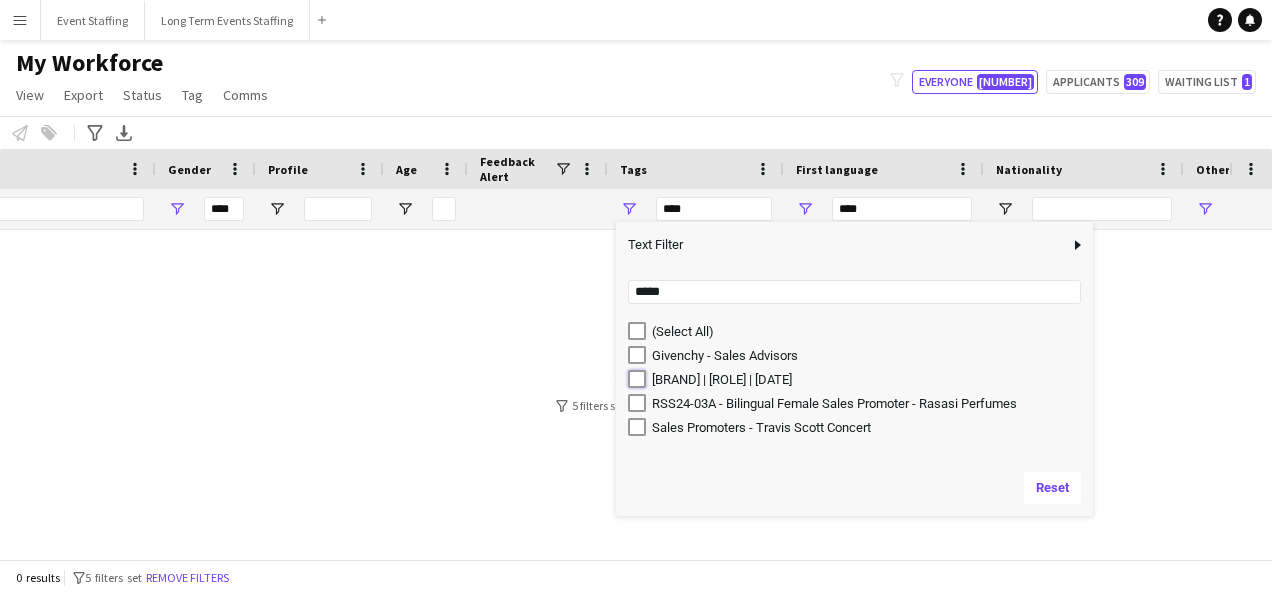 type on "**********" 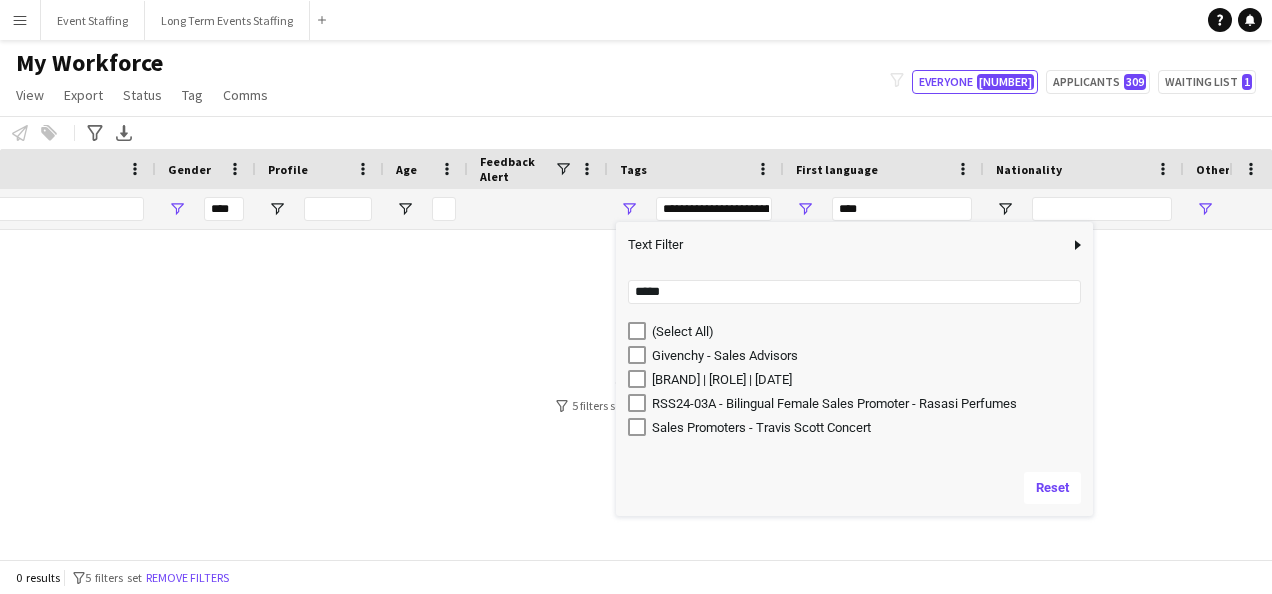 type on "**********" 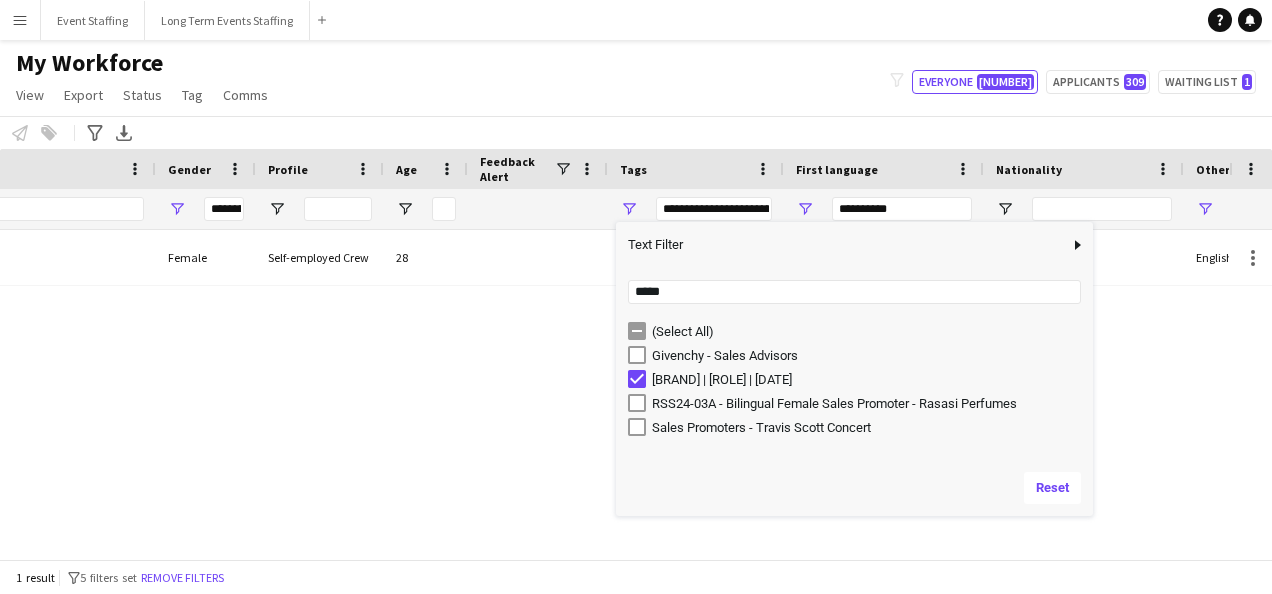 click on "RSS24-03A - Bilingual Female Sales Promoter - Rasasi Perfumes" at bounding box center [860, 403] 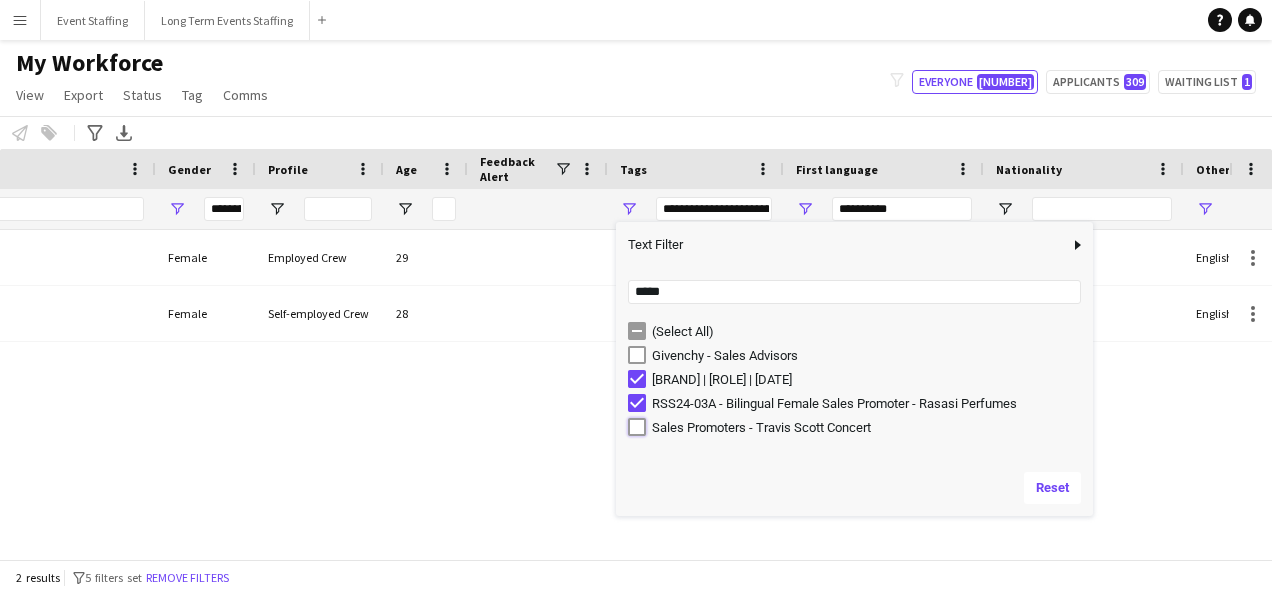 type on "**********" 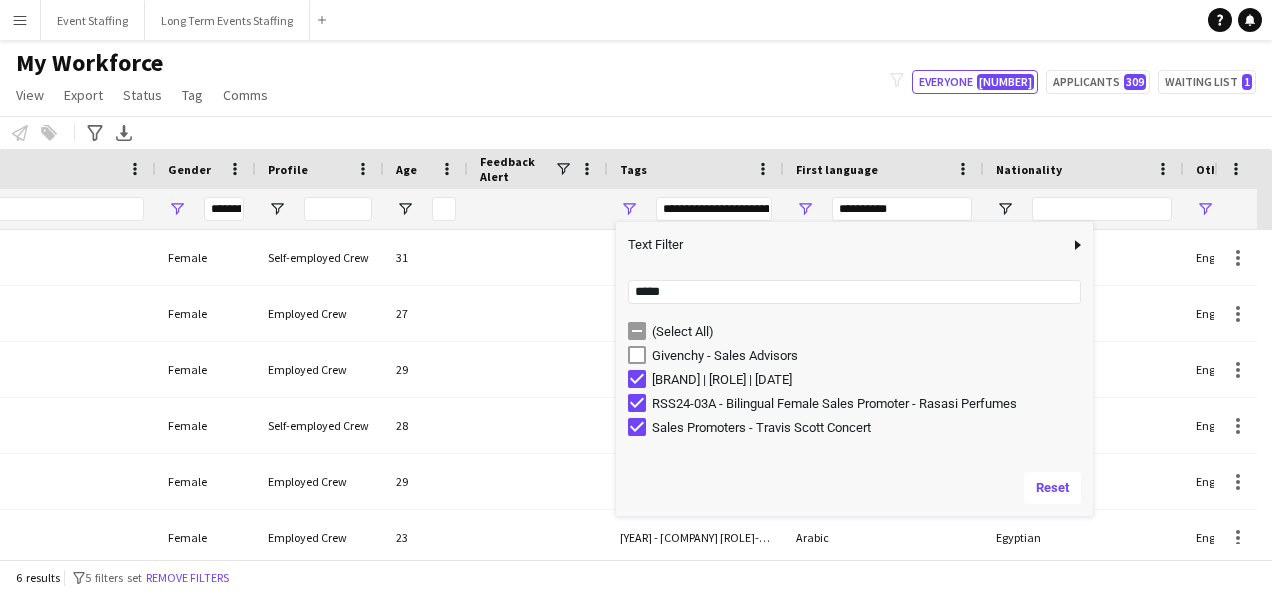click on "My Workforce   View   Views  Default view New view Update view Delete view Edit name Customise view Customise filters Reset Filters Reset View Reset All  Export  Export as XLSX Export as PDF  Status  Edit  Tag  New tag  Edit tag  0- VVIP Hostess  (22) 0-LHS VVIP STAFF (5) 14x hosts / hostesses Qatar Racing and Equestrian Club (12) 2023 - 5 Mascots - 1st to 10th Mar (4) 2023 - A2Z Media - Hostess - 10th & 14th Mar (4) 2023 - Al Mana Promoters - Confirmed (25th Jan to 27th Feb) (2) 2023 - Al Maya - Promoters - 9th, 10th, 11th Mar (4) 2023 - Alberto Dubai - 8 Hostesses - 22nd Feb - Confirmed (5) 2023 - APQ Events - Cast Coordinators (3) 2023 - APQ Events - Info Desk Coordinators (9) 2023 - APQ Events - Sports Coordinators (22) 2023 - APQ Events - Ushers (5) 2023 - ASE23-06A - 3 Ushers (1) 2023 - Assets Group - Call Centre Agents - 1st March (2) 2023 - AZM23-03A - 14th Mar - Hostess (2) 2023 - AZM23-03C - Hostess - 20th Mar (3) 2023 - BDT23-03A - Promoter - 16th, 17th, 18th Mar (5) 2023 - CLN23-03A - Hostess (1)" 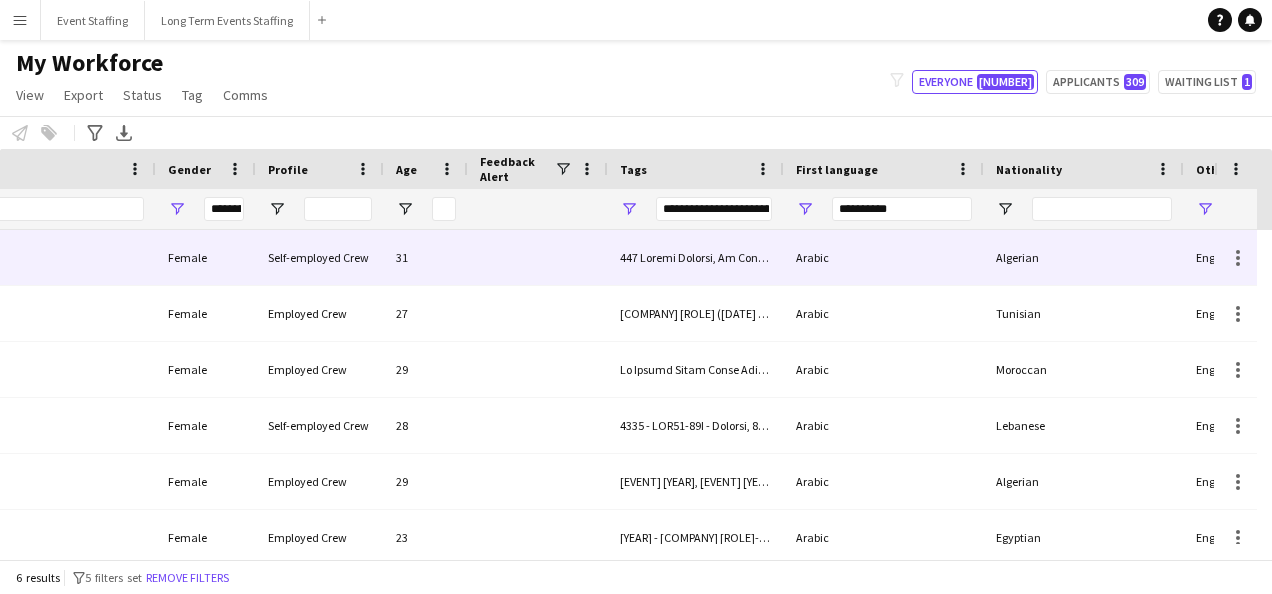 scroll, scrollTop: 0, scrollLeft: 1303, axis: horizontal 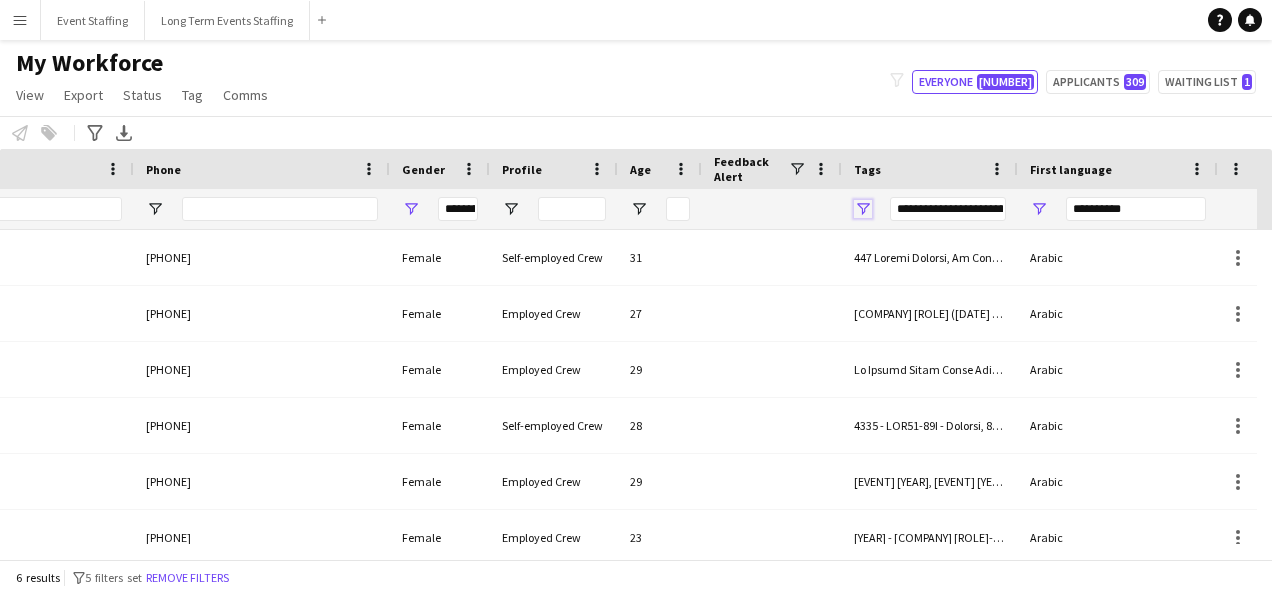 click at bounding box center (863, 209) 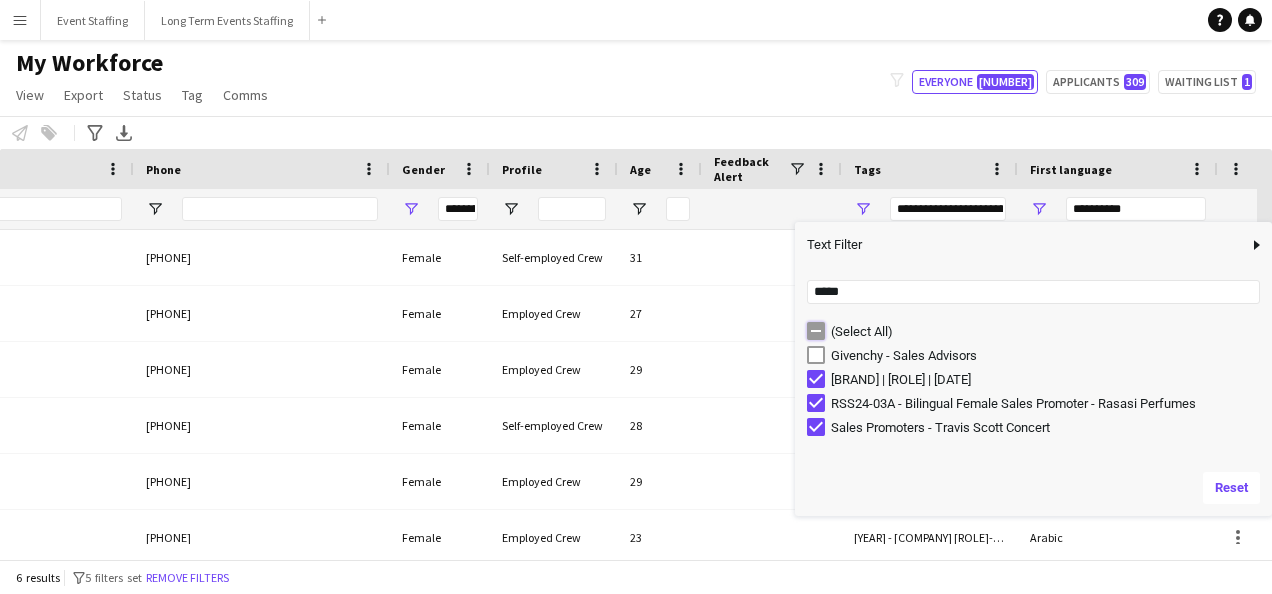 type on "**********" 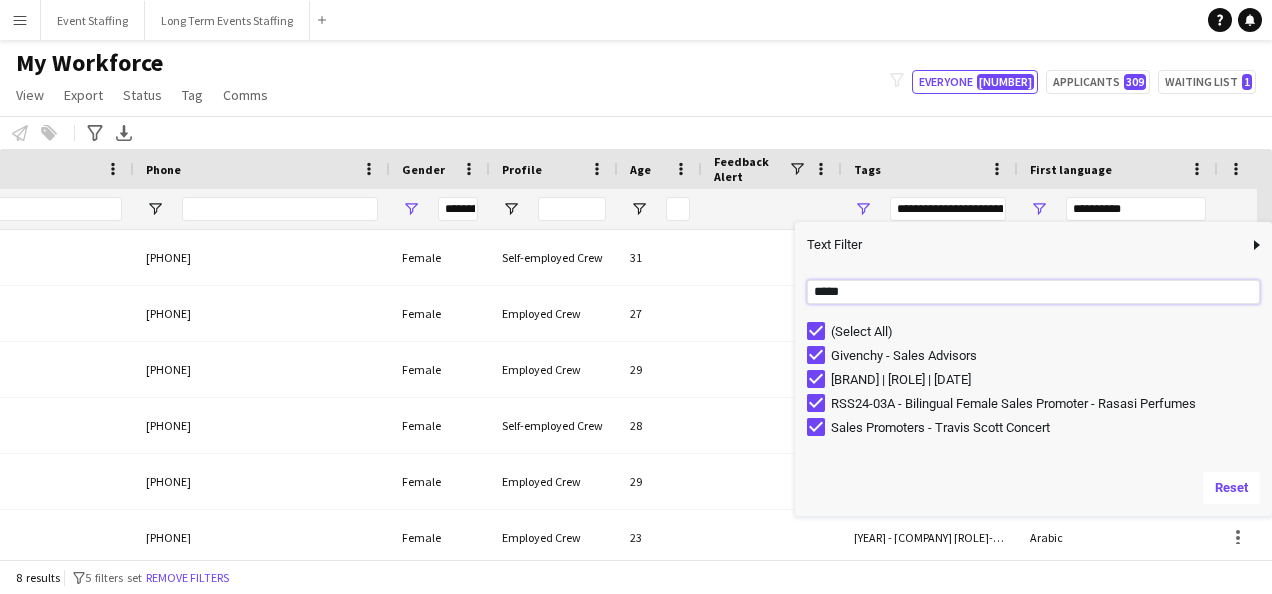click on "*****" at bounding box center [1033, 292] 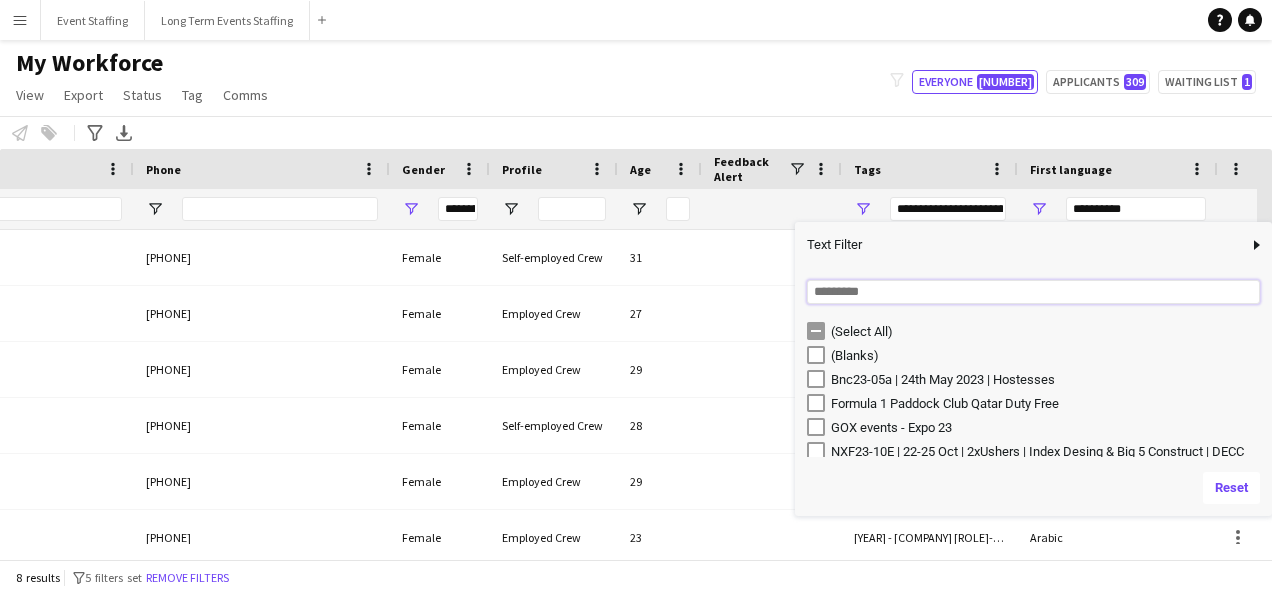 type 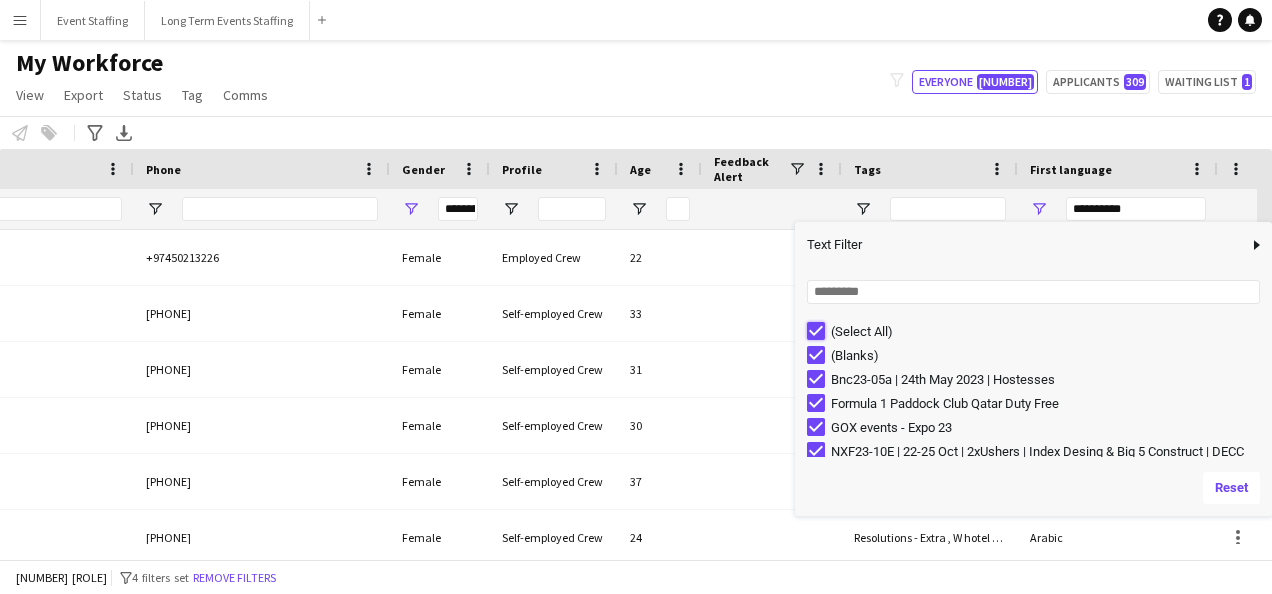 type on "***" 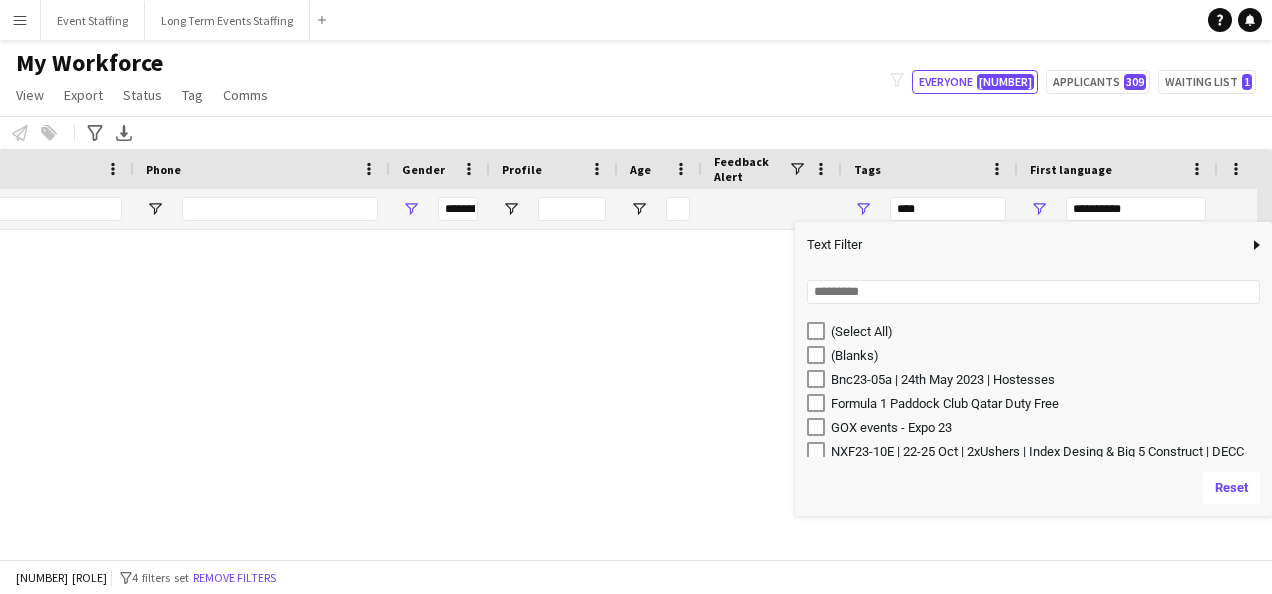 type on "***" 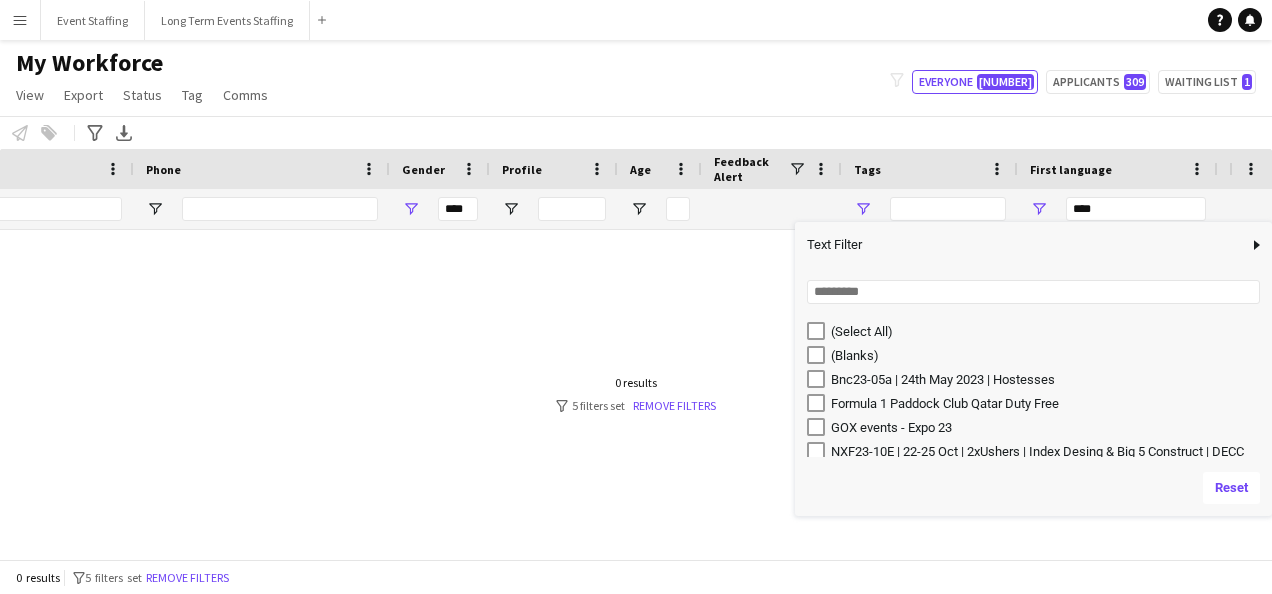 type on "**********" 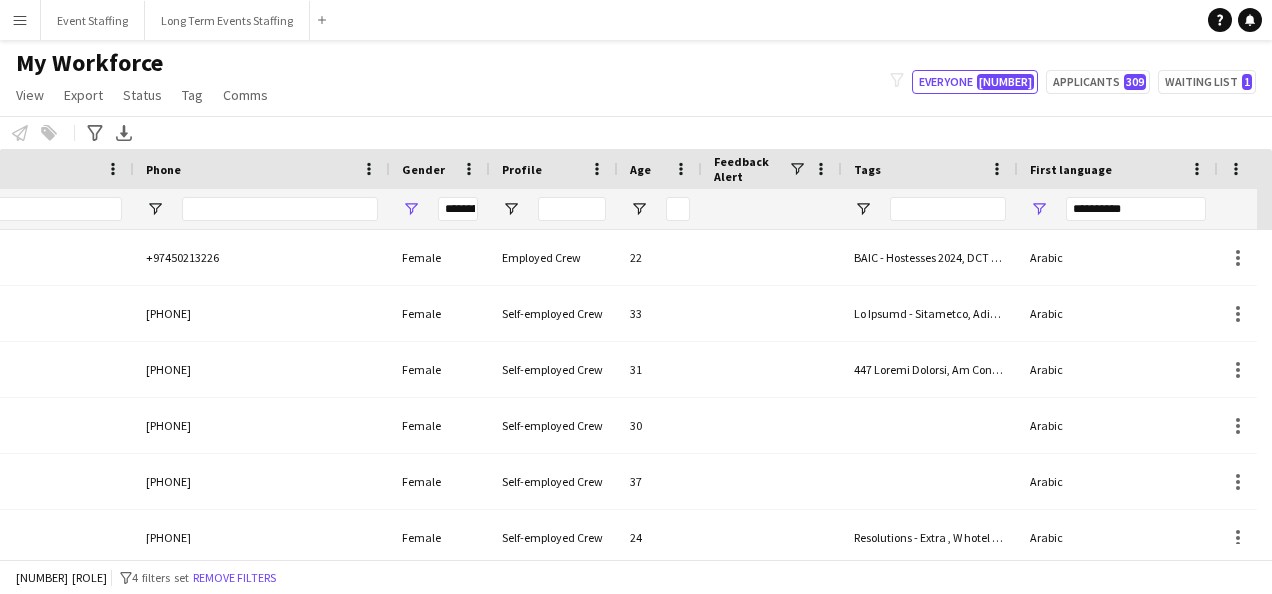 click on "Notify workforce
Add to tag
Select at least one crew to tag him or her.
Advanced filters
Advanced filters   Availability   Start Time   End Time   Skills   Role types   Worked with these clients...   Address
Address
Distance from address (km)   Clear   View results
Export XLSX" 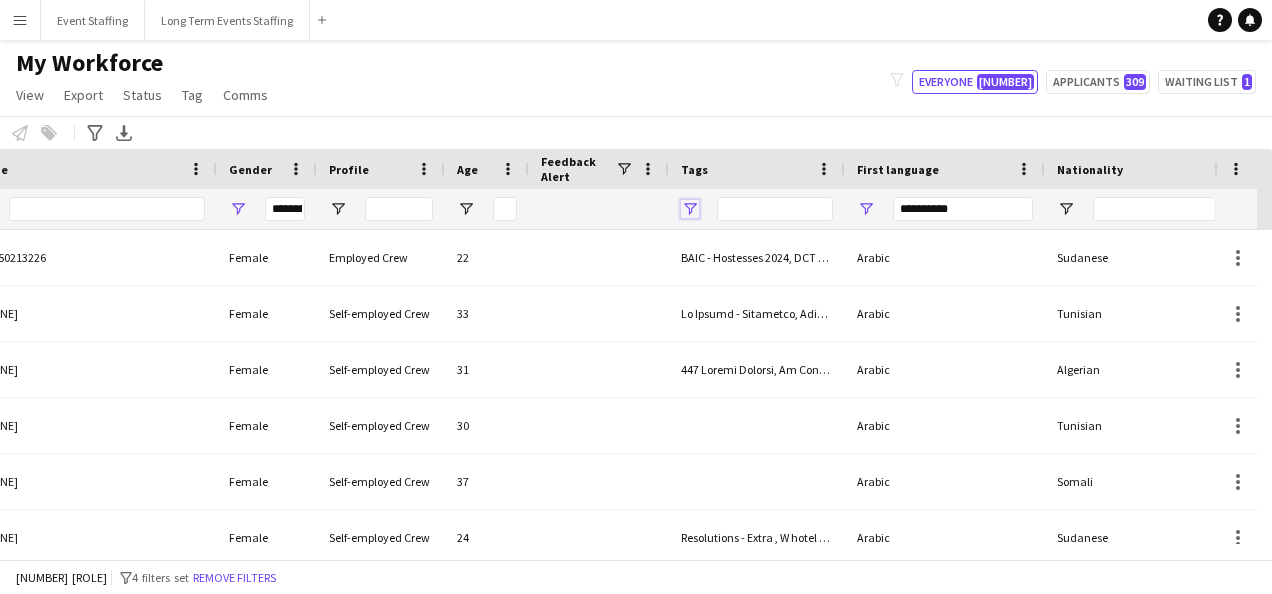 click at bounding box center (690, 209) 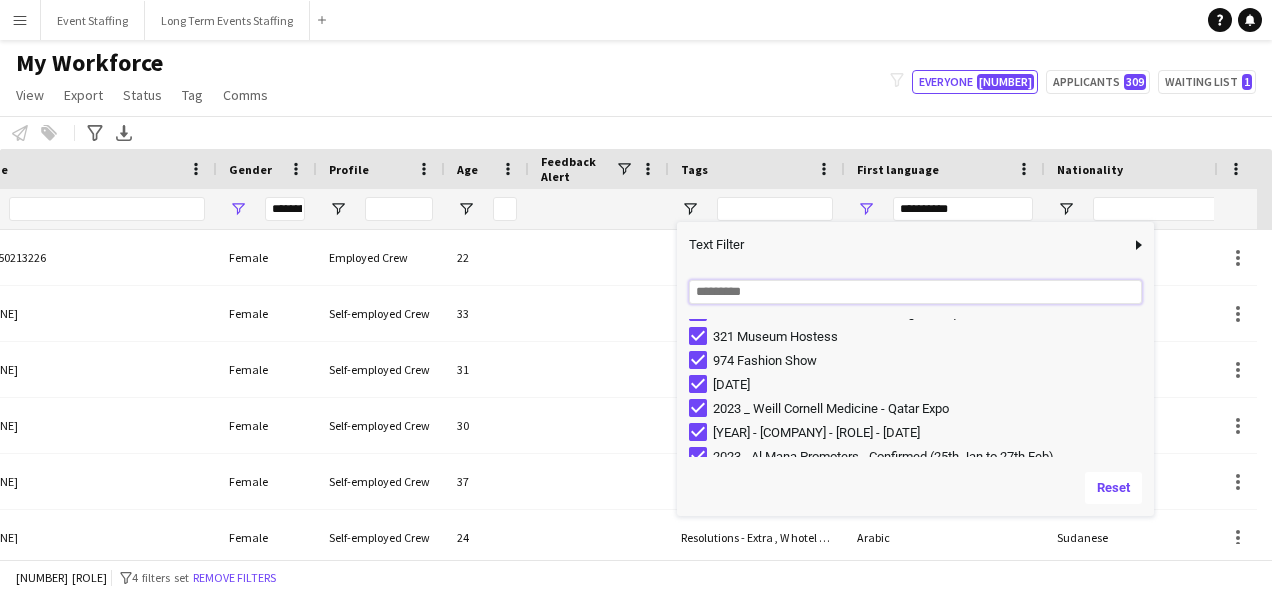 click at bounding box center (915, 292) 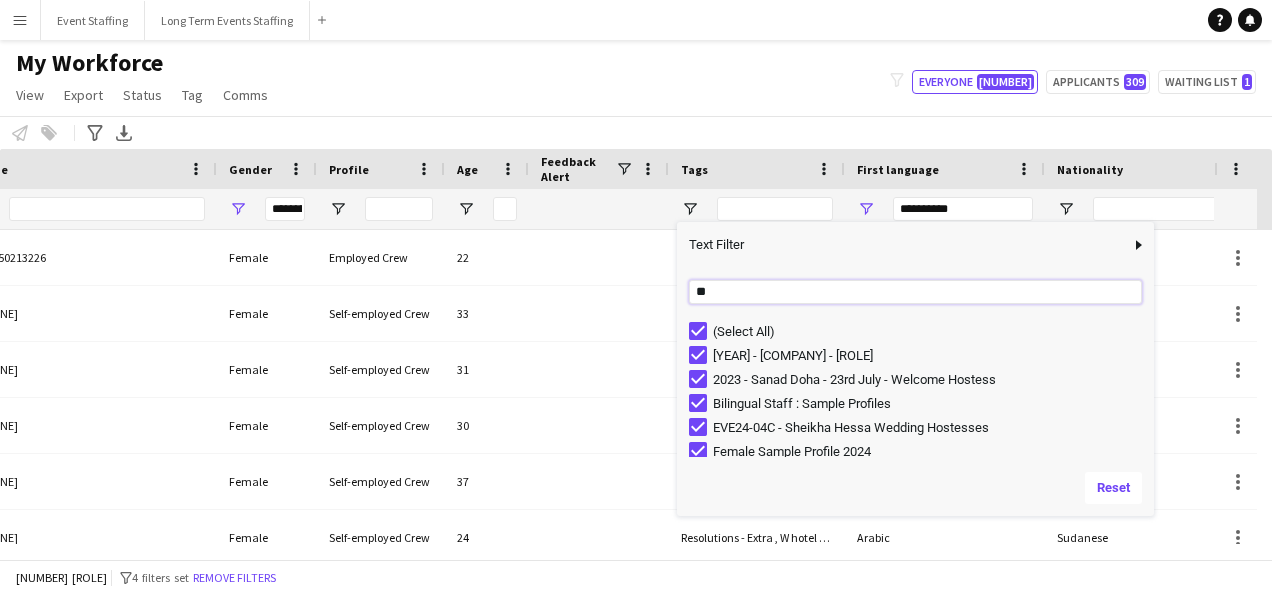 type on "*" 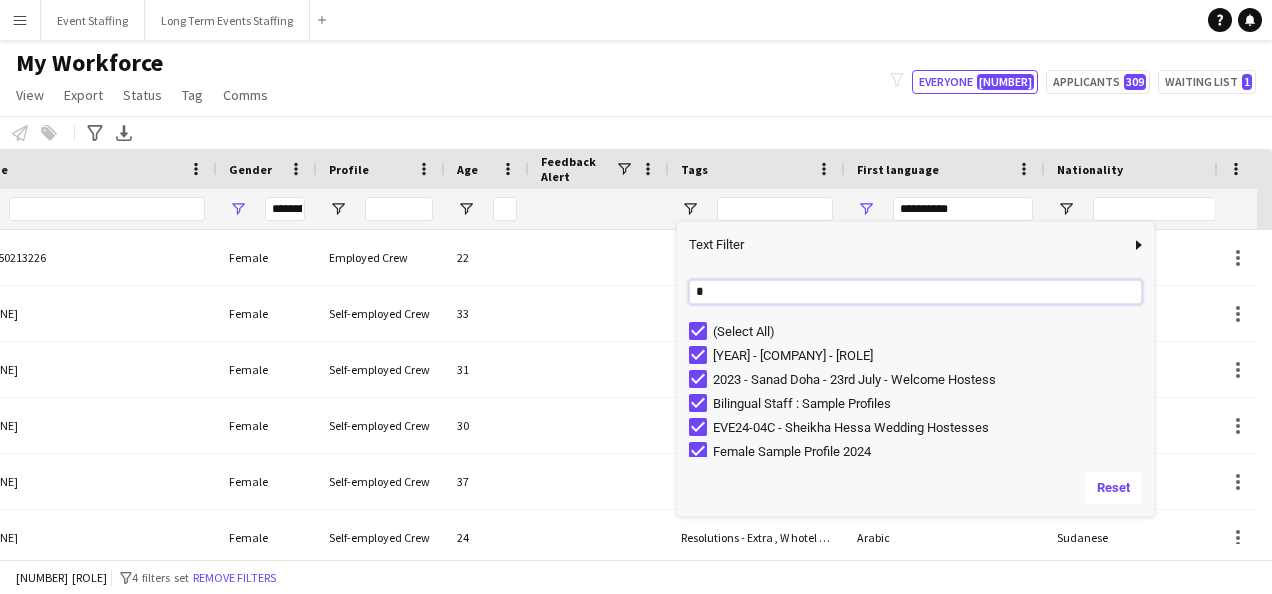 type 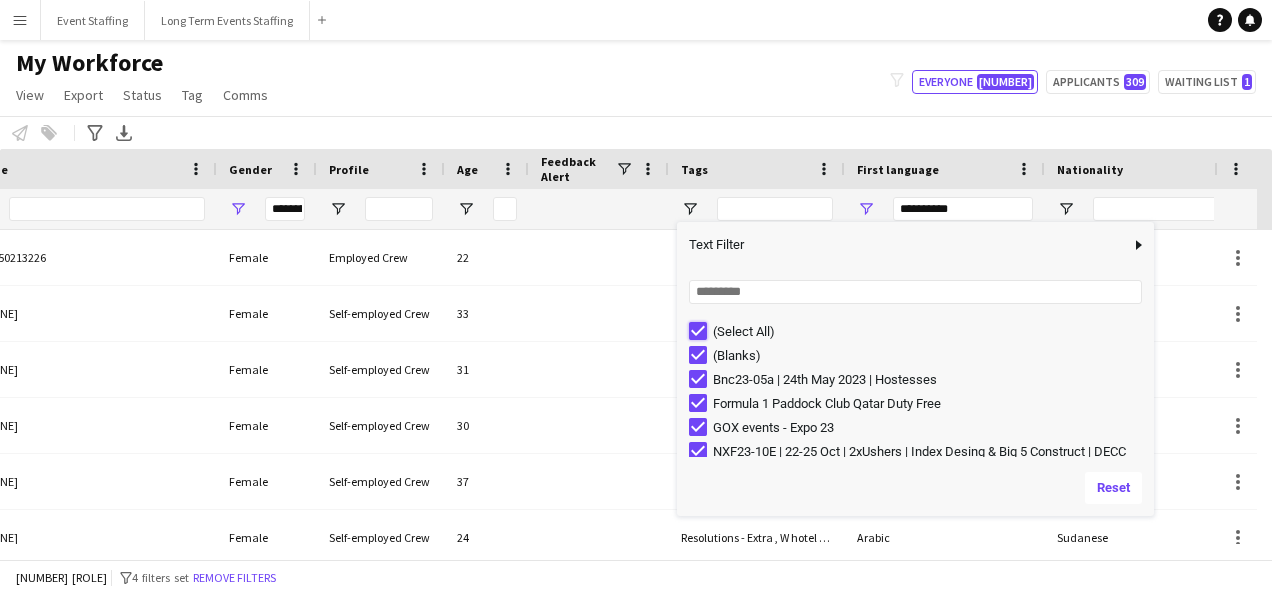 type on "***" 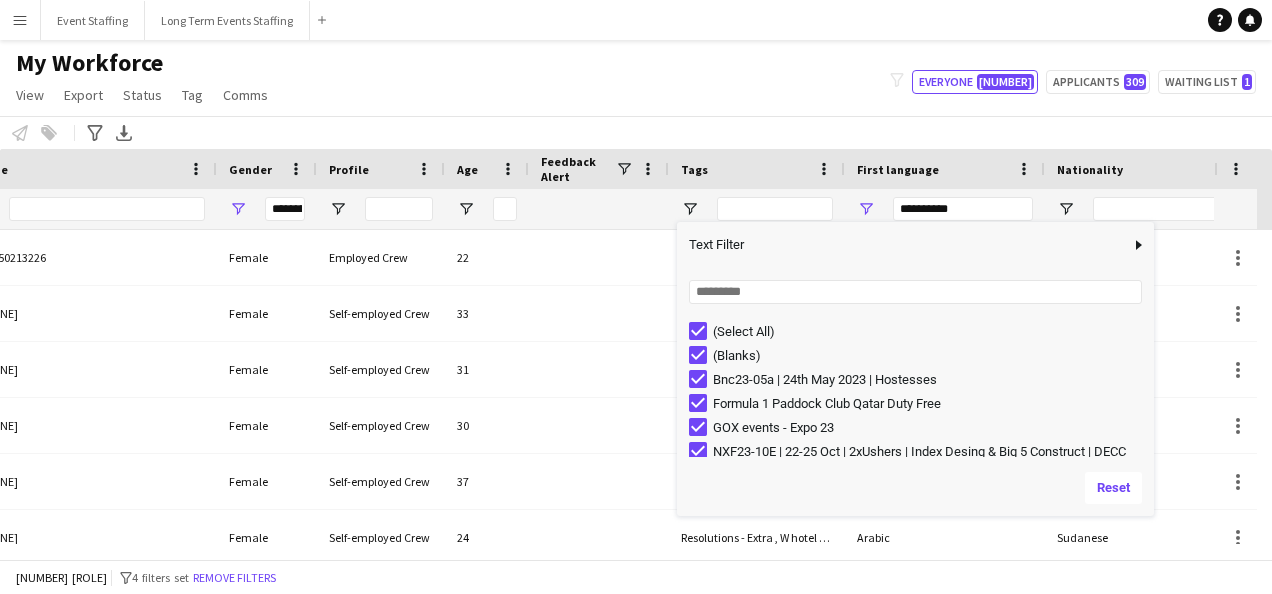 type on "***" 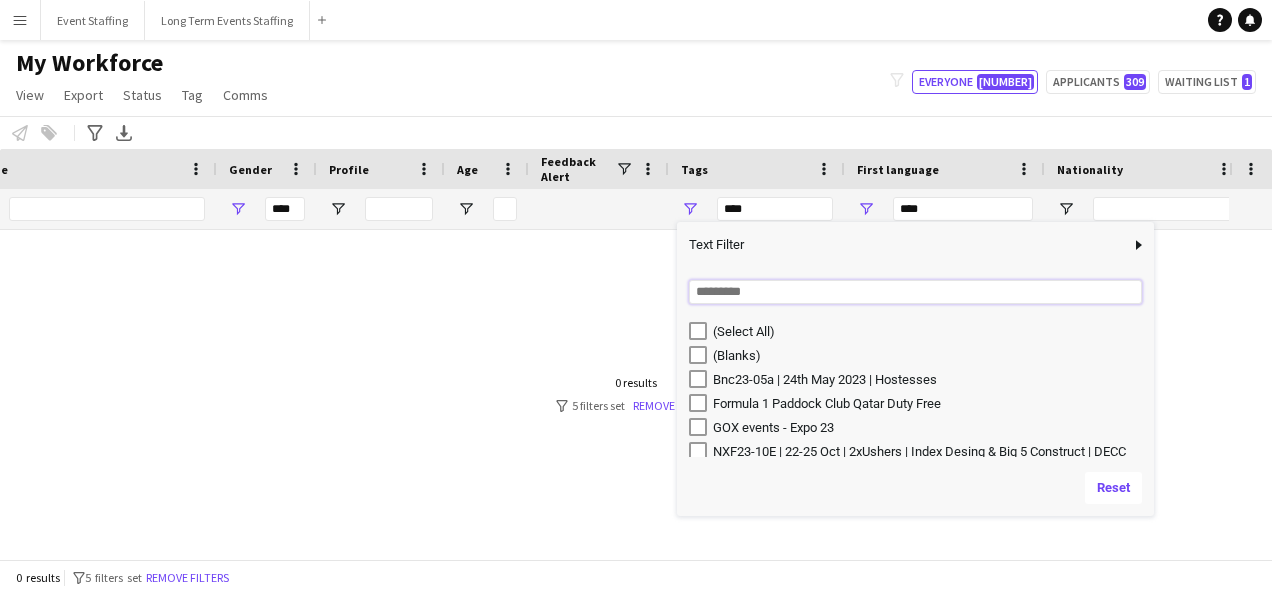 click at bounding box center (915, 292) 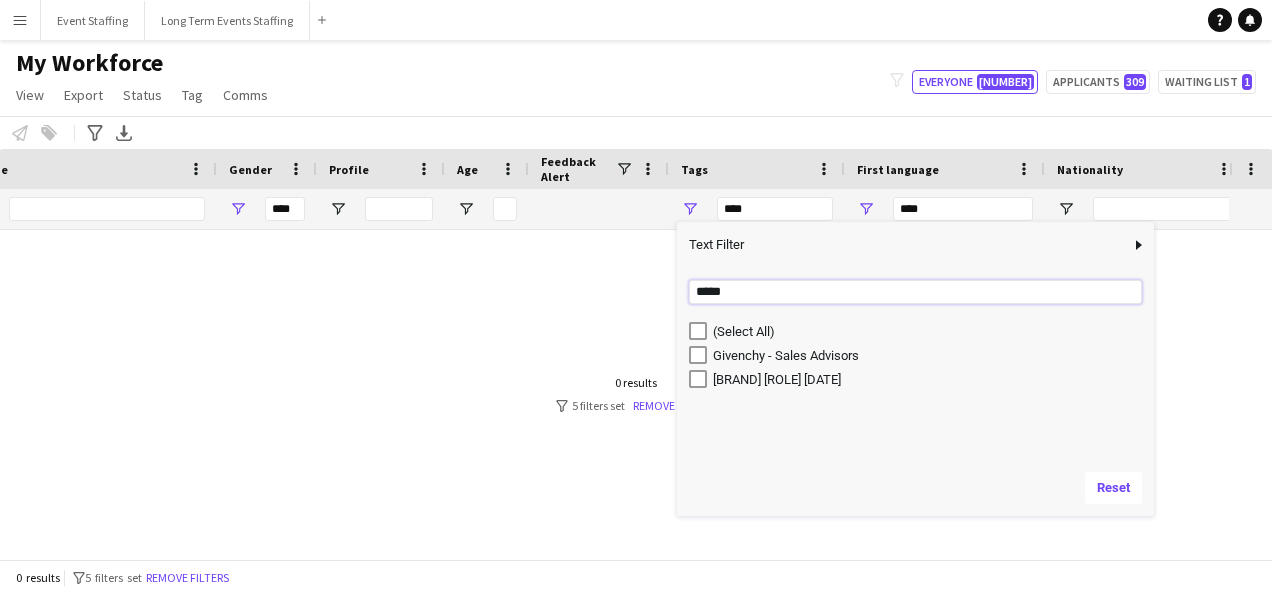 type on "*****" 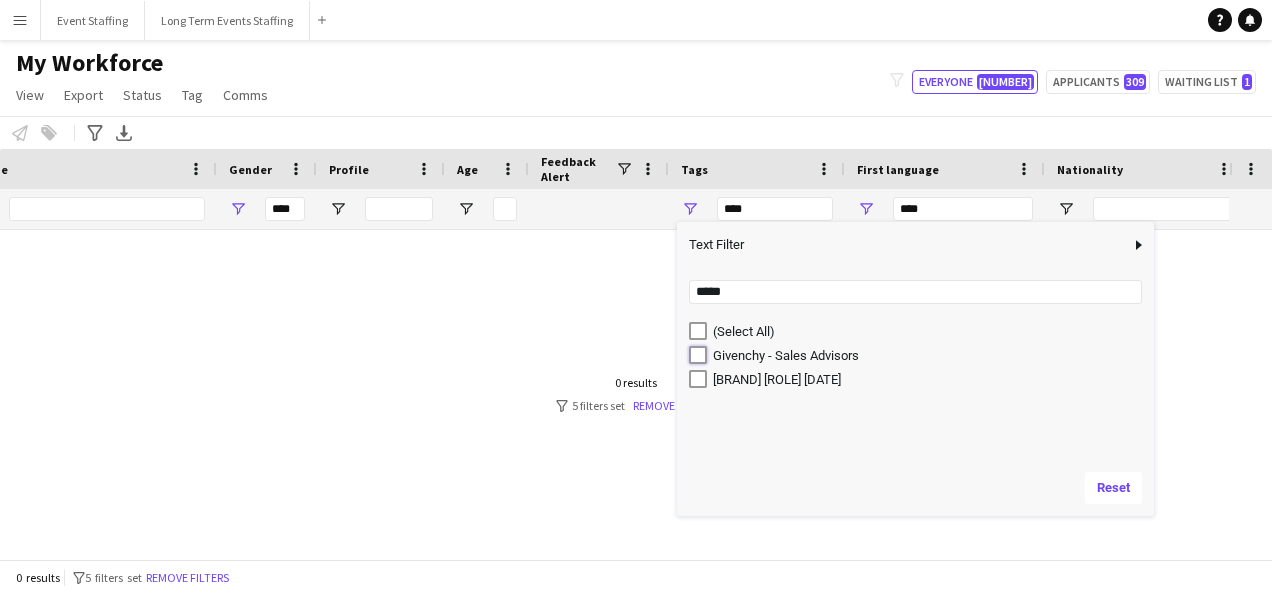 type on "**********" 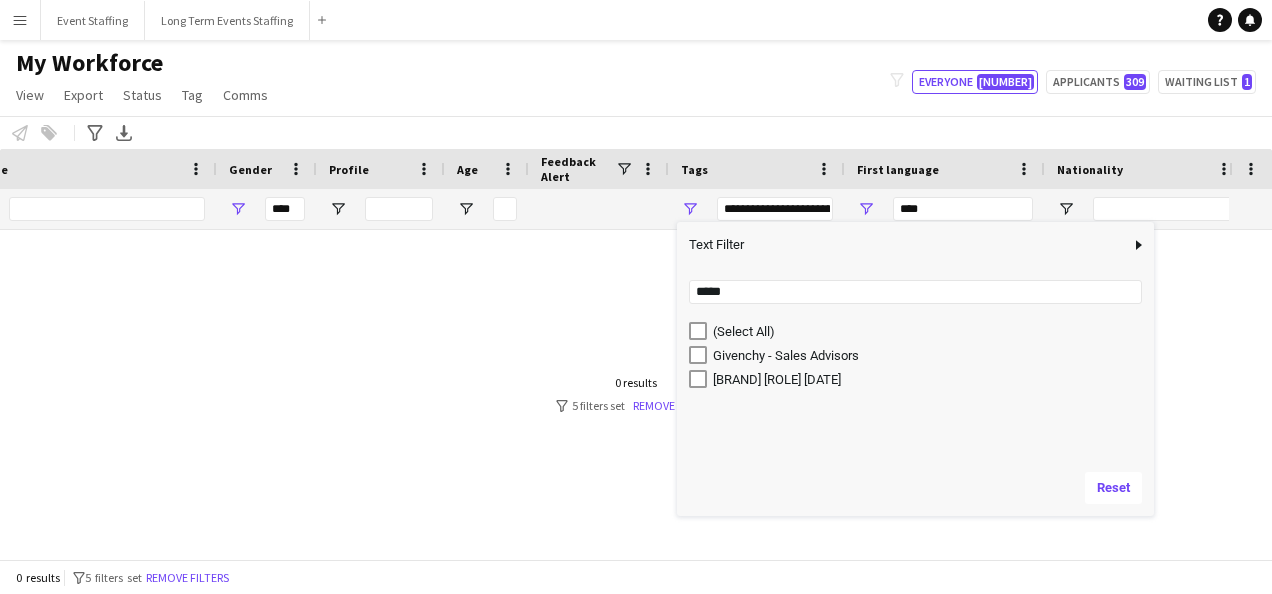 type on "**********" 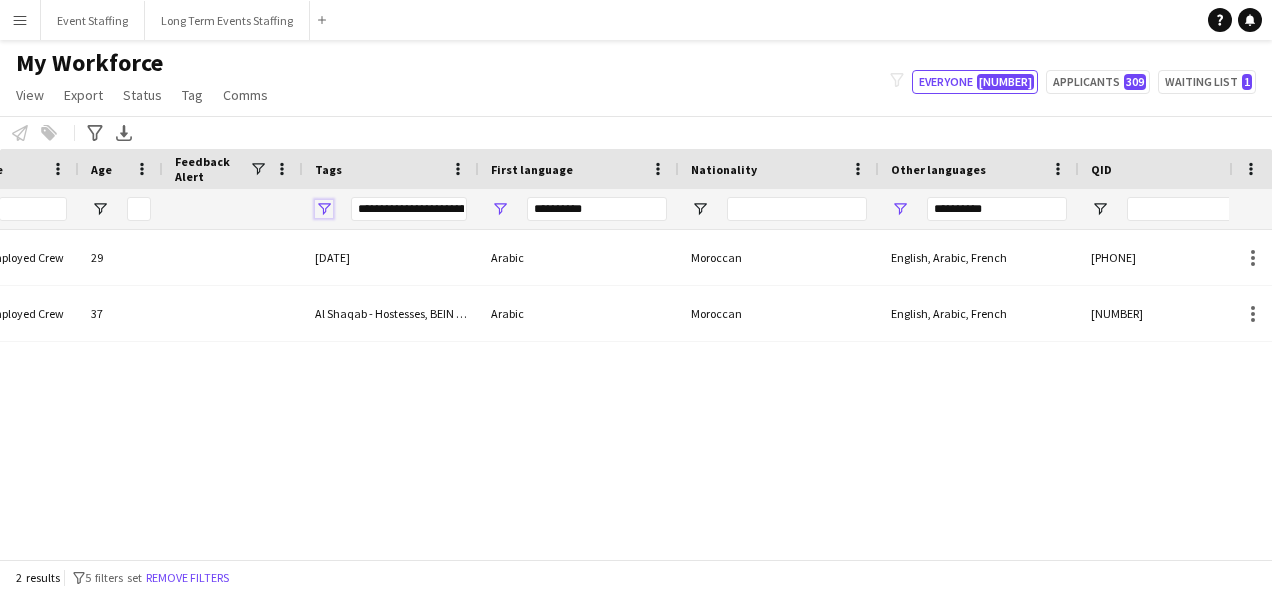 click at bounding box center [324, 209] 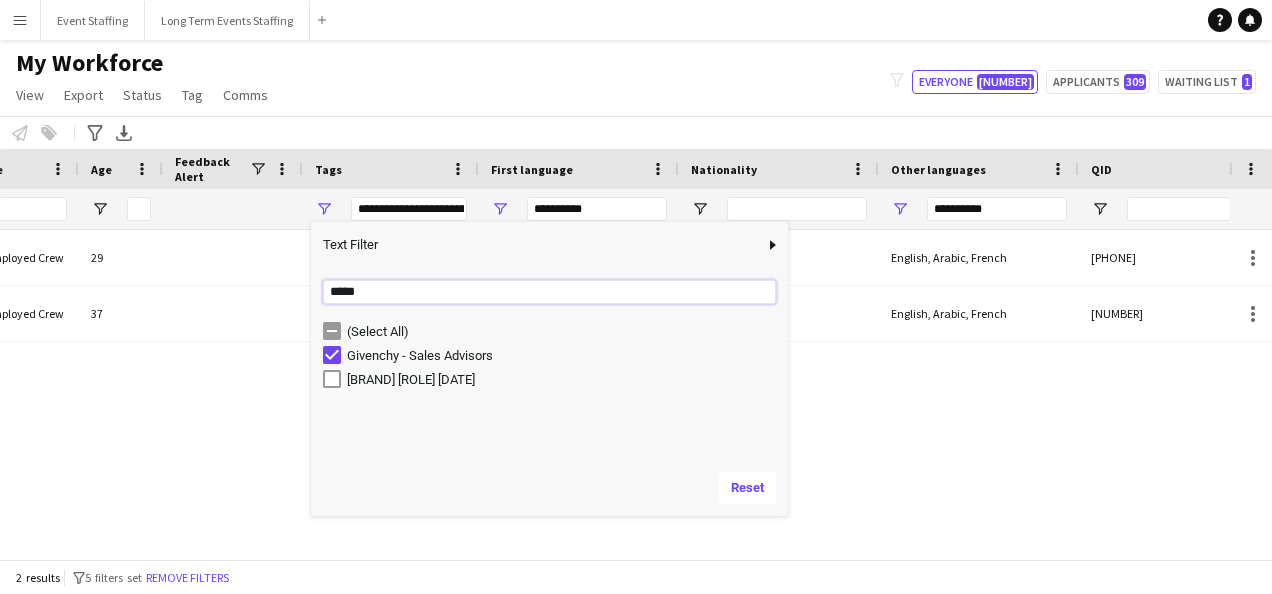 click on "*****" at bounding box center (549, 292) 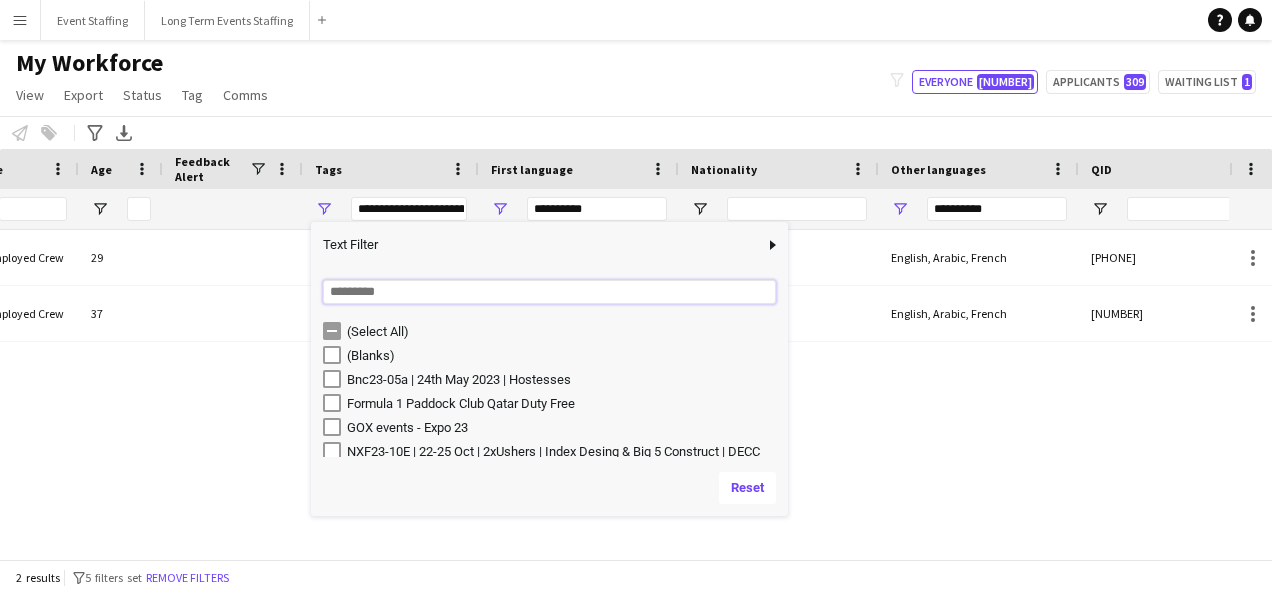 type 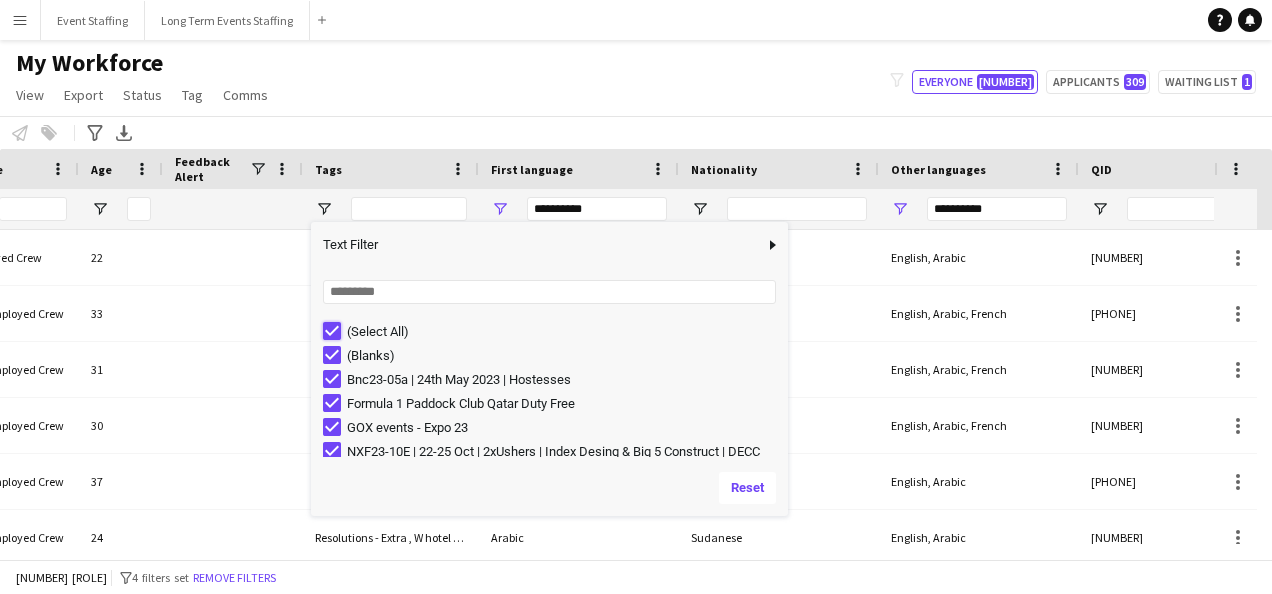 type on "***" 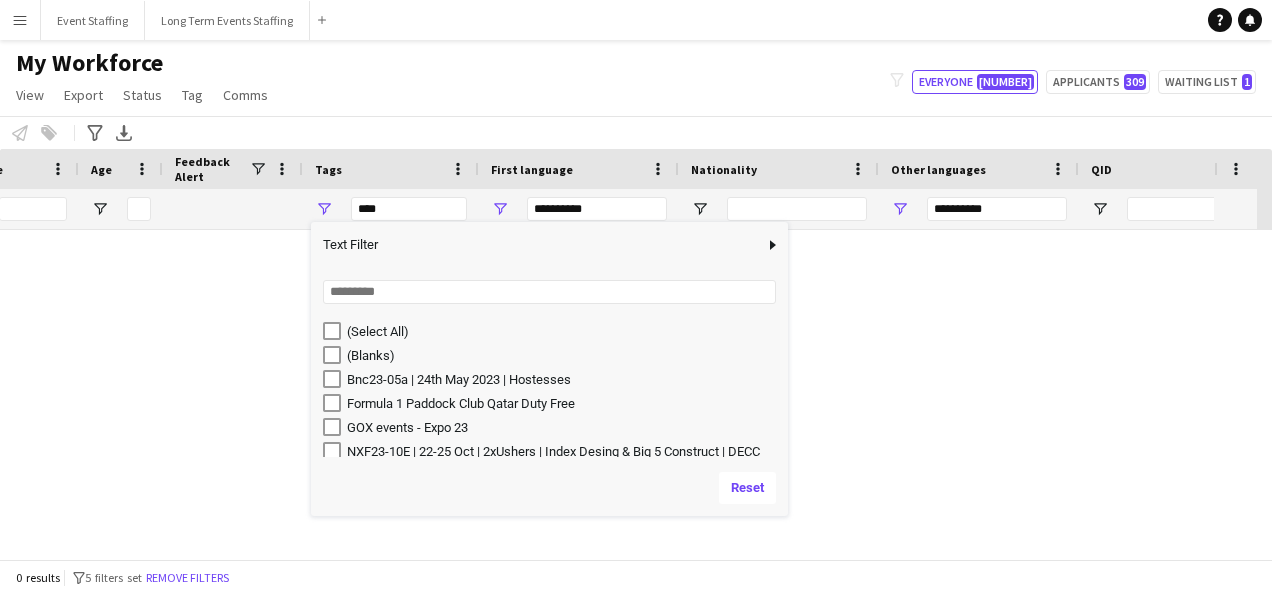 type on "***" 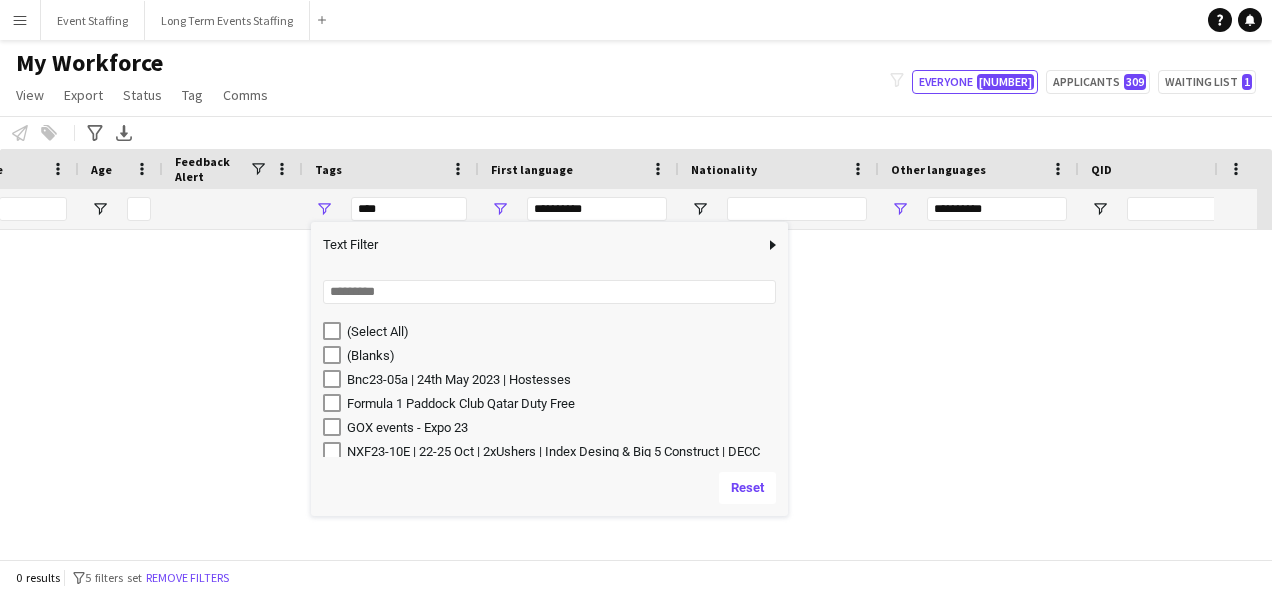 type on "***" 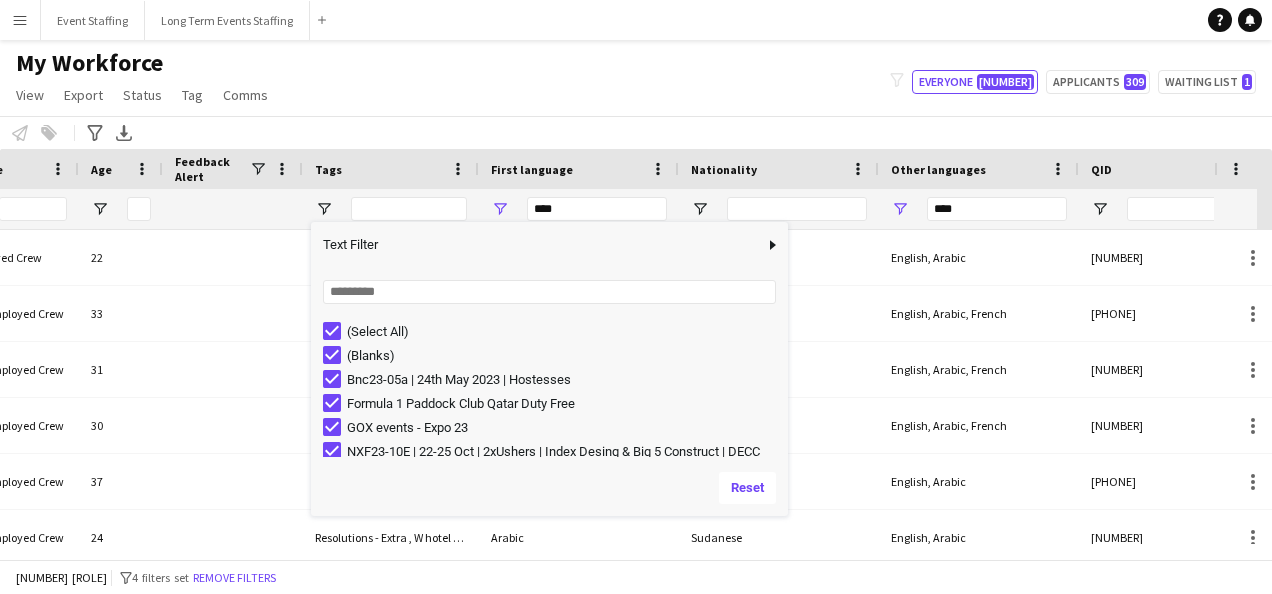 type on "**********" 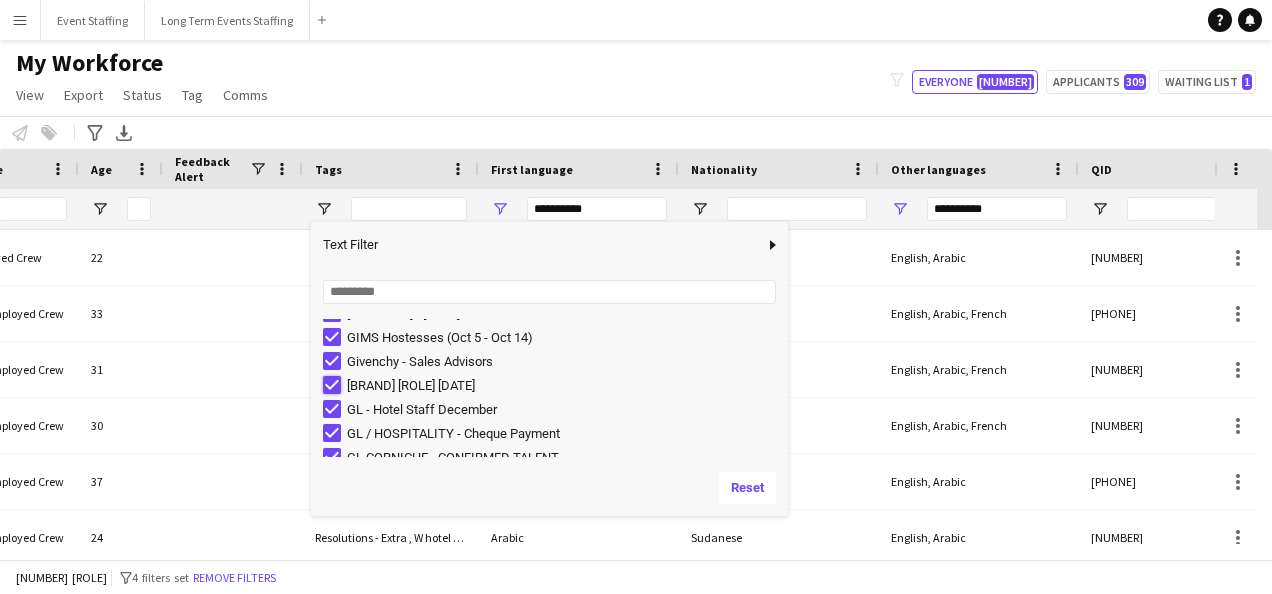 type on "**********" 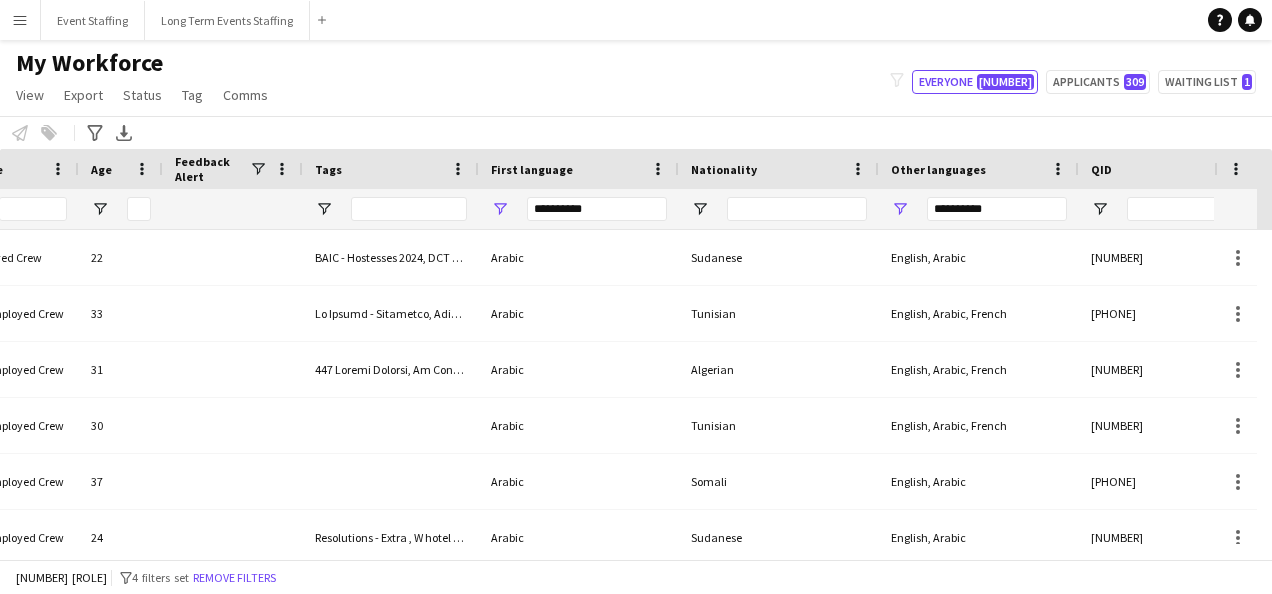 click on "Notify workforce
Add to tag
Select at least one crew to tag him or her.
Advanced filters
Advanced filters   Availability   Start Time   End Time   Skills   Role types   Worked with these clients...   Address
Address
Distance from address (km)   Clear   View results
Export XLSX" 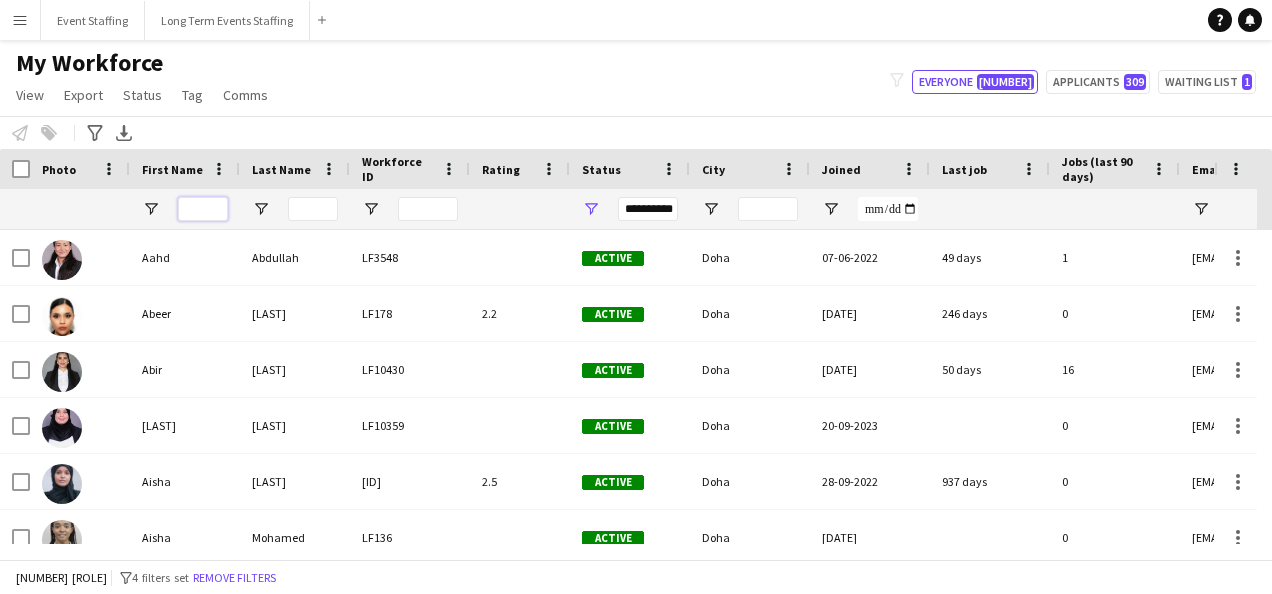 click at bounding box center (203, 209) 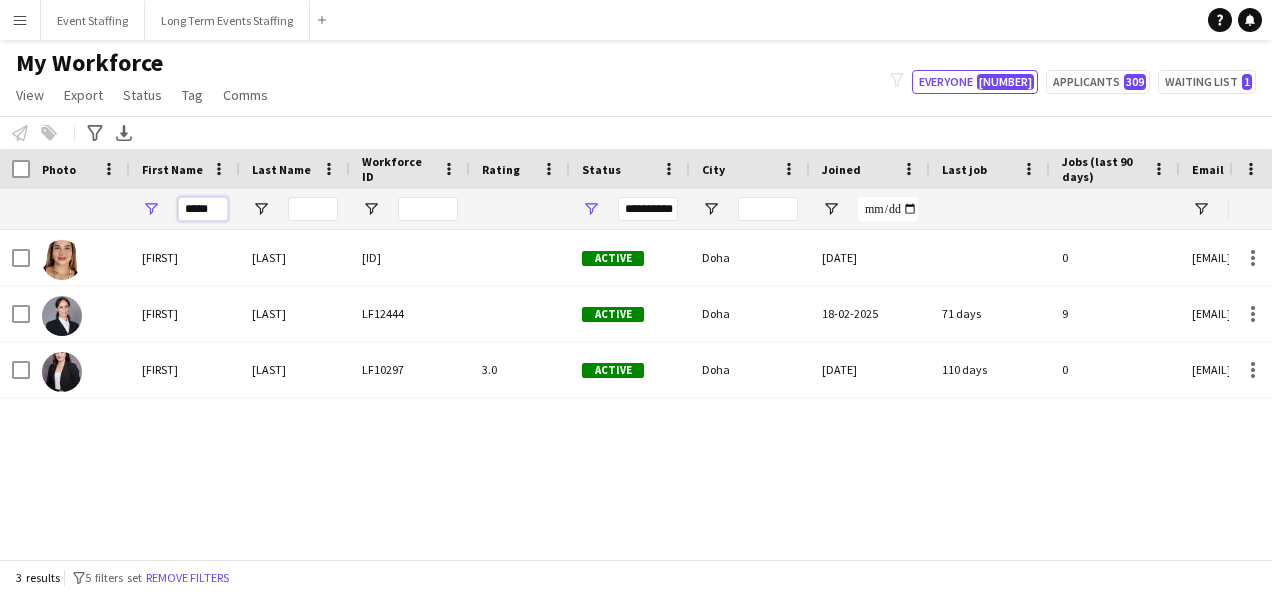 type on "*****" 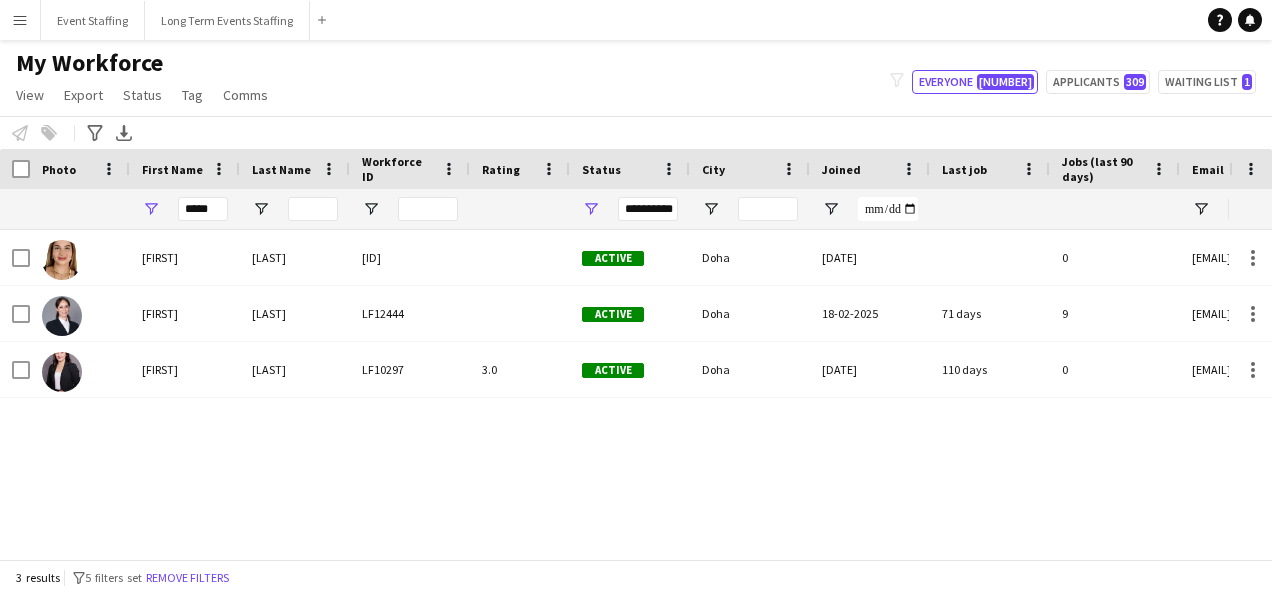 click on "My Workforce   View   Views  Default view New view Update view Delete view Edit name Customise view Customise filters Reset Filters Reset View Reset All  Export  Export as XLSX Export as PDF  Status  Edit  Tag  New tag  Edit tag  0- VVIP Hostess  (22) 0-LHS VVIP STAFF (5) 14x hosts / hostesses Qatar Racing and Equestrian Club (12) 2023 - 5 Mascots - 1st to 10th Mar (4) 2023 - A2Z Media - Hostess - 10th & 14th Mar (4) 2023 - Al Mana Promoters - Confirmed (25th Jan to 27th Feb) (2) 2023 - Al Maya - Promoters - 9th, 10th, 11th Mar (4) 2023 - Alberto Dubai - 8 Hostesses - 22nd Feb - Confirmed (5) 2023 - APQ Events - Cast Coordinators (3) 2023 - APQ Events - Info Desk Coordinators (9) 2023 - APQ Events - Sports Coordinators (22) 2023 - APQ Events - Ushers (5) 2023 - ASE23-06A - 3 Ushers (1) 2023 - Assets Group - Call Centre Agents - 1st March (2) 2023 - AZM23-03A - 14th Mar - Hostess (2) 2023 - AZM23-03C - Hostess - 20th Mar (3) 2023 - BDT23-03A - Promoter - 16th, 17th, 18th Mar (5) 2023 - CLN23-03A - Hostess (1)" 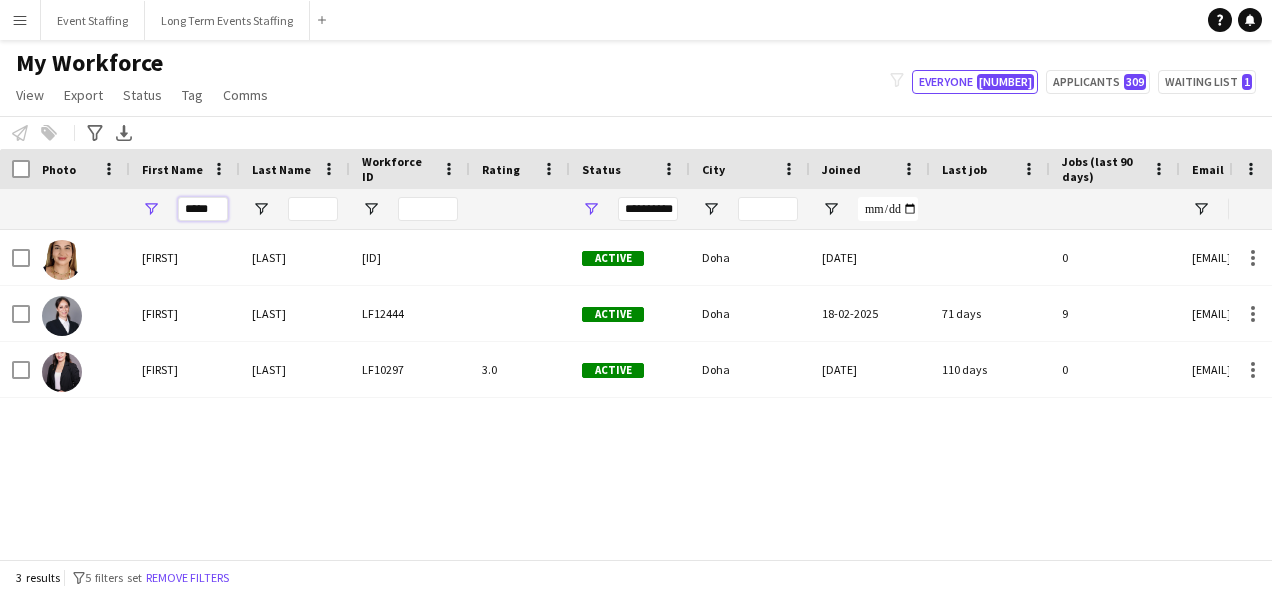 click on "*****" at bounding box center [203, 209] 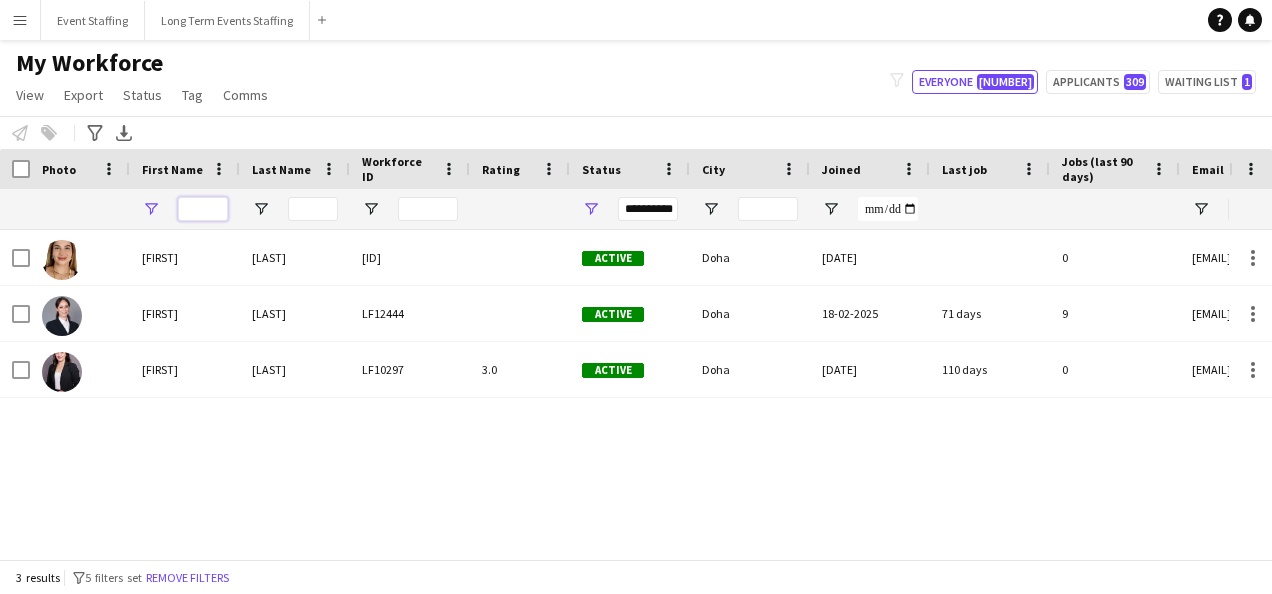 type on "*" 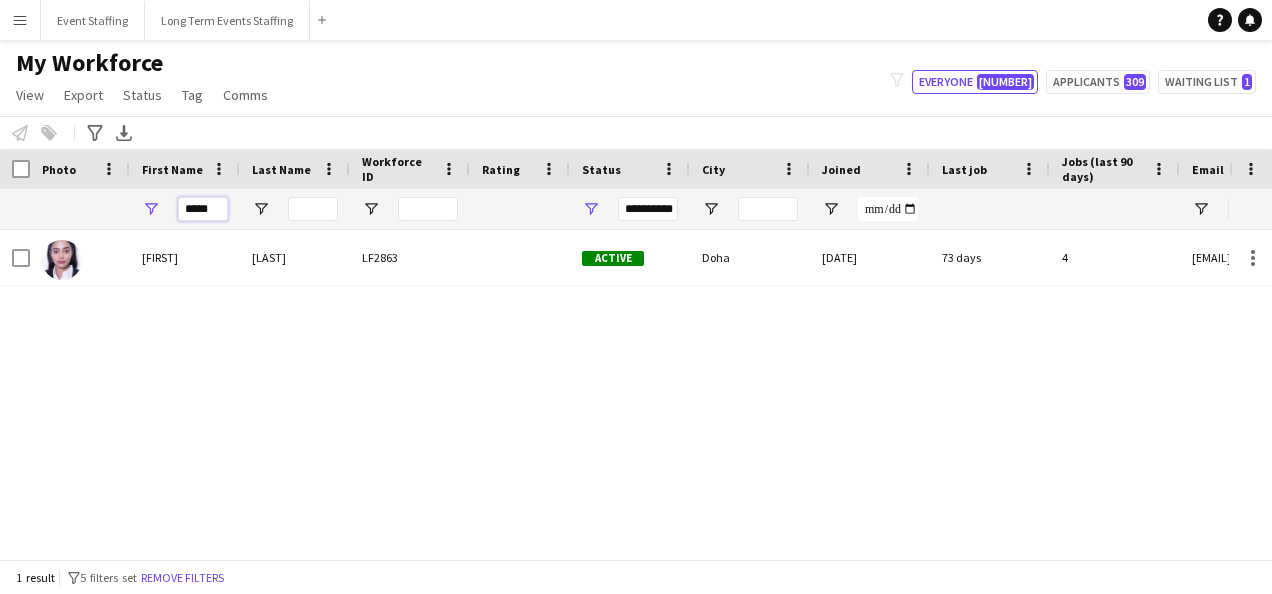 type on "*****" 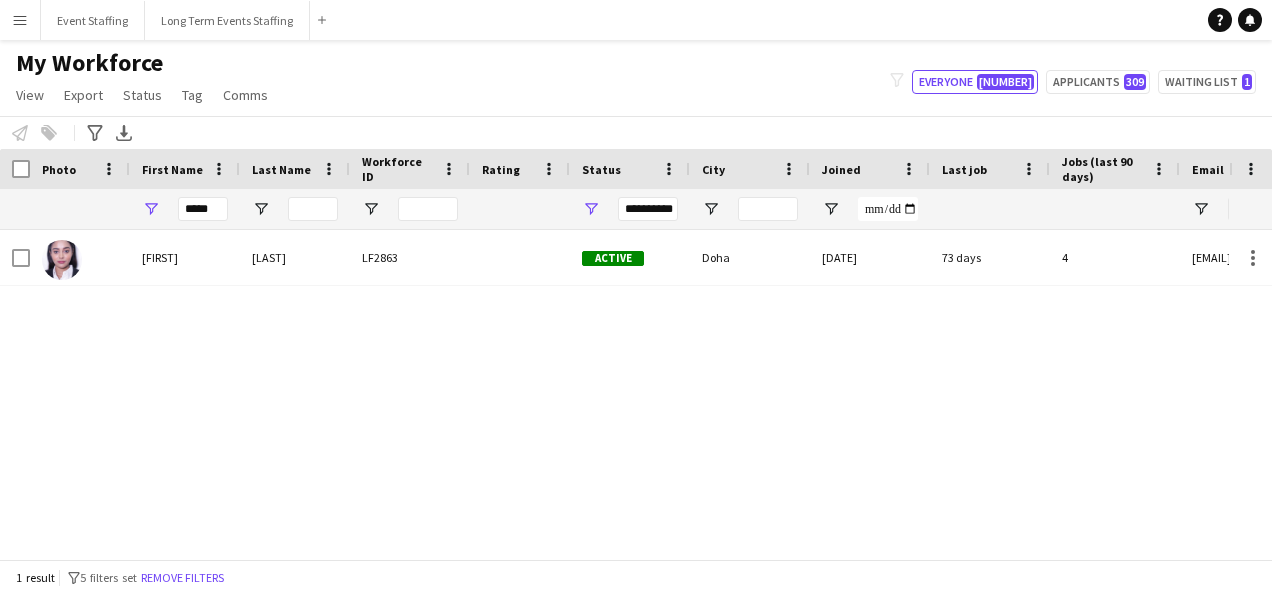 click on "[FIRST] [LAST] [ID] Active [CITY] [DATE] [DAYS] [EMAIL]" at bounding box center [614, 387] 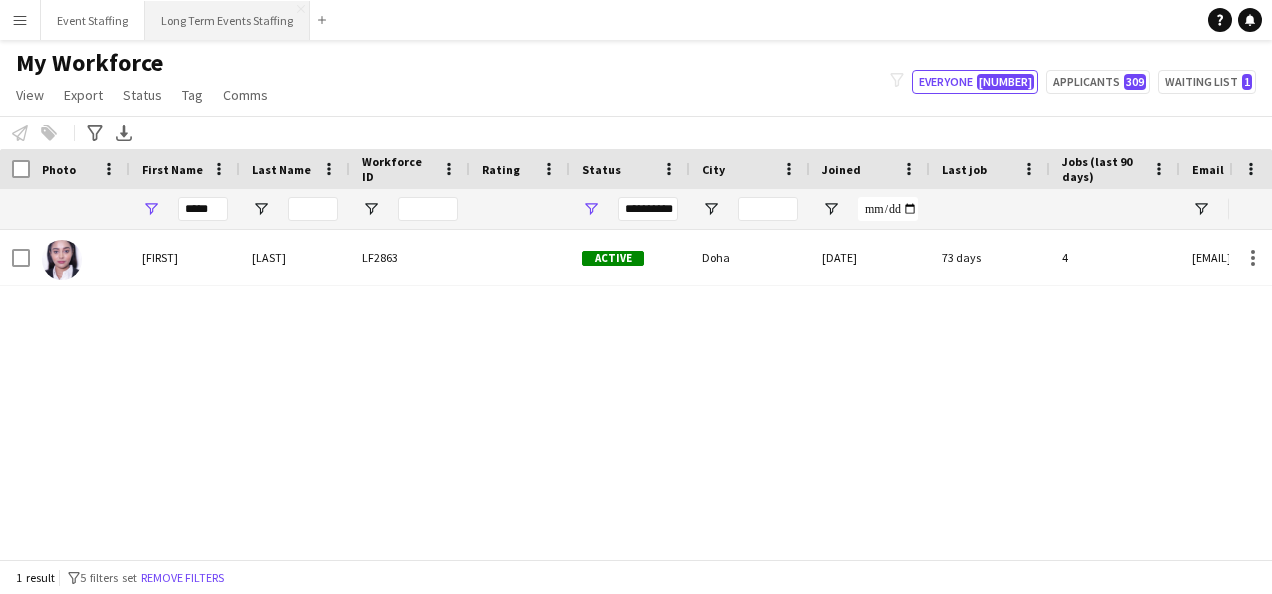 click on "Long Term Events Staffing
Close" at bounding box center [227, 20] 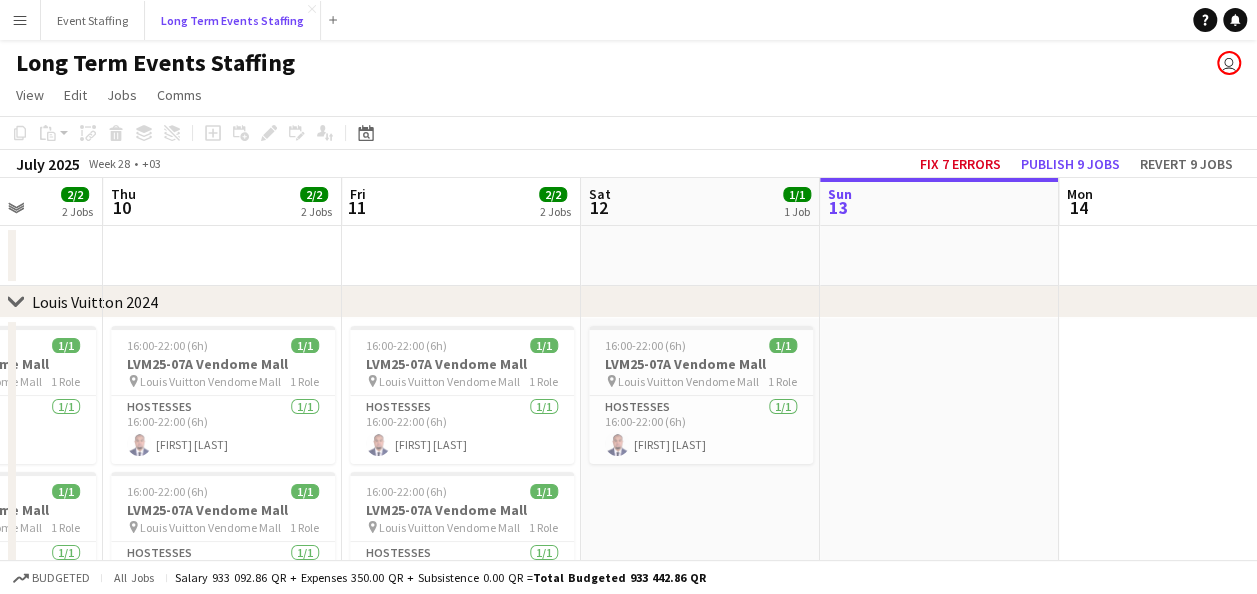 scroll, scrollTop: 0, scrollLeft: 490, axis: horizontal 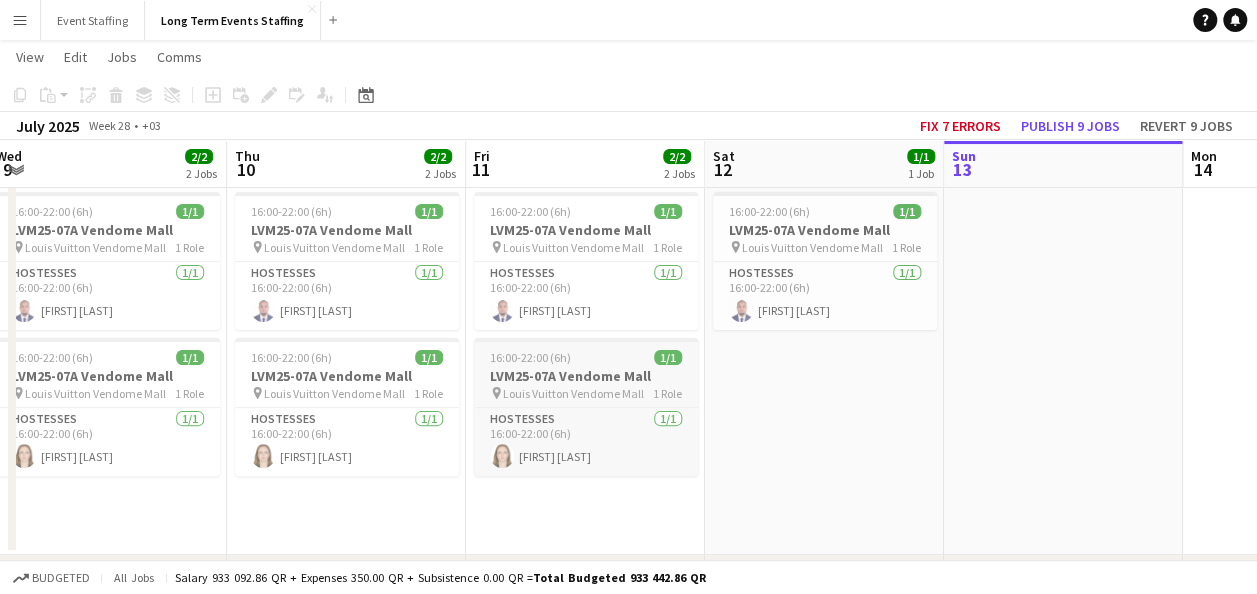 click on "[DURATION] [COUNT]" at bounding box center [586, 357] 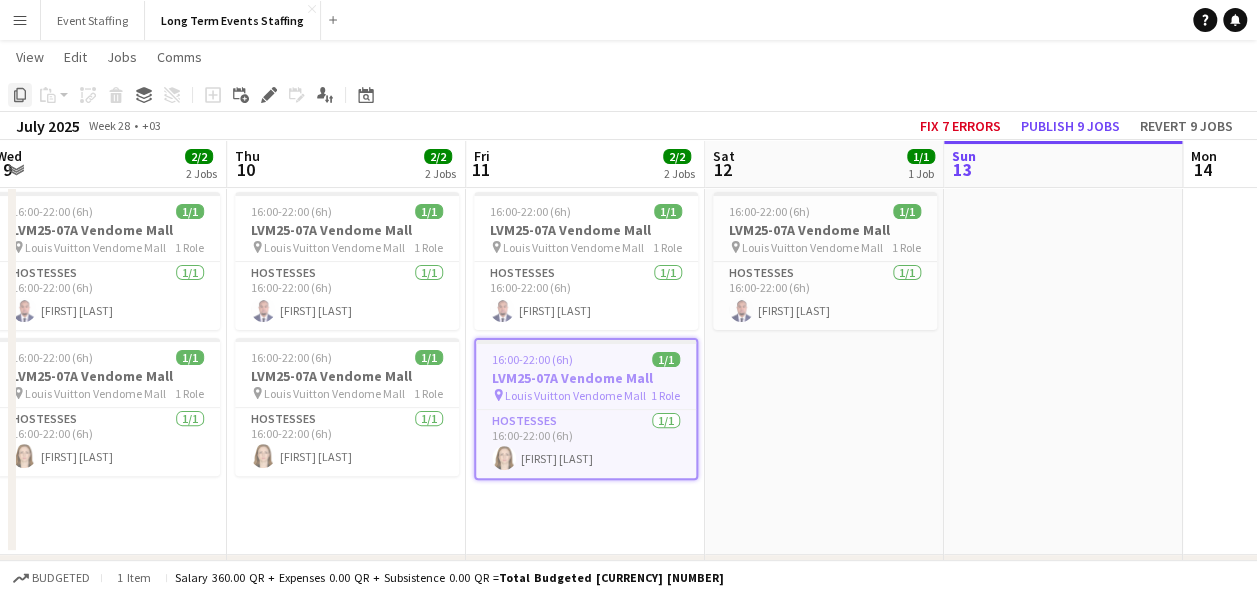 click on "Copy" at bounding box center (20, 95) 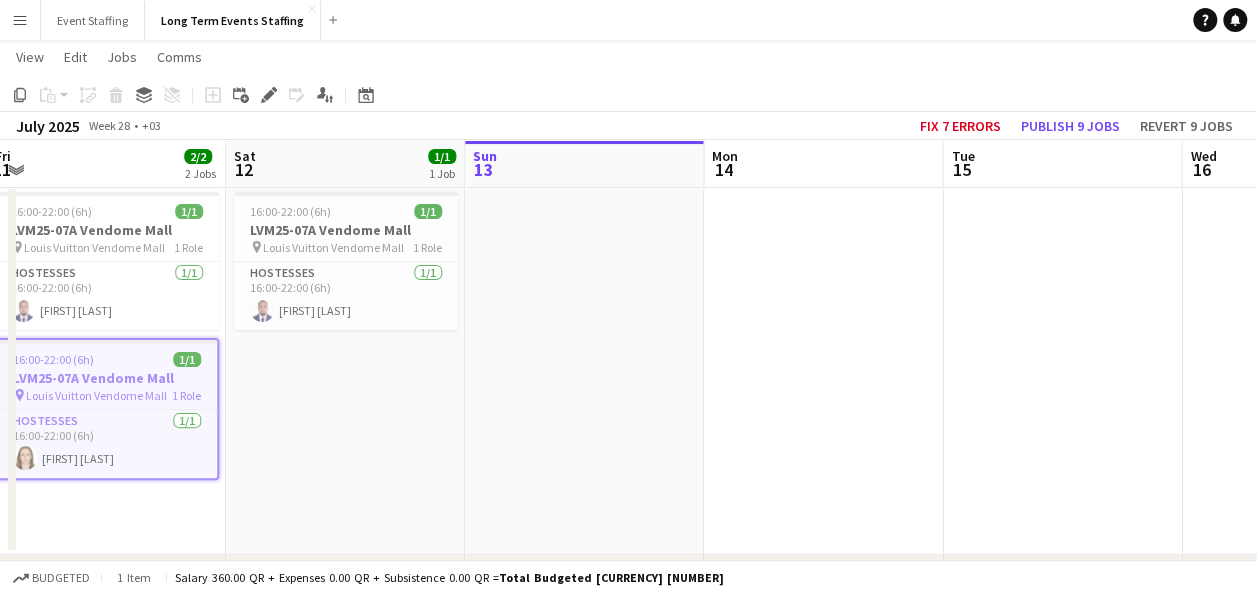 scroll, scrollTop: 0, scrollLeft: 970, axis: horizontal 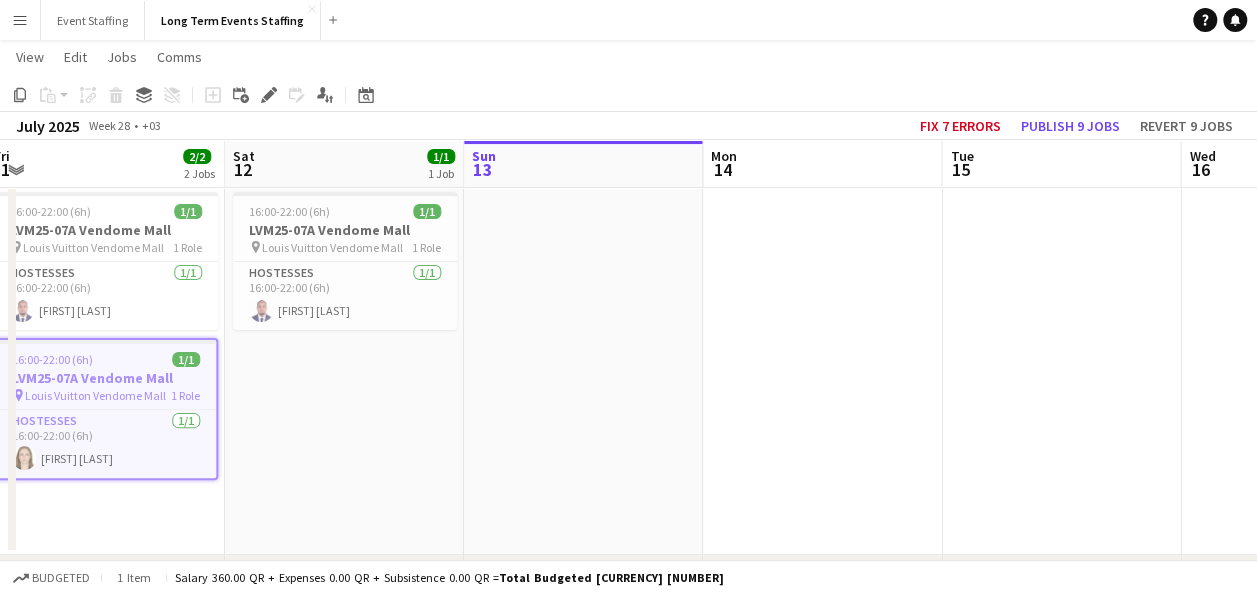click at bounding box center [822, 369] 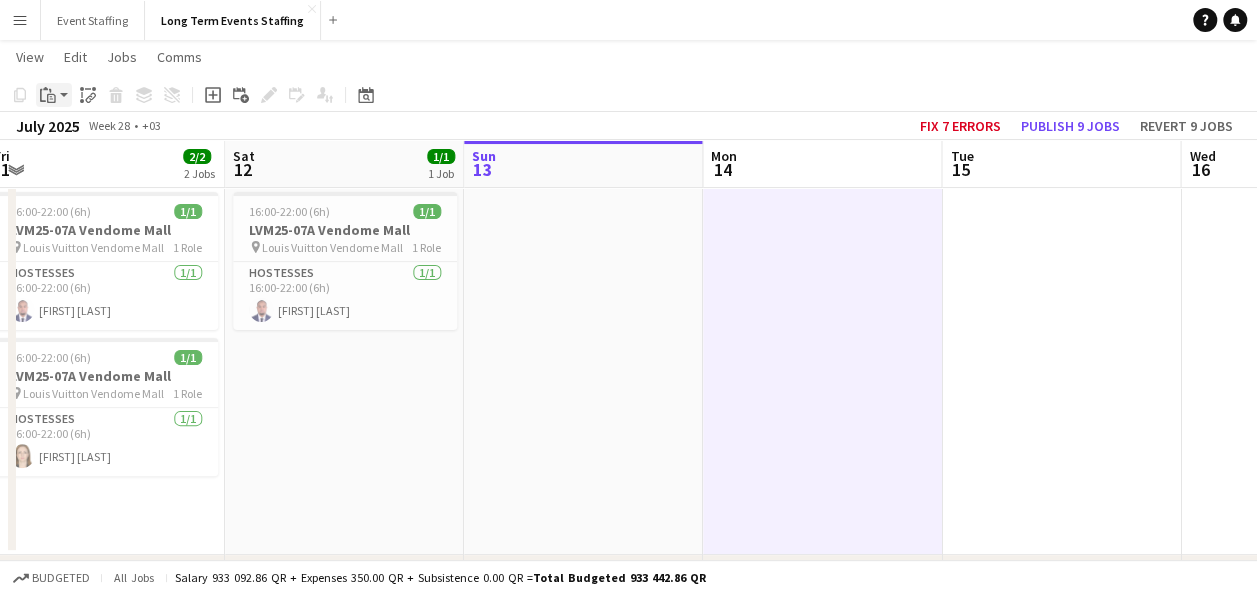 click on "Paste" at bounding box center [48, 95] 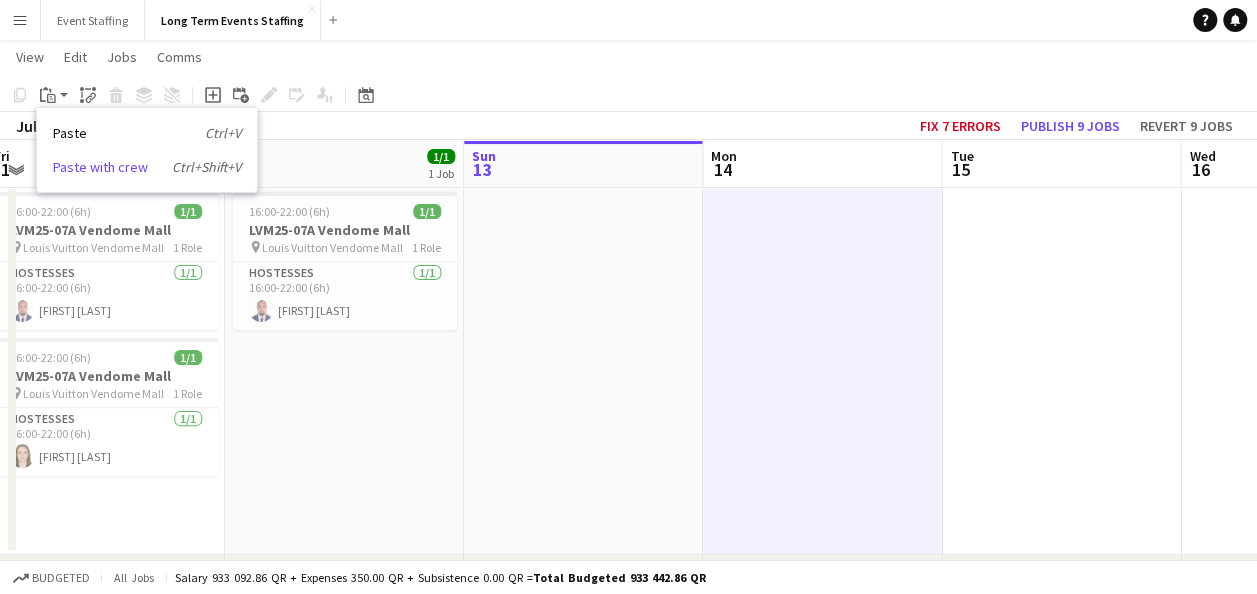 click on "Paste with crew  Ctrl+Shift+V" at bounding box center [147, 167] 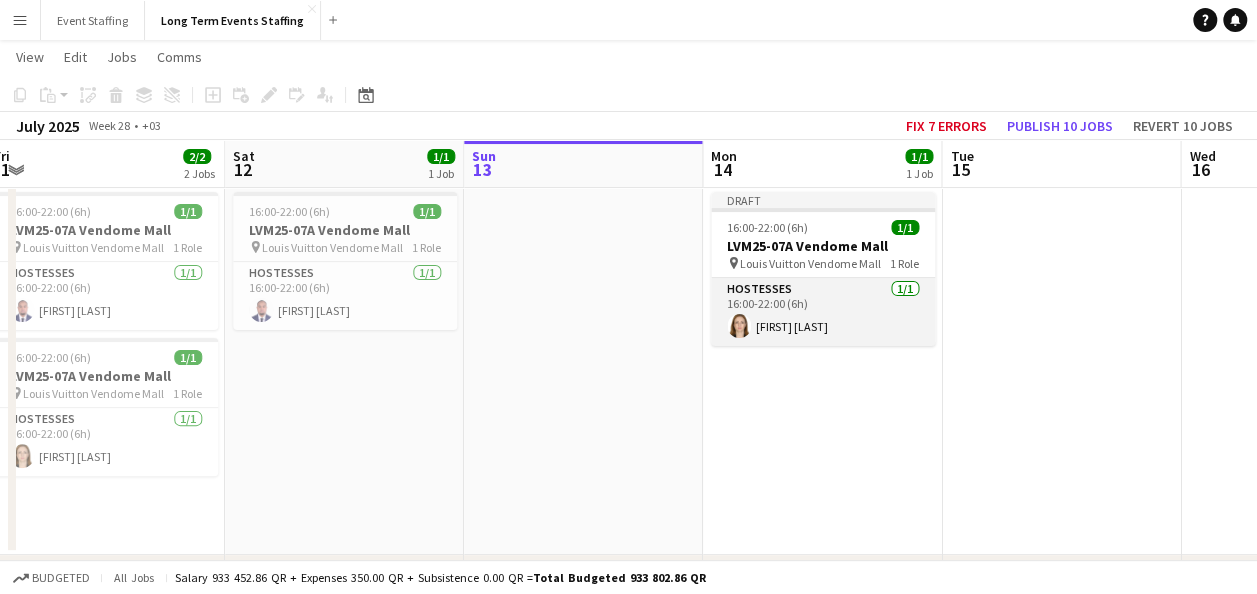 click on "[ROLE] [COUNT] [DURATION]
[FIRST] [LAST]" at bounding box center (823, 312) 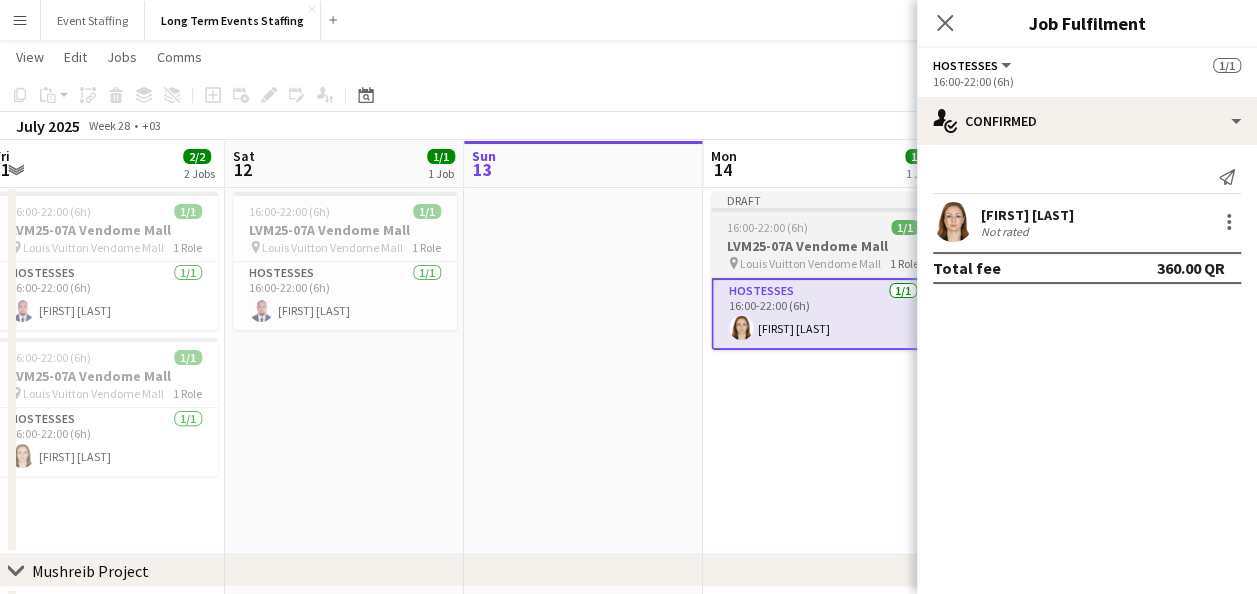 click on "LVM25-07A Vendome Mall" at bounding box center [823, 246] 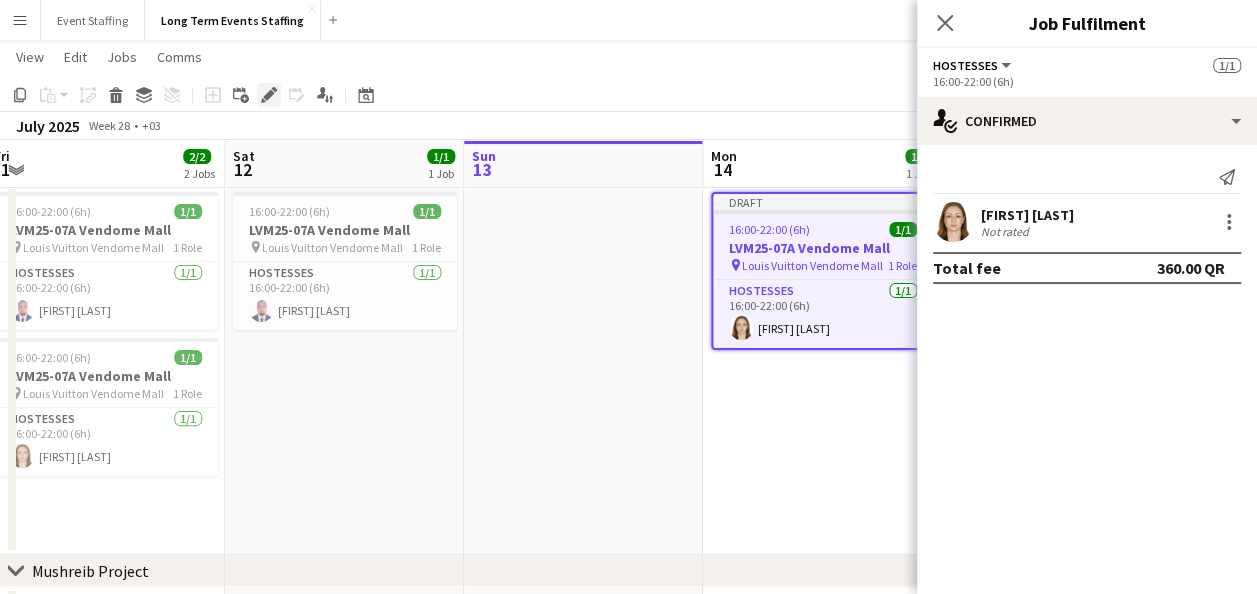 click on "Edit" 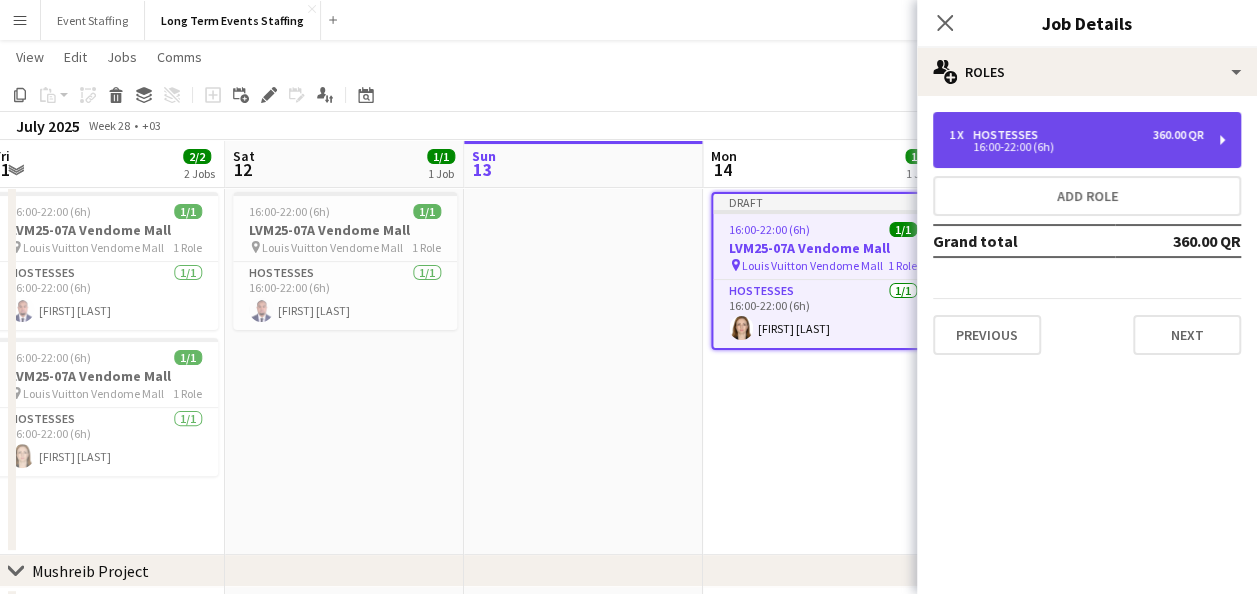 click on "[NUMBER] x [ROLE] [CURRENCY] [TIME] ([DURATION])" at bounding box center [1087, 140] 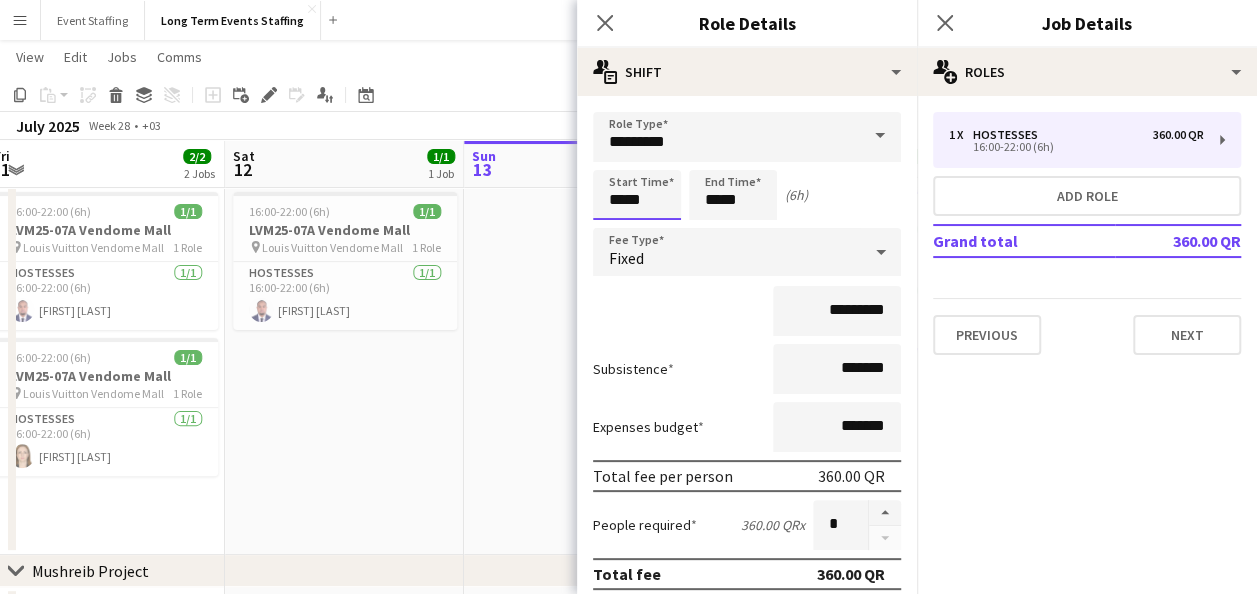 click on "*****" at bounding box center [637, 195] 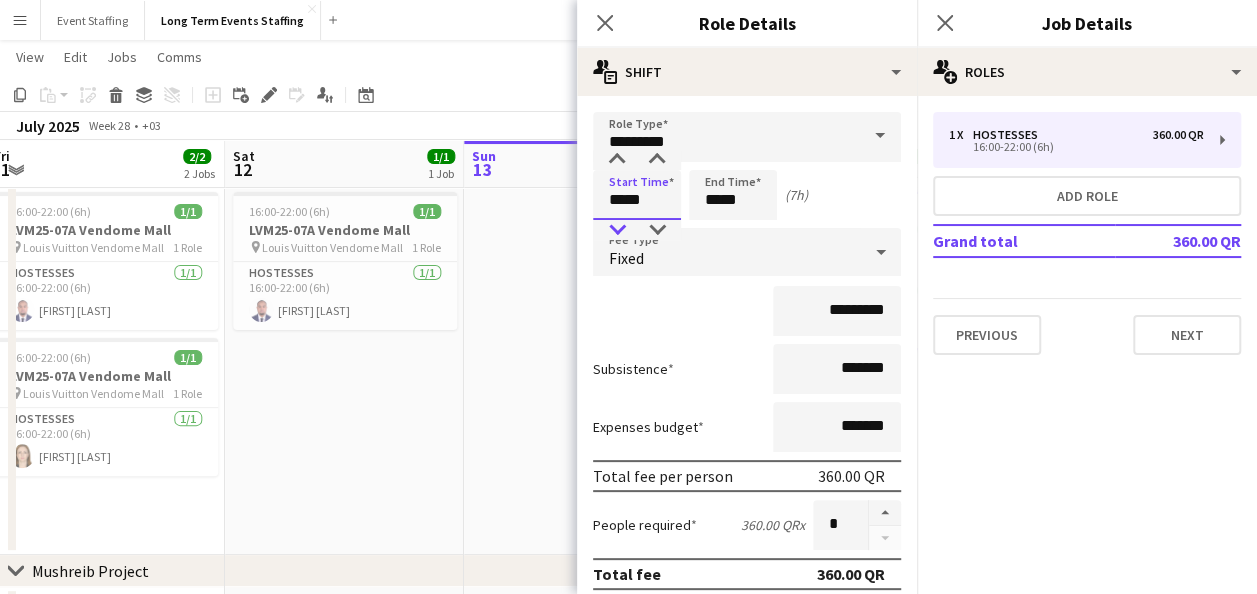 type on "*****" 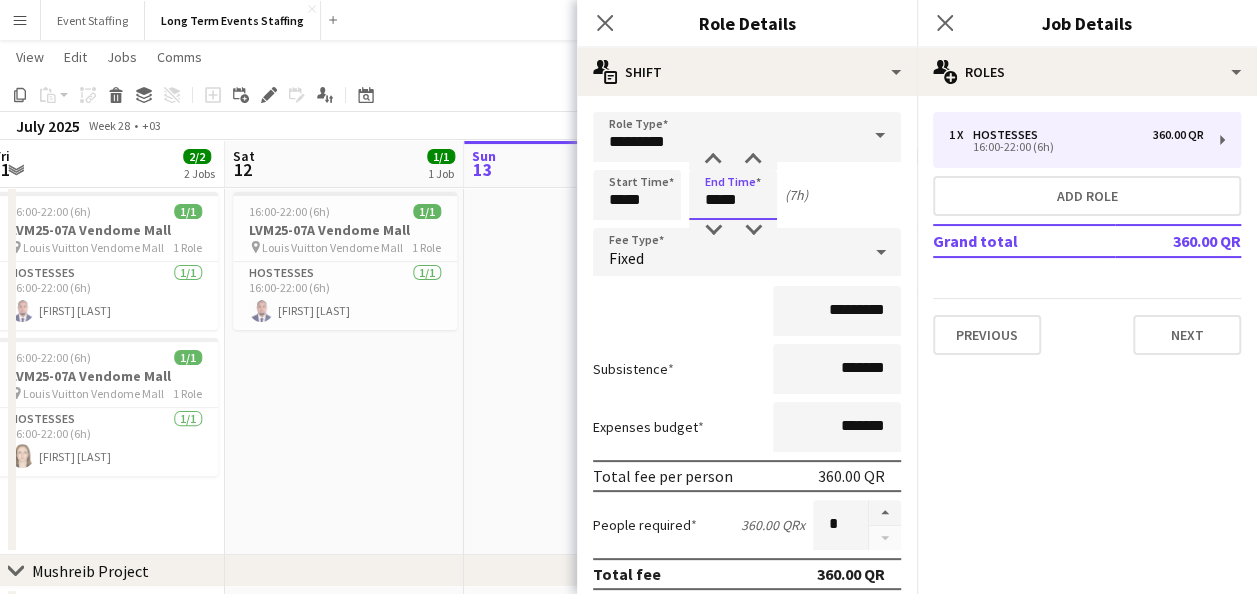 click on "*****" at bounding box center (733, 195) 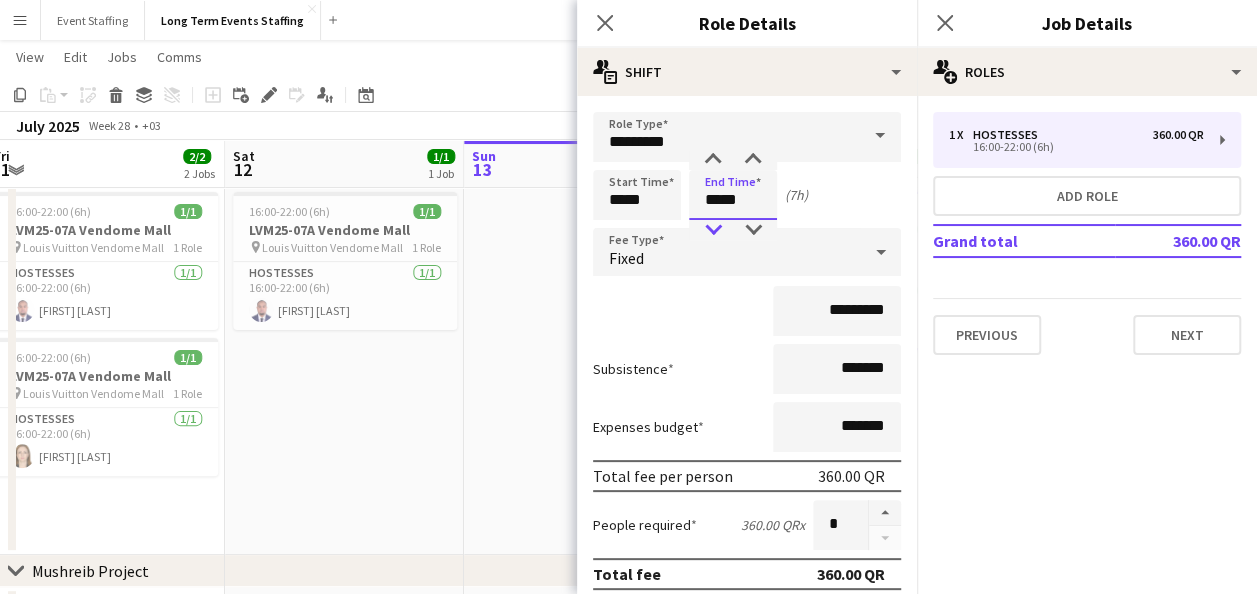 type on "*****" 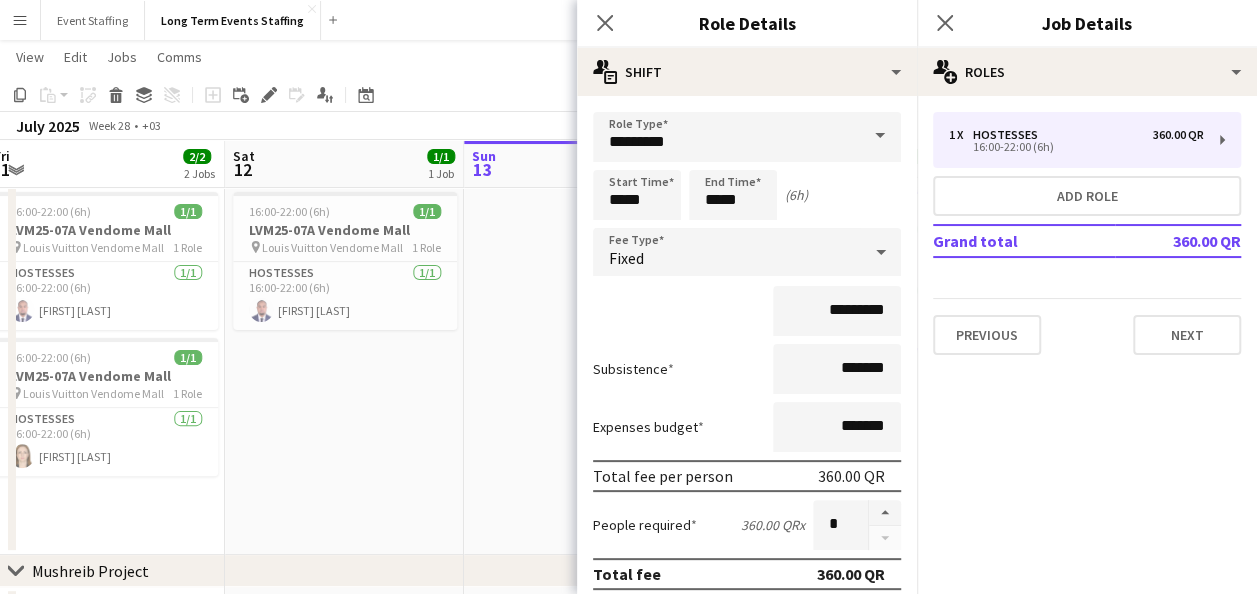 click on "*********" at bounding box center (747, 311) 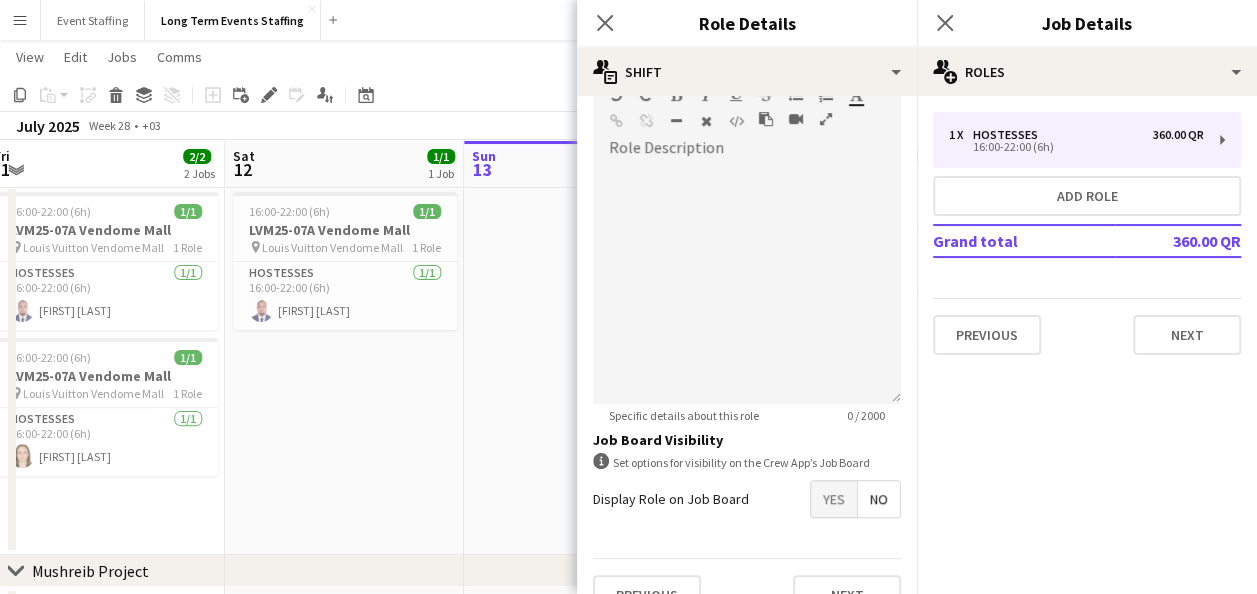 scroll, scrollTop: 559, scrollLeft: 0, axis: vertical 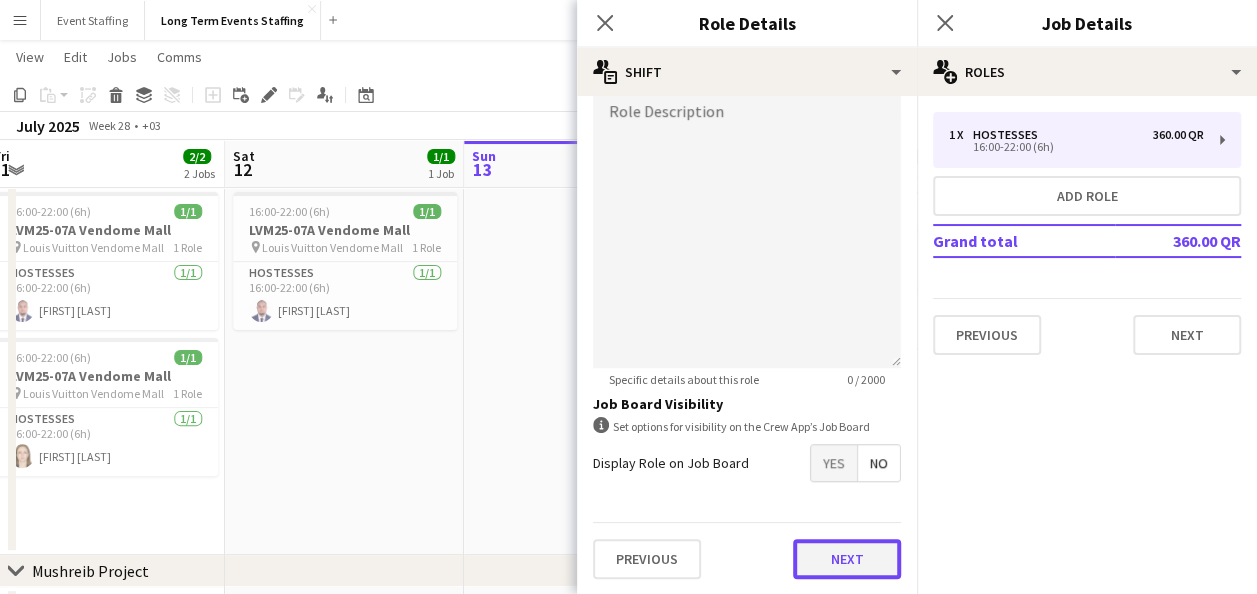 click on "Next" at bounding box center (847, 559) 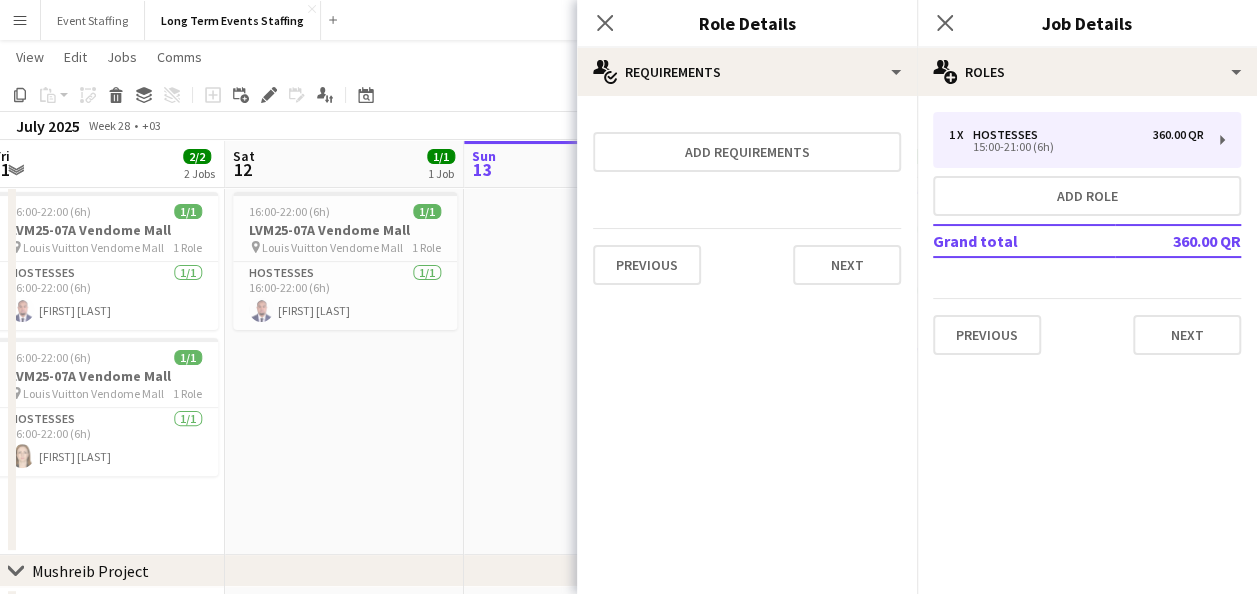 scroll, scrollTop: 0, scrollLeft: 0, axis: both 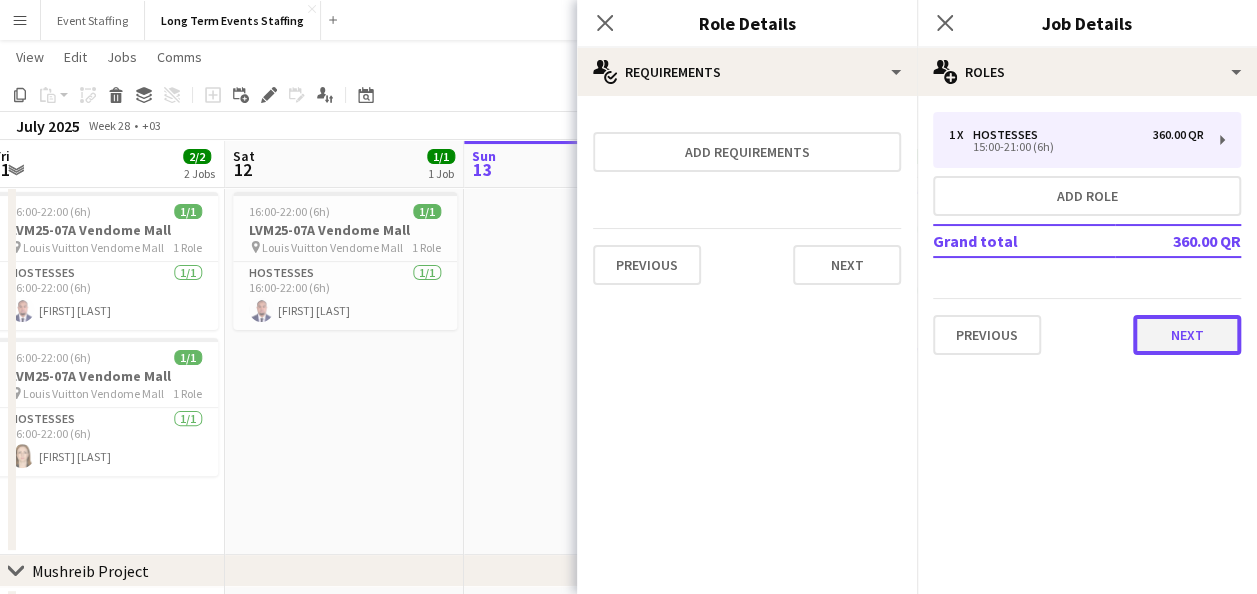 click on "Next" at bounding box center [1187, 335] 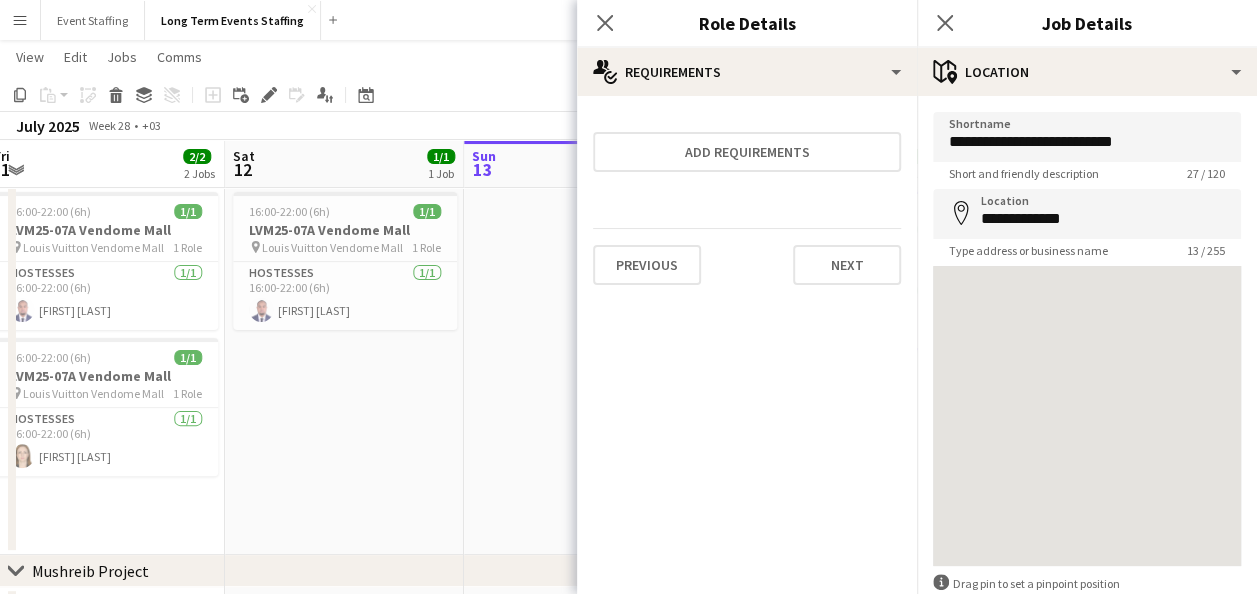 scroll, scrollTop: 112, scrollLeft: 0, axis: vertical 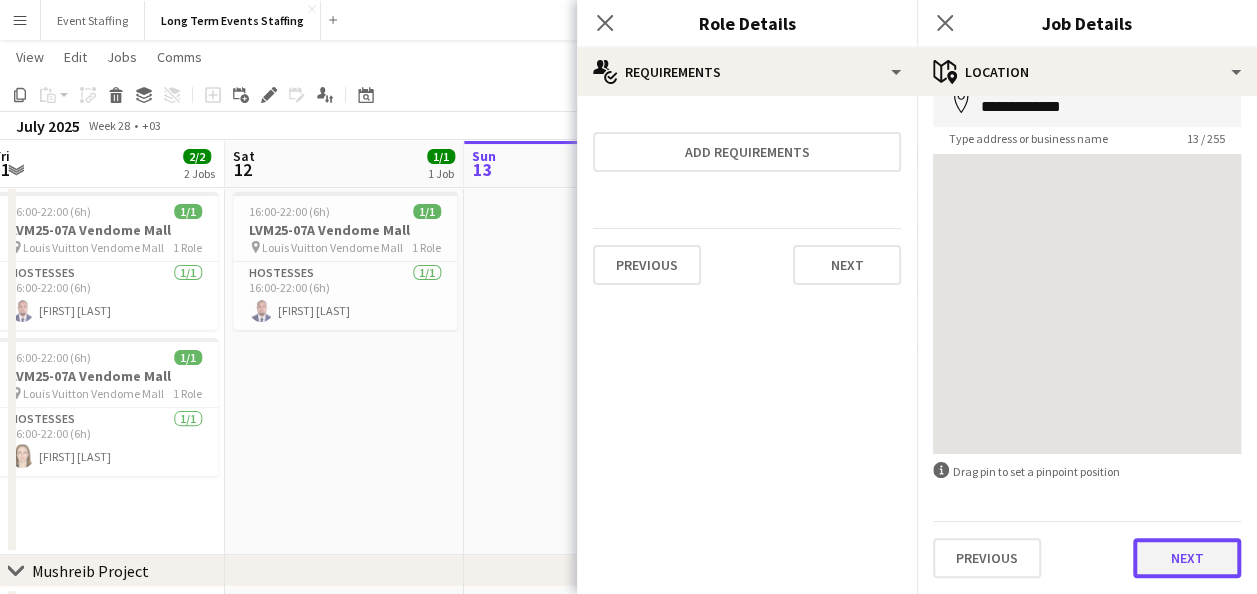 click on "Next" at bounding box center [1187, 558] 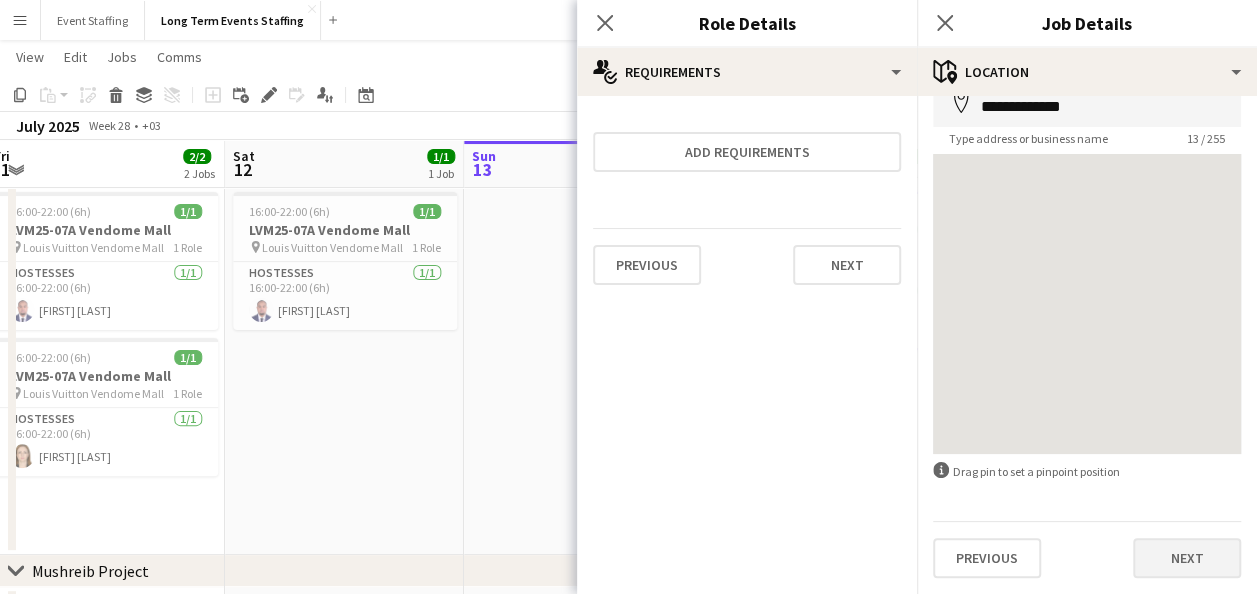 scroll, scrollTop: 0, scrollLeft: 0, axis: both 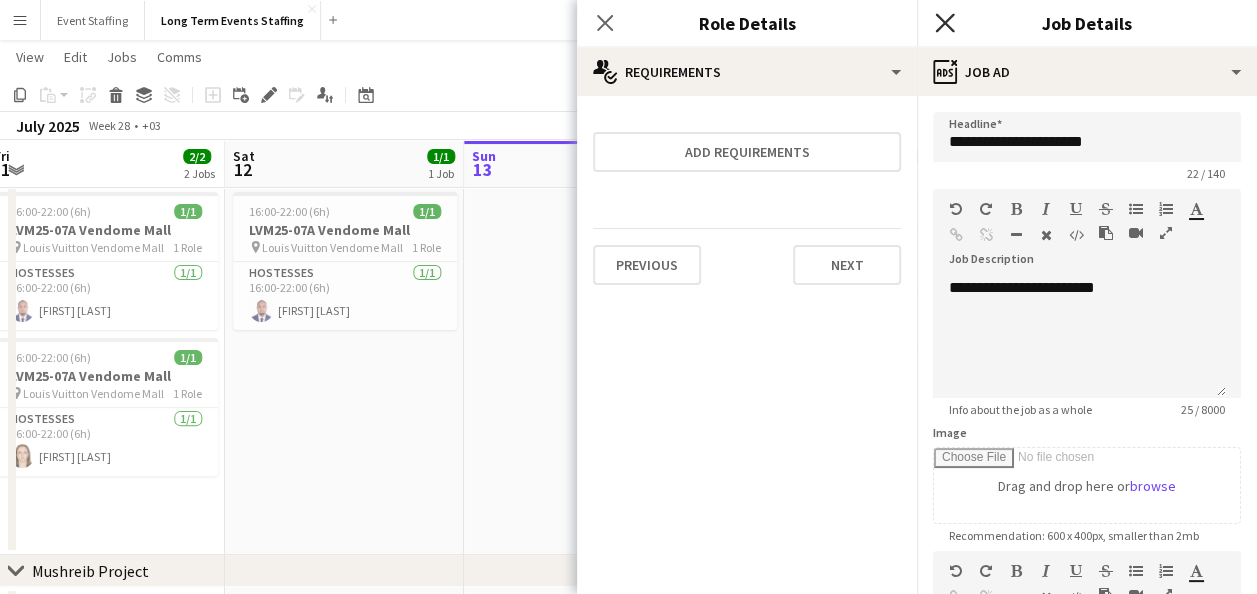 click on "Close pop-in" 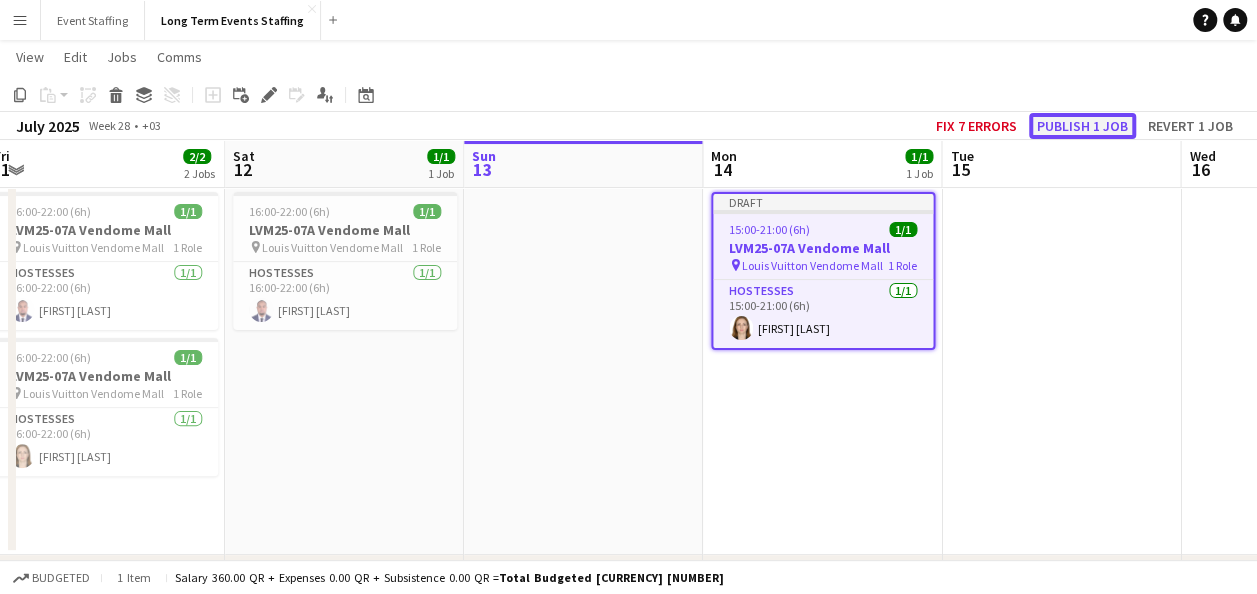 click on "Publish 1 job" 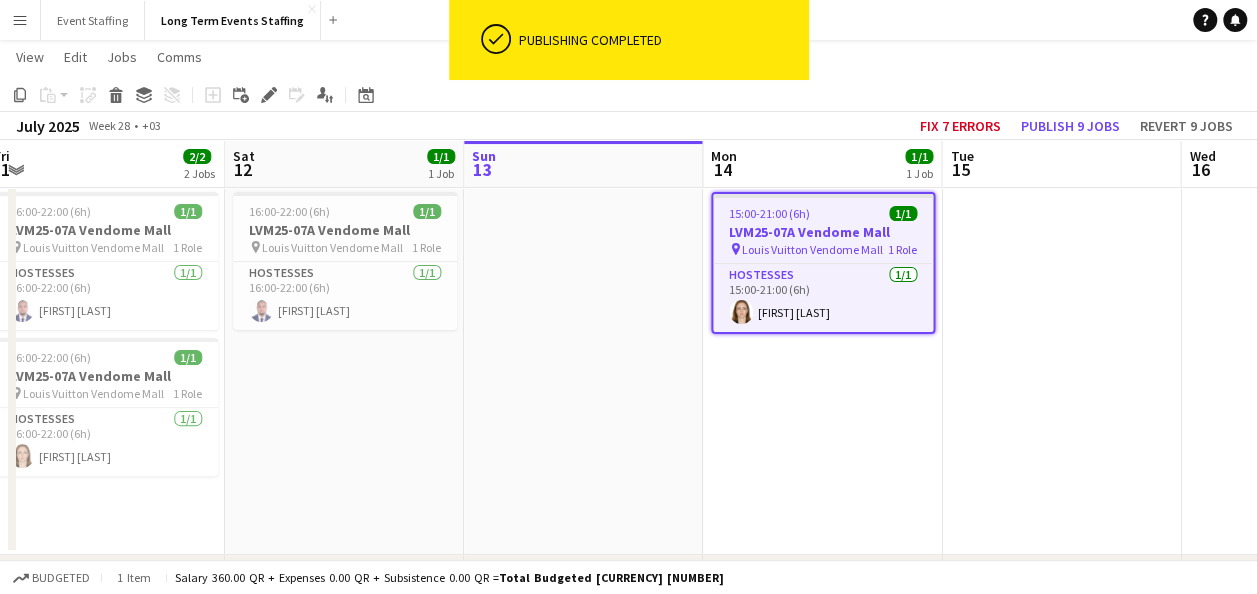 click at bounding box center (1061, 369) 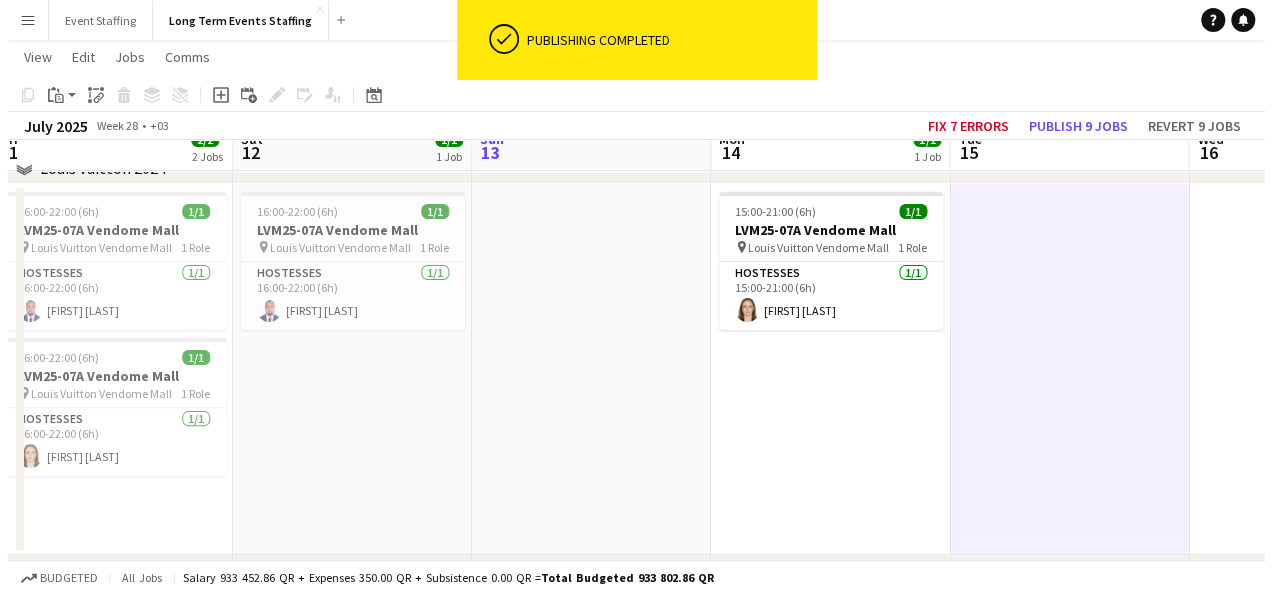 scroll, scrollTop: 0, scrollLeft: 0, axis: both 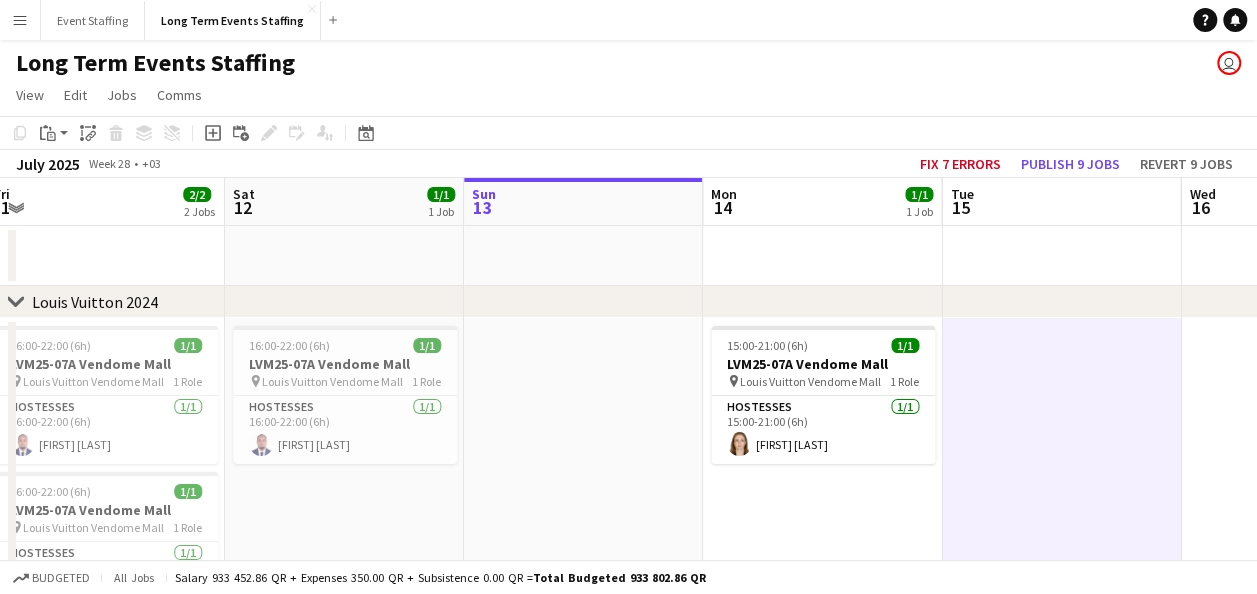 click on "Menu" at bounding box center (20, 20) 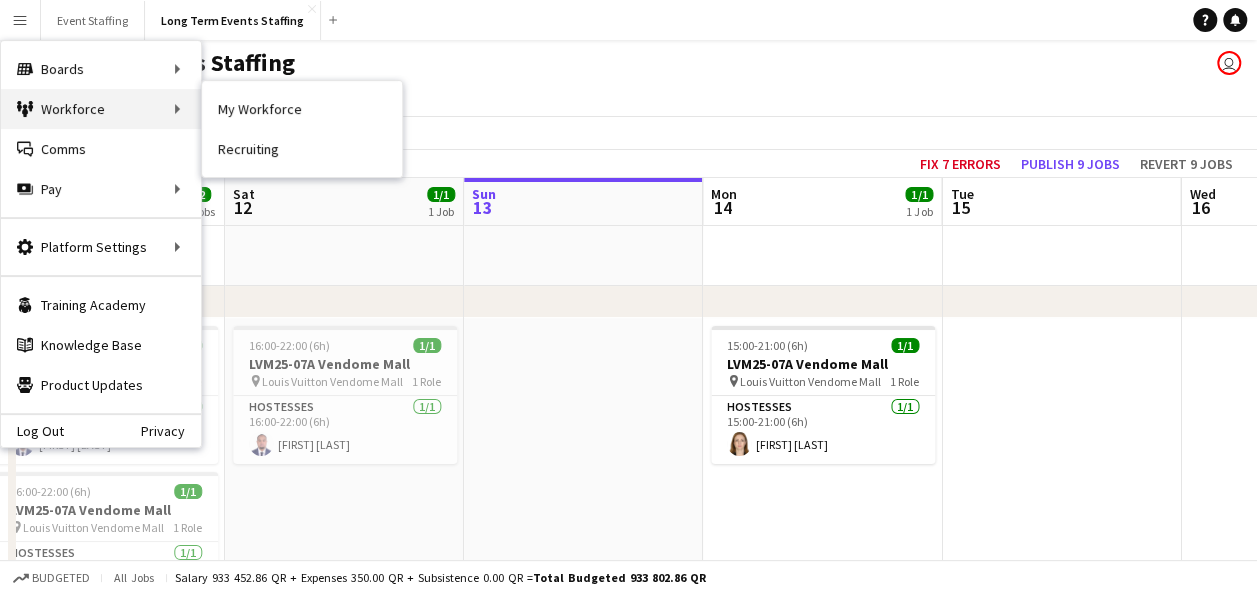 click on "Workforce
Workforce" at bounding box center (101, 109) 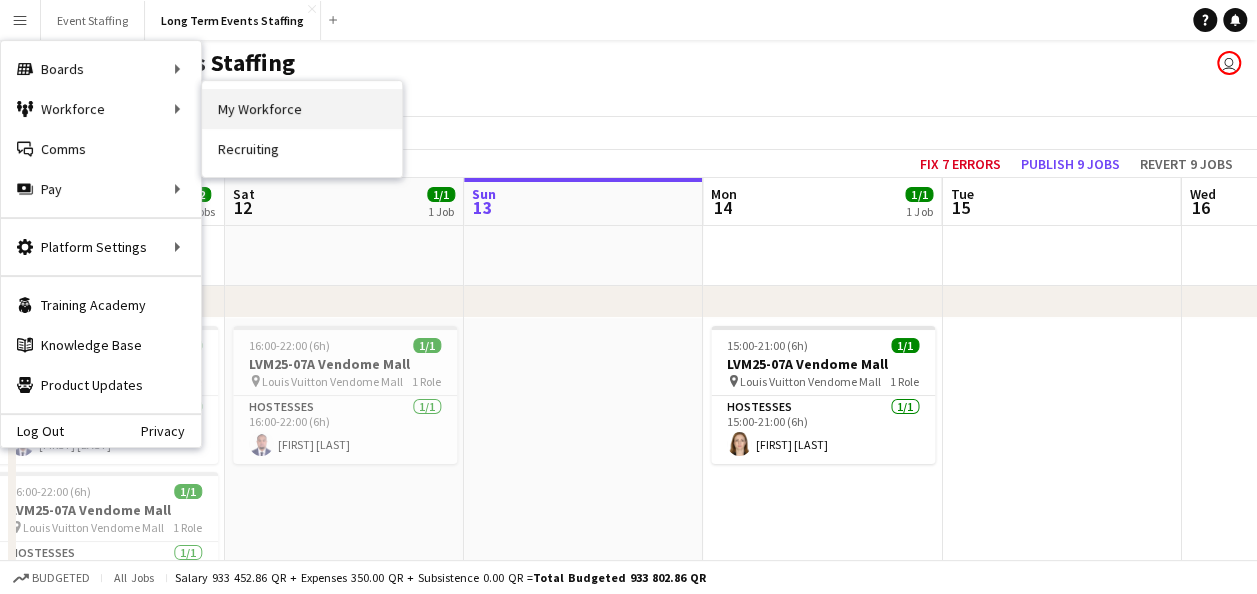 click on "My Workforce" at bounding box center [302, 109] 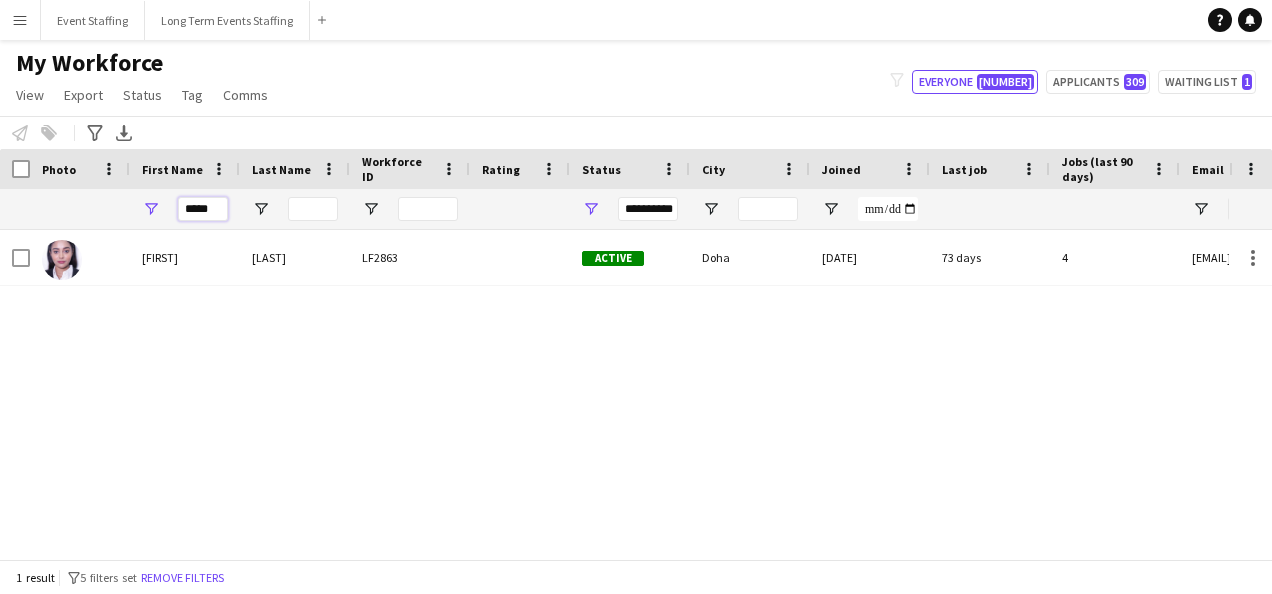 click on "*****" at bounding box center (203, 209) 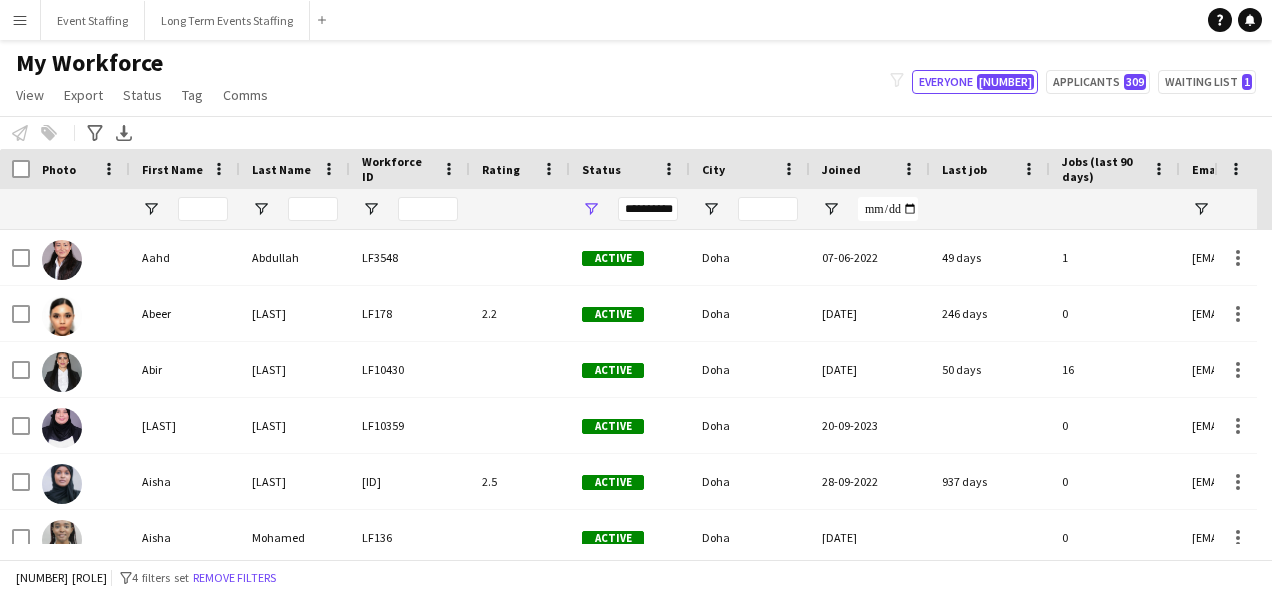 click on "Notify workforce
Add to tag
Select at least one crew to tag him or her.
Advanced filters
Advanced filters   Availability   Start Time   End Time   Skills   Role types   Worked with these clients...   Address
Address
Distance from address (km)   Clear   View results
Export XLSX" 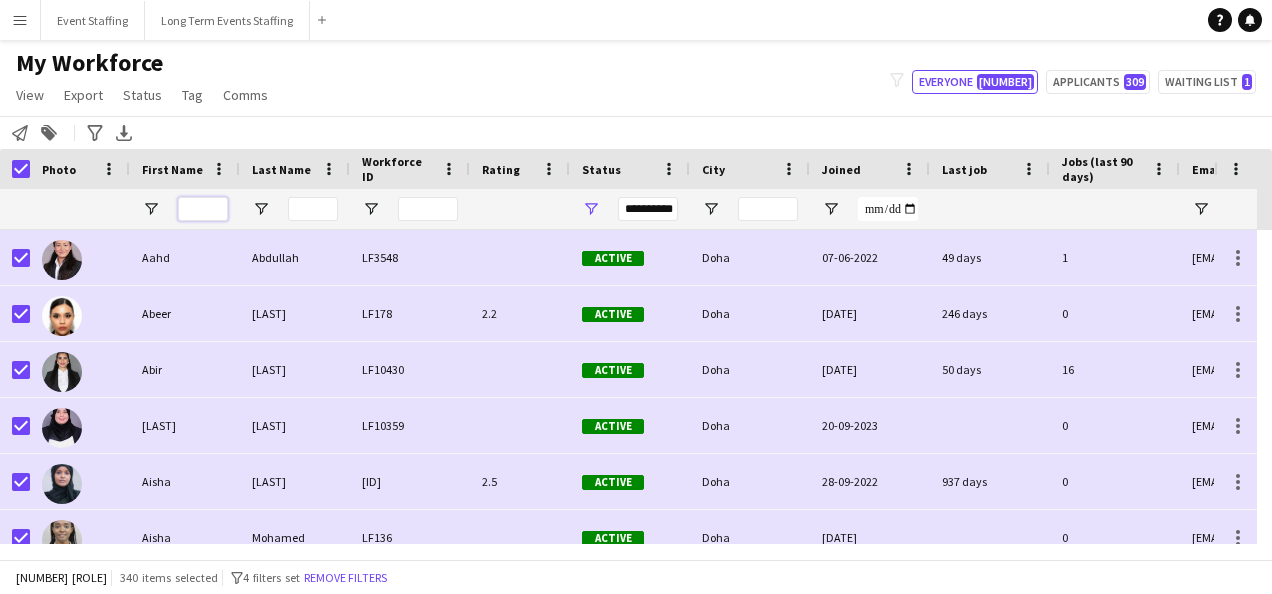 click at bounding box center [203, 209] 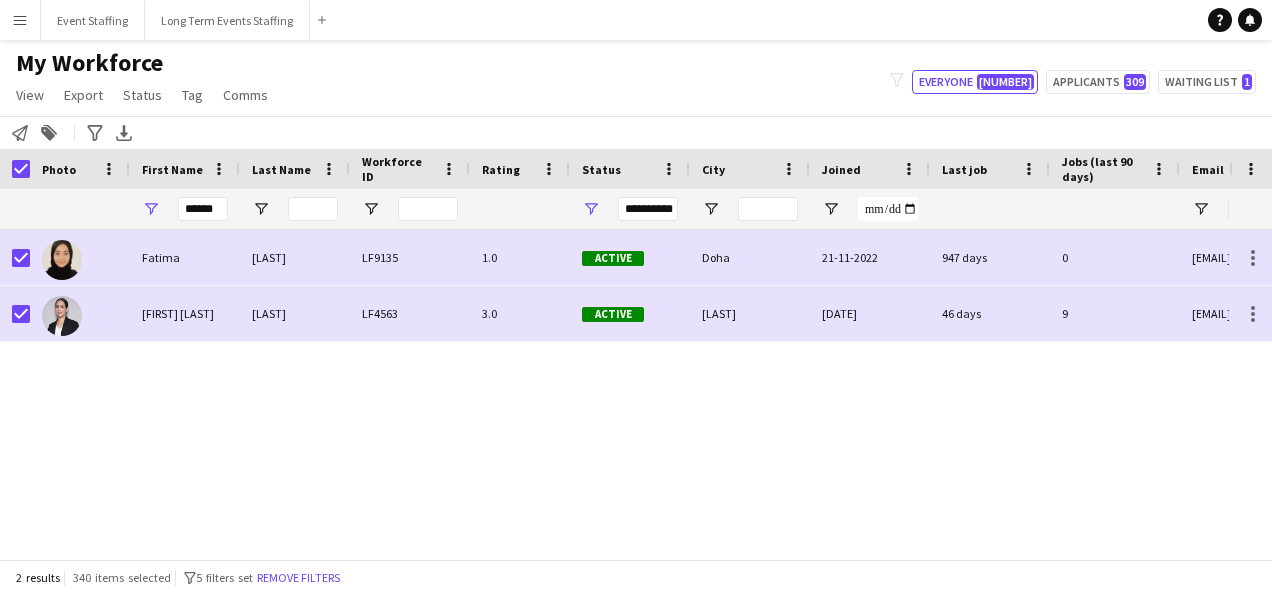click on "Notify workforce
Add to tag
Search tags
magnifier
Add tag
Advanced filters
Advanced filters   Availability   Start Time   End Time   Skills   Role types   Worked with these clients...   Address
Address
Distance from address (km)   Clear   View results
Export XLSX" 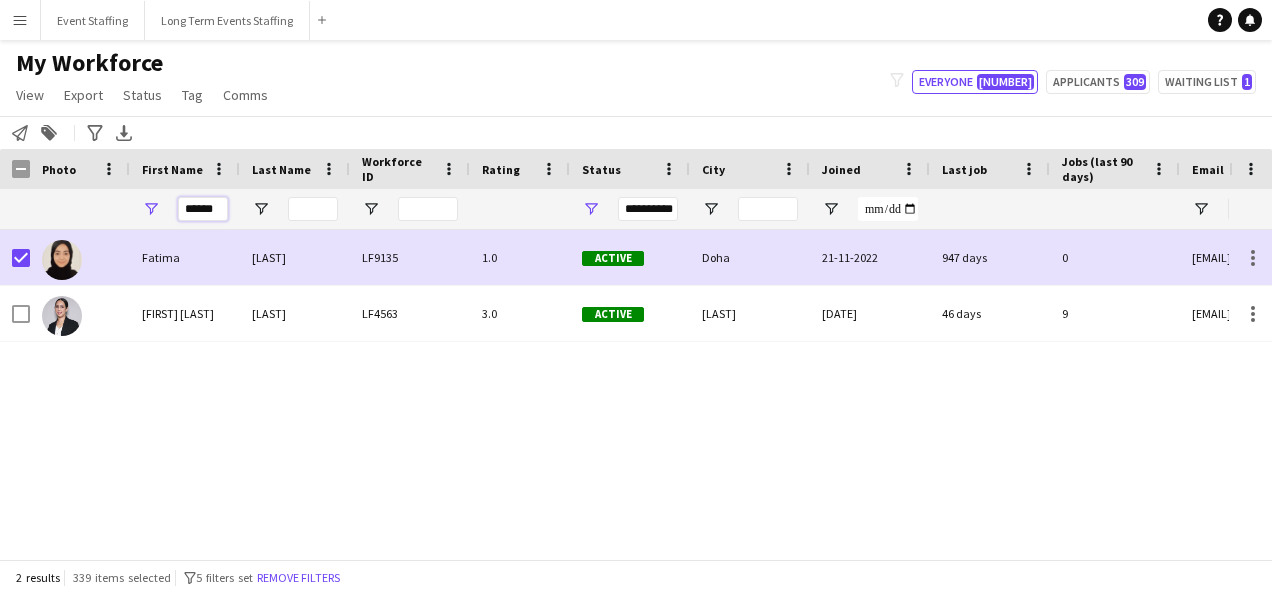 click on "******" at bounding box center (203, 209) 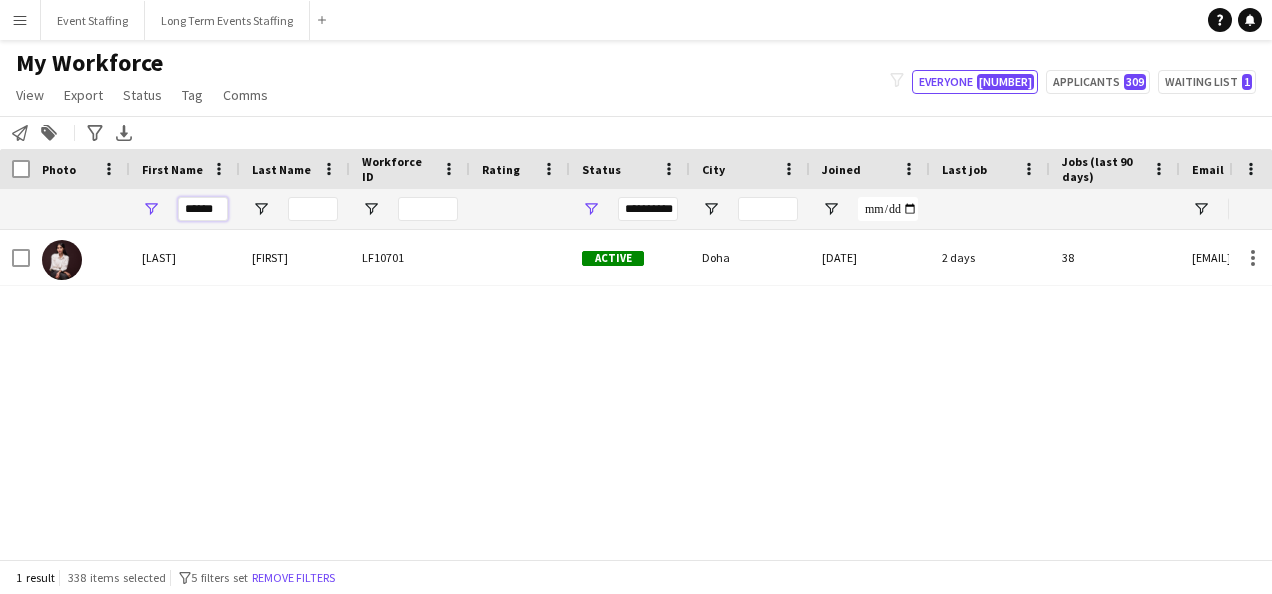 click on "******" at bounding box center (203, 209) 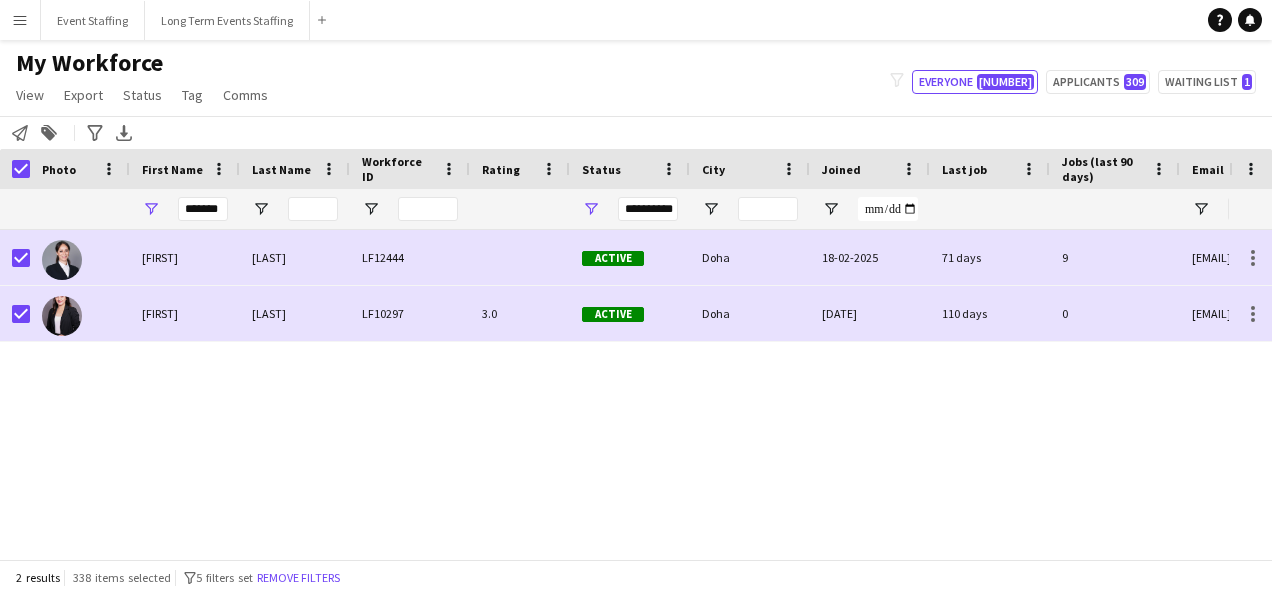 click on "[FIRST] [LAST] [ID] Active [CITY] [DATE] [DAYS] [EMAIL]
[FIRST] [LAST] [ID] [NUMBER] Active [CITY] [DATE] [DAYS] [EMAIL]" at bounding box center (614, 387) 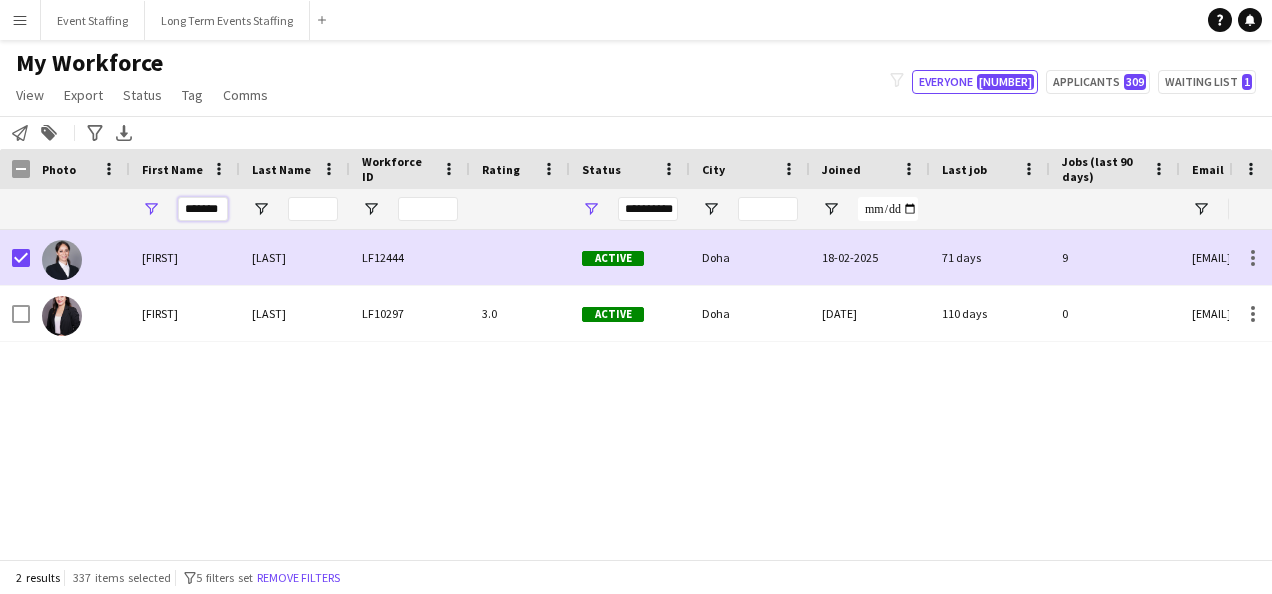 click on "*******" at bounding box center (203, 209) 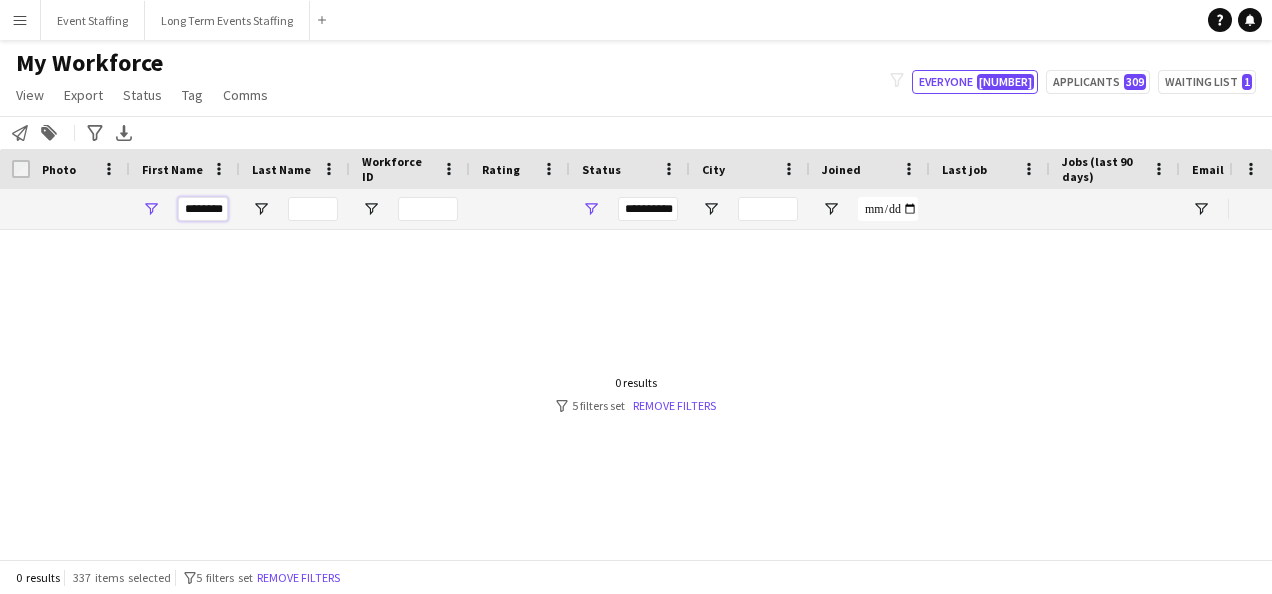 click on "********" at bounding box center [203, 209] 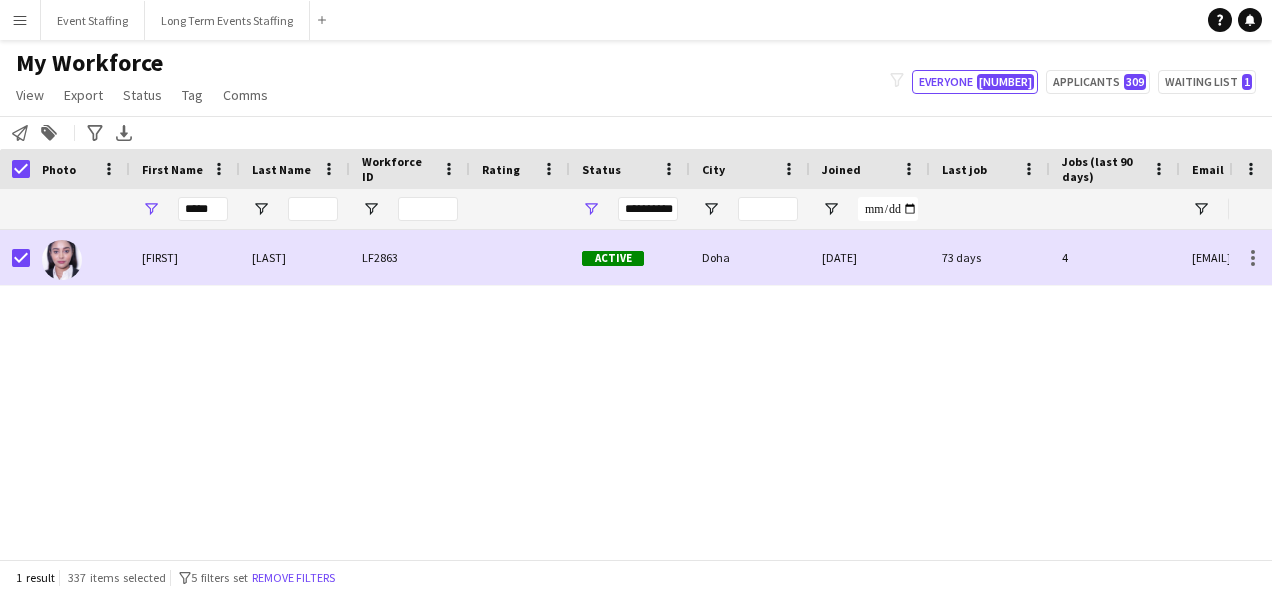 click on "My Workforce   View   Views  Default view New view Update view Delete view Edit name Customise view Customise filters Reset Filters Reset View Reset All  Export  Export as XLSX Export as PDF  Status  Edit  Tag  New tag  Edit tag  0- VVIP Hostess  (22) 0-LHS VVIP STAFF (5) 14x hosts / hostesses Qatar Racing and Equestrian Club (12) 2023 - 5 Mascots - 1st to 10th Mar (4) 2023 - A2Z Media - Hostess - 10th & 14th Mar (4) 2023 - Al Mana Promoters - Confirmed (25th Jan to 27th Feb) (2) 2023 - Al Maya - Promoters - 9th, 10th, 11th Mar (4) 2023 - Alberto Dubai - 8 Hostesses - 22nd Feb - Confirmed (5) 2023 - APQ Events - Cast Coordinators (3) 2023 - APQ Events - Info Desk Coordinators (9) 2023 - APQ Events - Sports Coordinators (22) 2023 - APQ Events - Ushers (5) 2023 - ASE23-06A - 3 Ushers (1) 2023 - Assets Group - Call Centre Agents - 1st March (2) 2023 - AZM23-03A - 14th Mar - Hostess (2) 2023 - AZM23-03C - Hostess - 20th Mar (3) 2023 - BDT23-03A - Promoter - 16th, 17th, 18th Mar (5) 2023 - CLN23-03A - Hostess (1)" 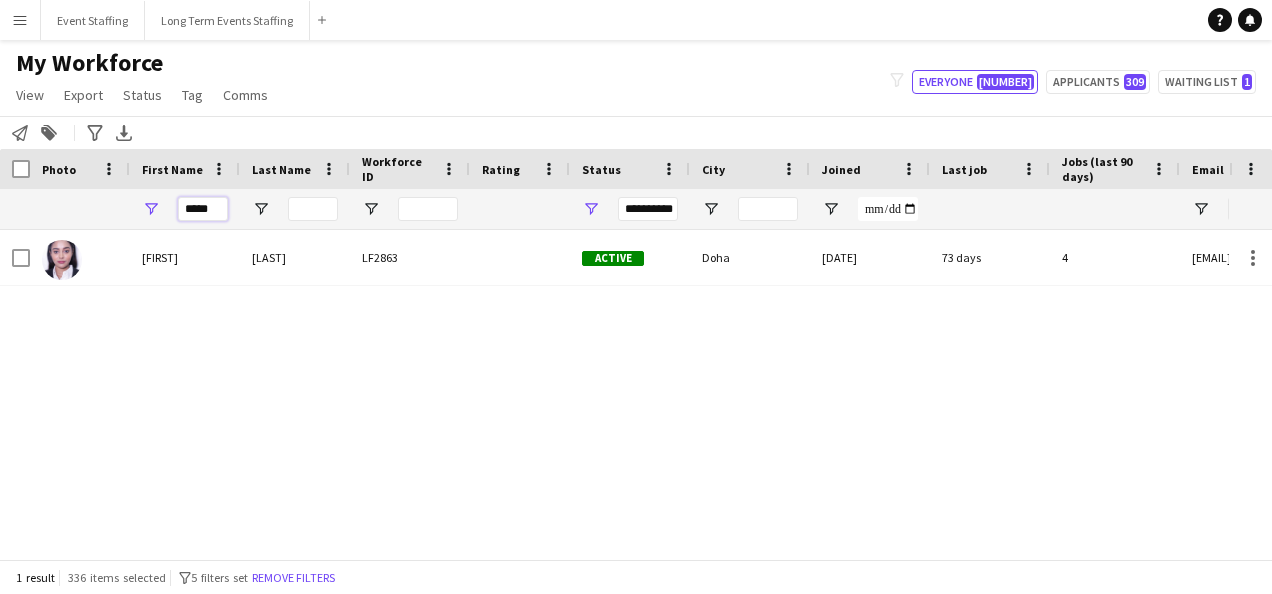 click on "*****" at bounding box center (203, 209) 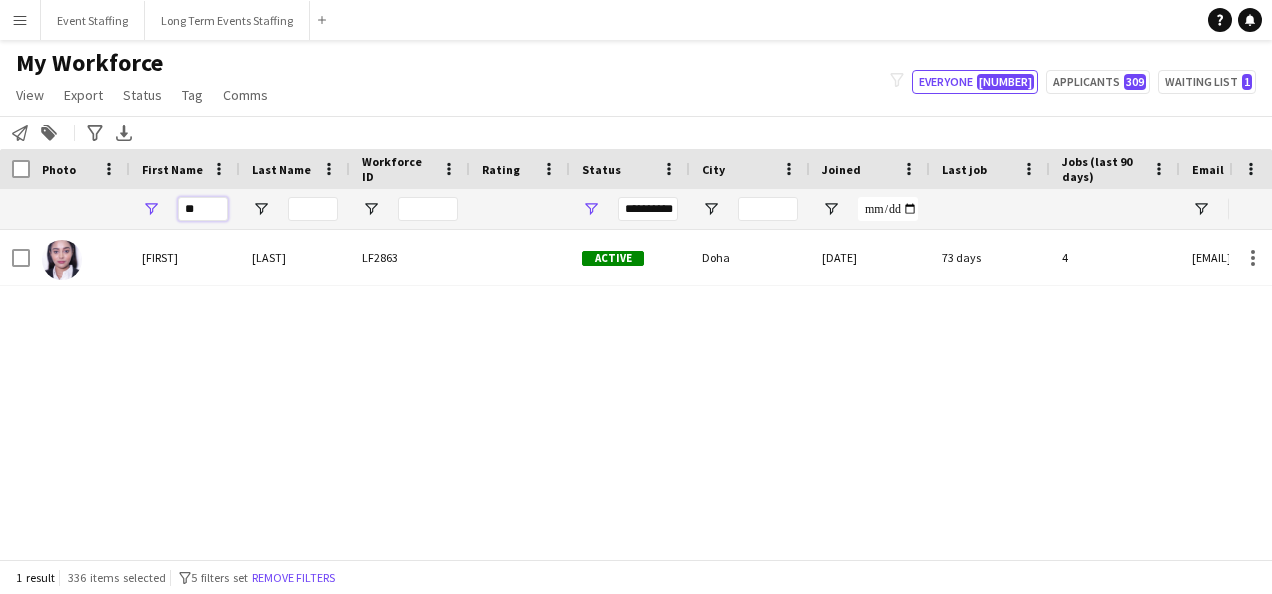 type on "*" 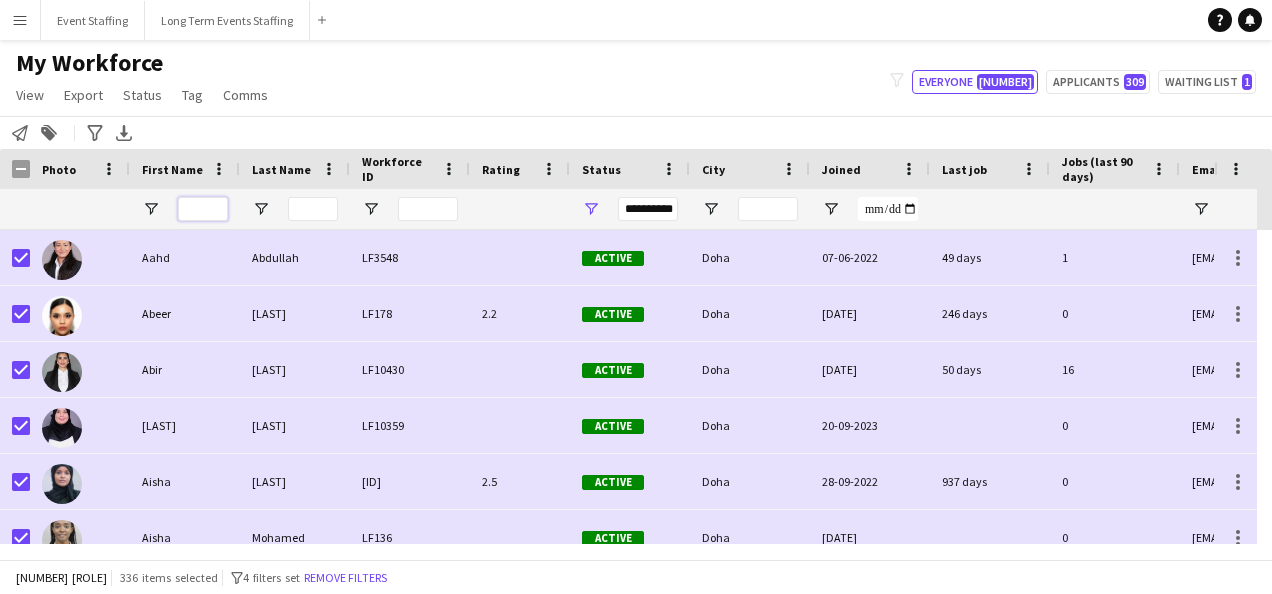 type 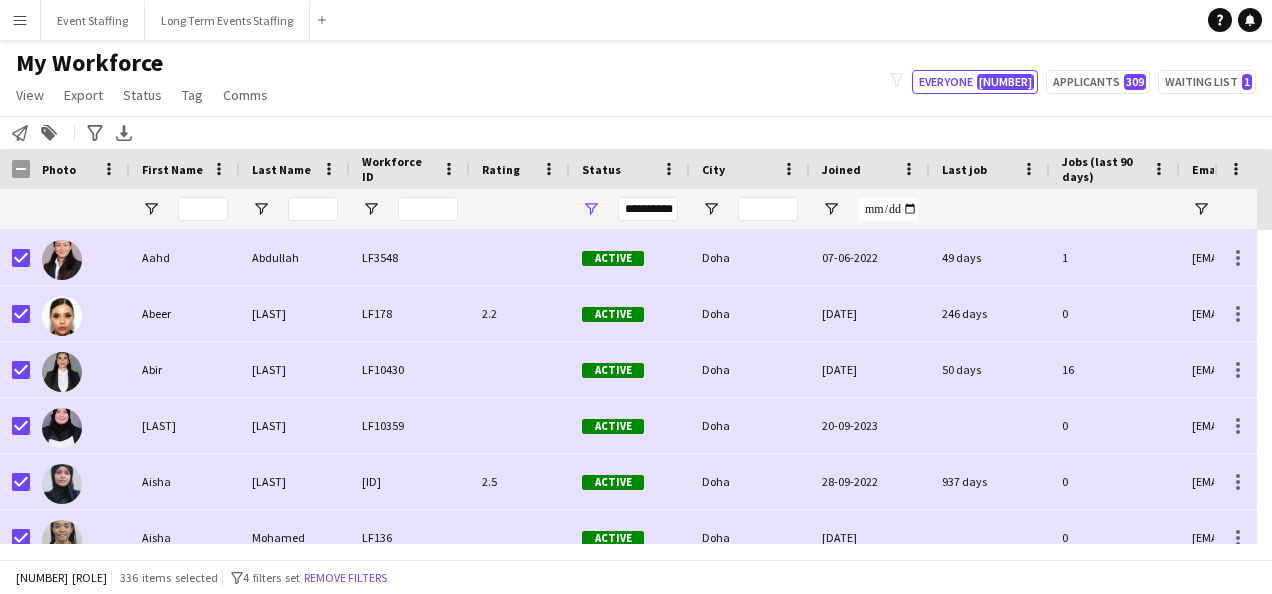 click on "My Workforce   View   Views  Default view New view Update view Delete view Edit name Customise view Customise filters Reset Filters Reset View Reset All  Export  Export as XLSX Export as PDF  Status  Edit  Tag  New tag  Edit tag  0- VVIP Hostess  (22) 0-LHS VVIP STAFF (5) 14x hosts / hostesses Qatar Racing and Equestrian Club (12) 2023 - 5 Mascots - 1st to 10th Mar (4) 2023 - A2Z Media - Hostess - 10th & 14th Mar (4) 2023 - Al Mana Promoters - Confirmed (25th Jan to 27th Feb) (2) 2023 - Al Maya - Promoters - 9th, 10th, 11th Mar (4) 2023 - Alberto Dubai - 8 Hostesses - 22nd Feb - Confirmed (5) 2023 - APQ Events - Cast Coordinators (3) 2023 - APQ Events - Info Desk Coordinators (9) 2023 - APQ Events - Sports Coordinators (22) 2023 - APQ Events - Ushers (5) 2023 - ASE23-06A - 3 Ushers (1) 2023 - Assets Group - Call Centre Agents - 1st March (2) 2023 - AZM23-03A - 14th Mar - Hostess (2) 2023 - AZM23-03C - Hostess - 20th Mar (3) 2023 - BDT23-03A - Promoter - 16th, 17th, 18th Mar (5) 2023 - CLN23-03A - Hostess (1)" 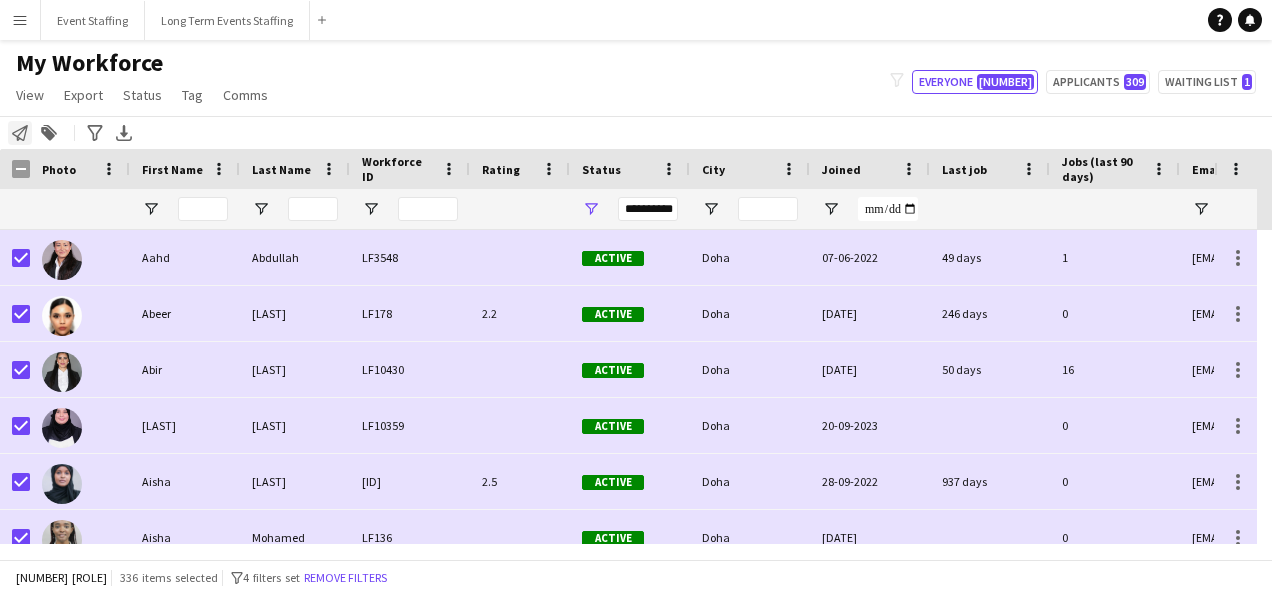 click on "Notify workforce" 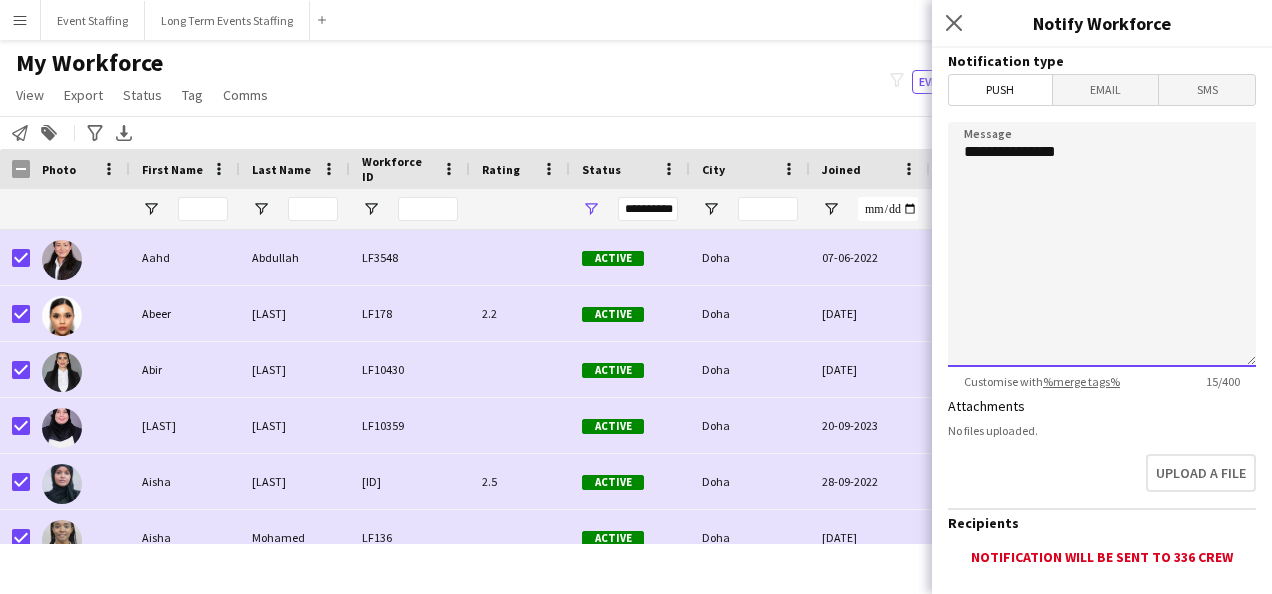 click on "**********" at bounding box center (1102, 244) 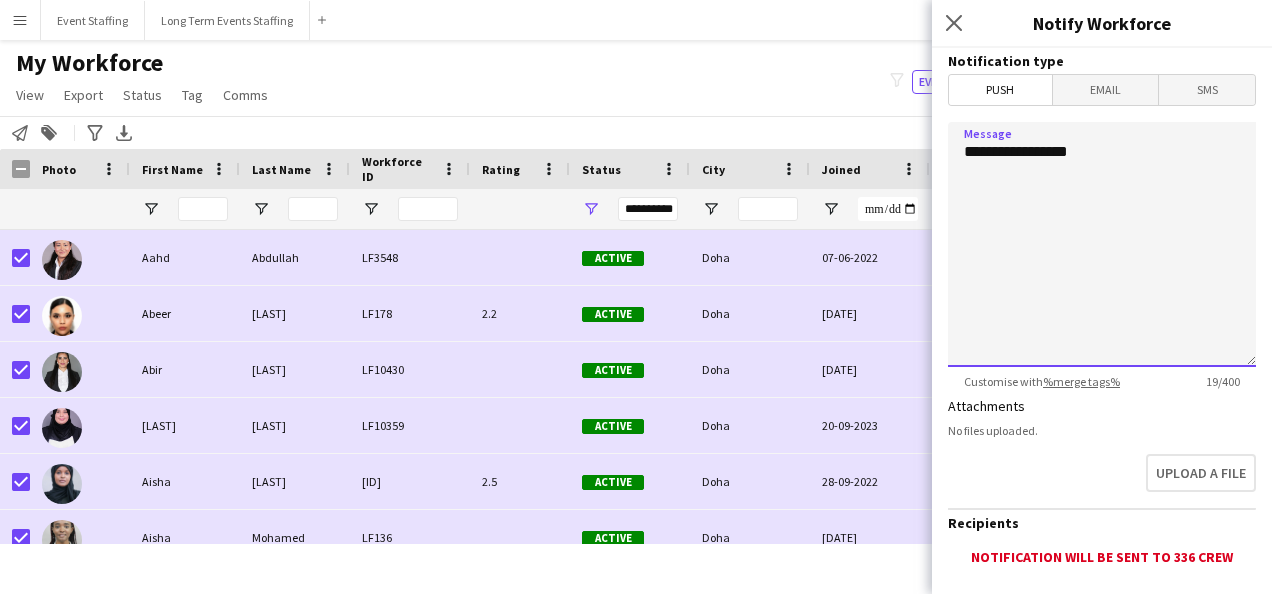 paste on "**********" 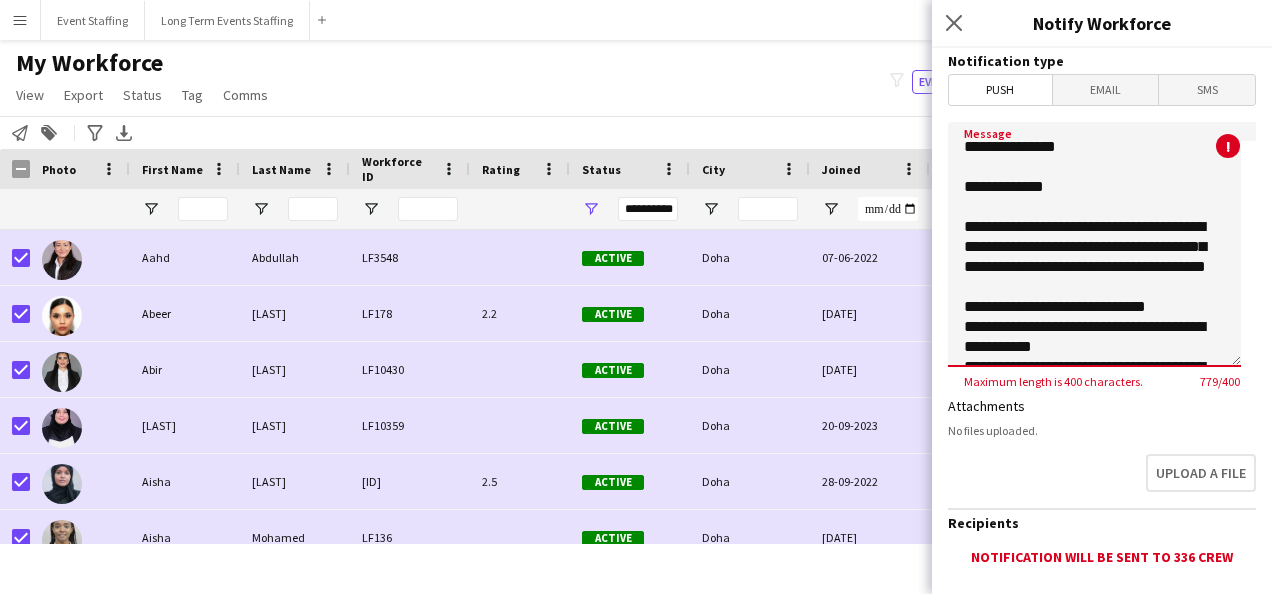 scroll, scrollTop: 0, scrollLeft: 0, axis: both 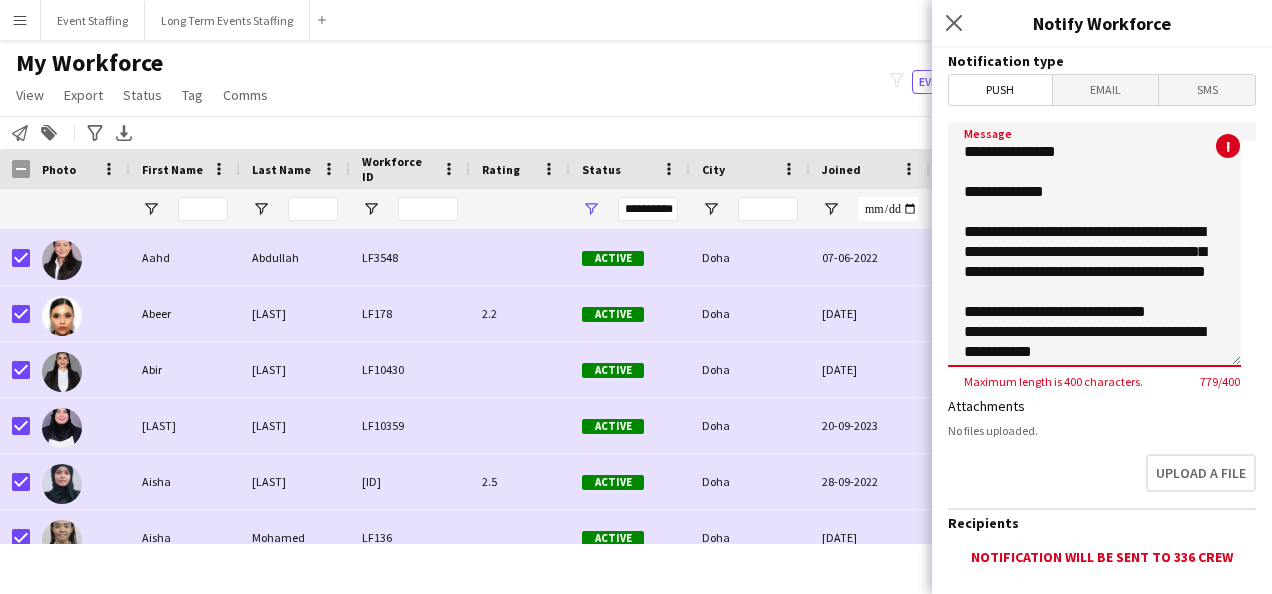 click on "**********" at bounding box center (1094, 244) 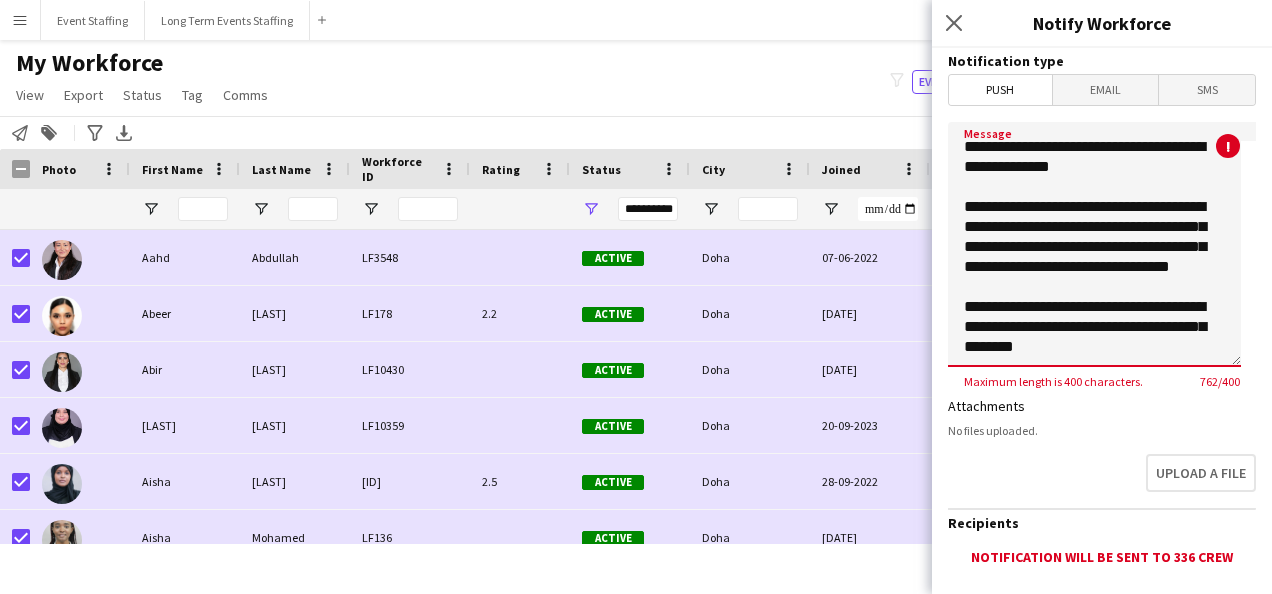scroll, scrollTop: 484, scrollLeft: 0, axis: vertical 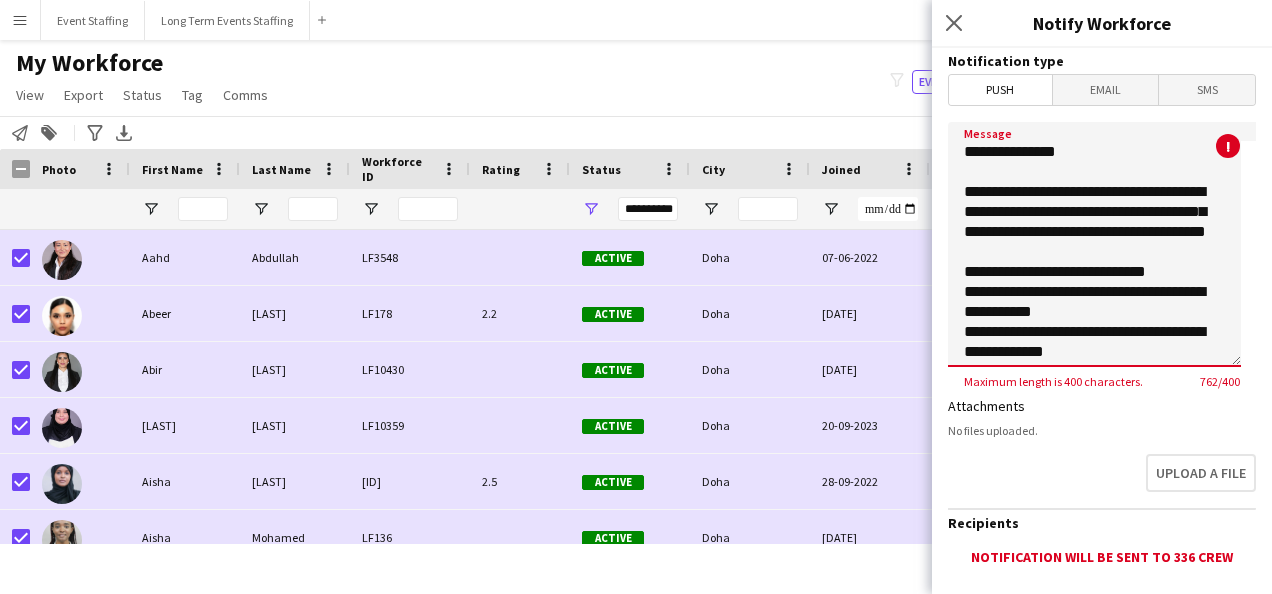 click on "**********" at bounding box center (1094, 244) 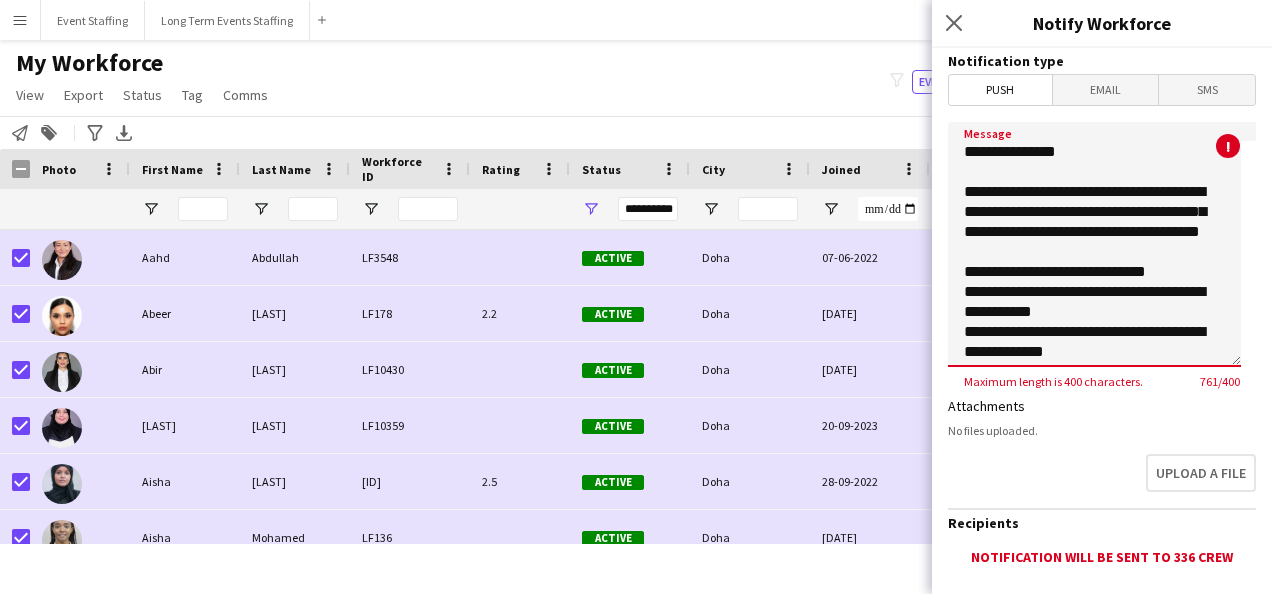 click on "**********" at bounding box center [1094, 244] 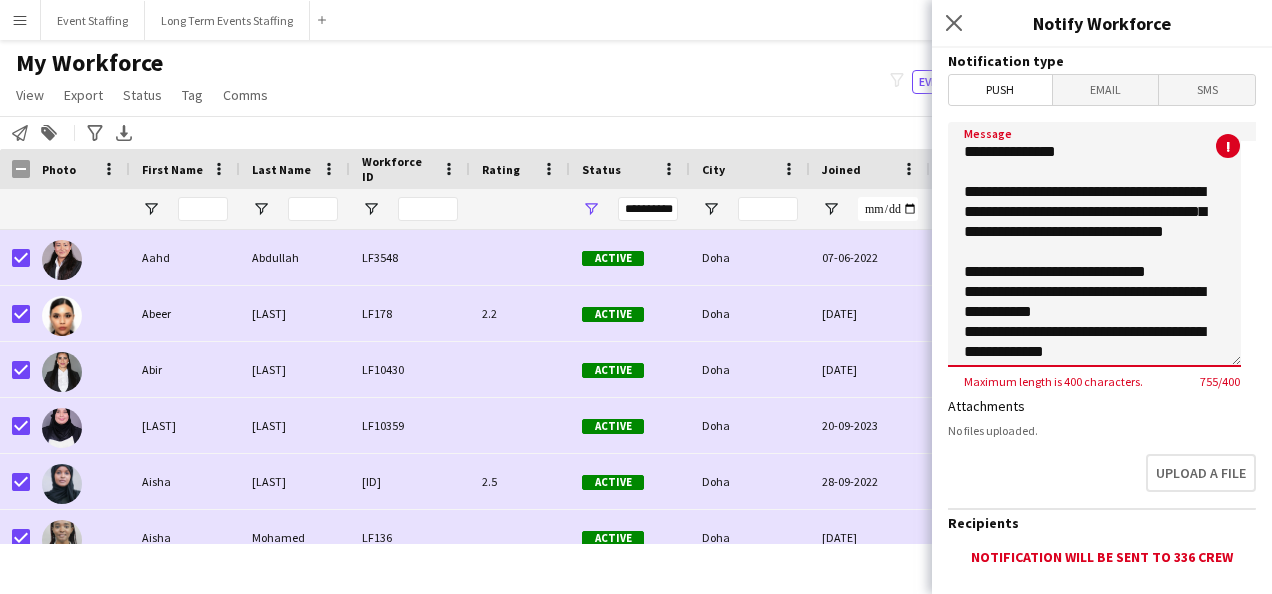 click on "**********" at bounding box center [1094, 244] 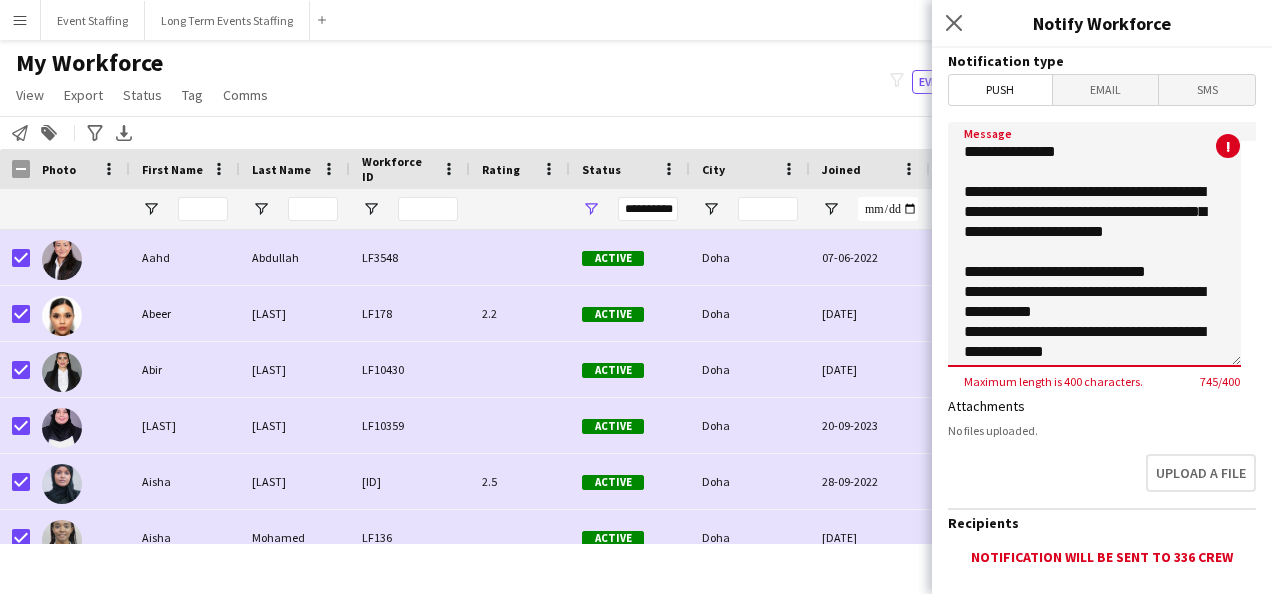 drag, startPoint x: 1082, startPoint y: 210, endPoint x: 1174, endPoint y: 209, distance: 92.00543 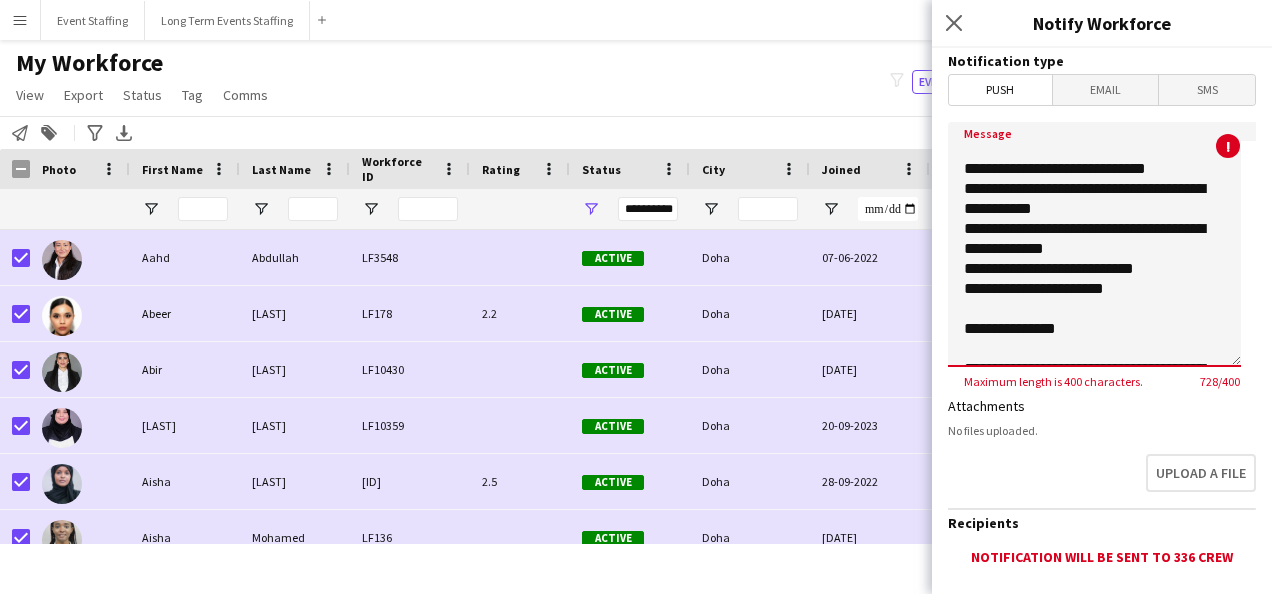 scroll, scrollTop: 105, scrollLeft: 0, axis: vertical 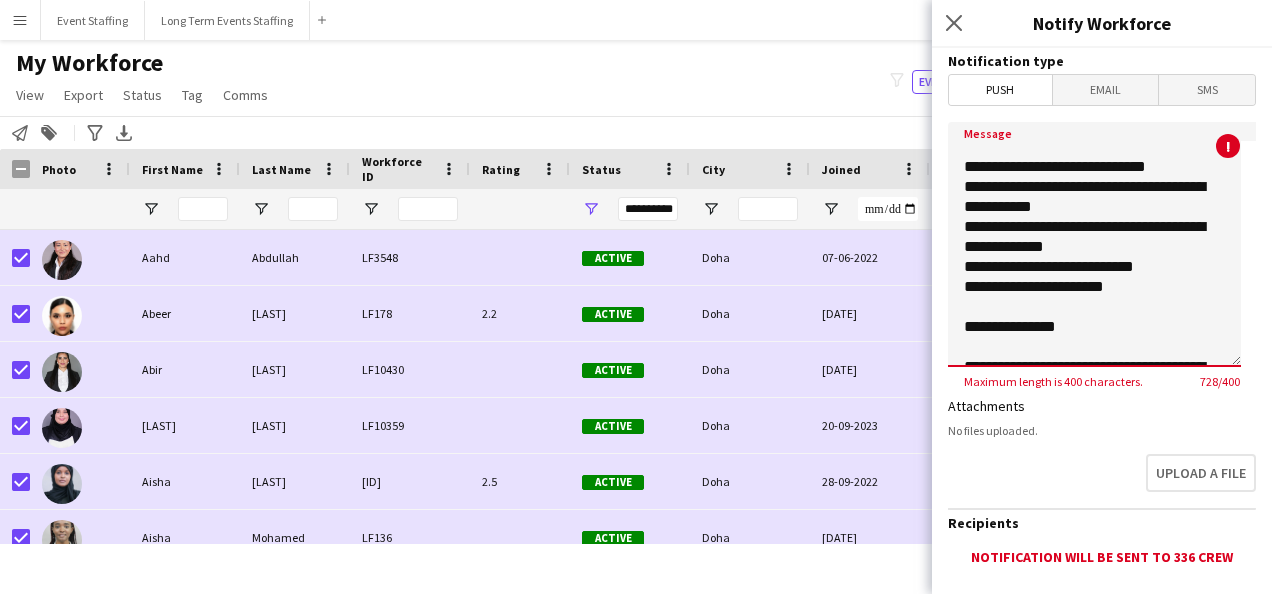click on "**********" at bounding box center [1094, 244] 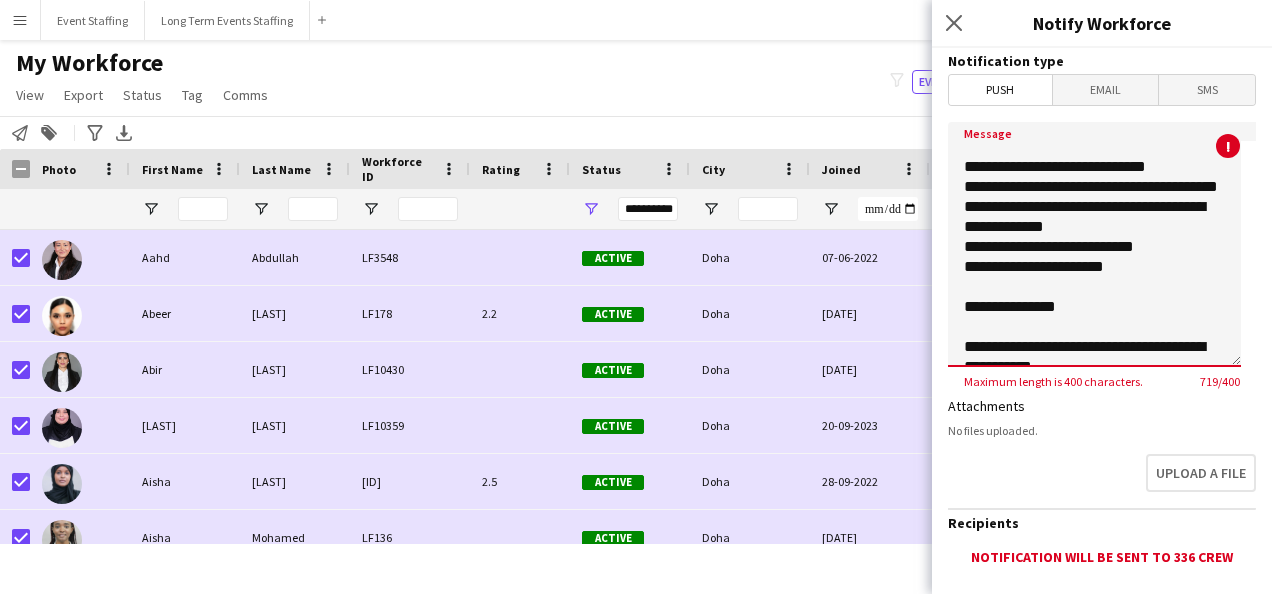 click on "**********" at bounding box center [1094, 244] 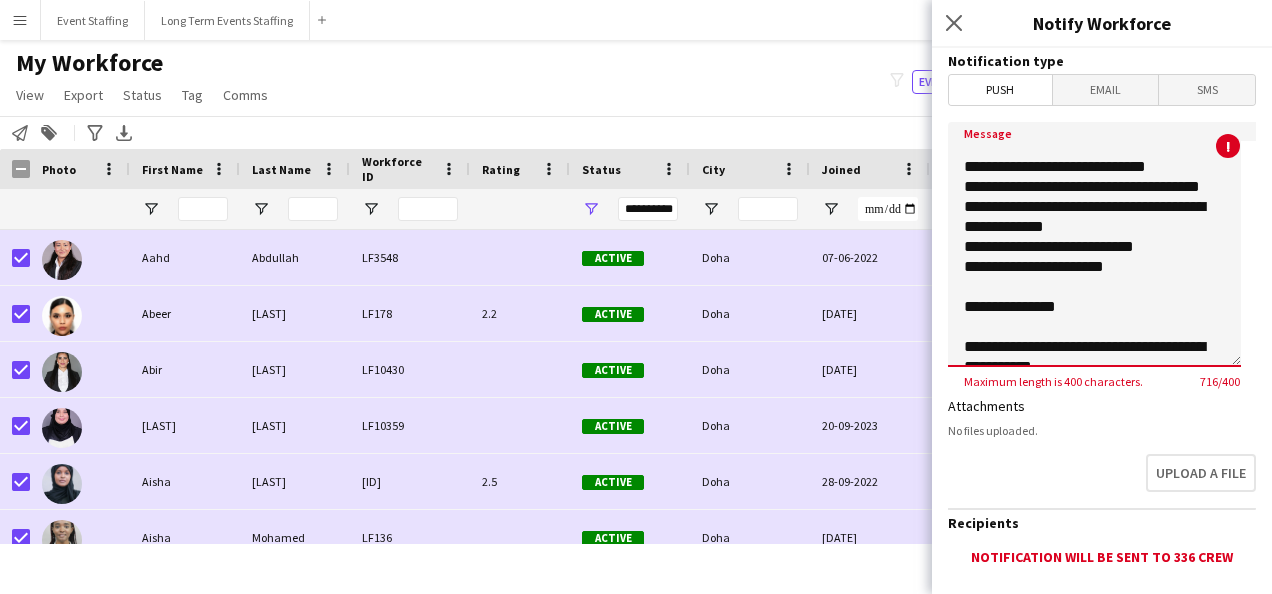 click on "**********" at bounding box center [1094, 244] 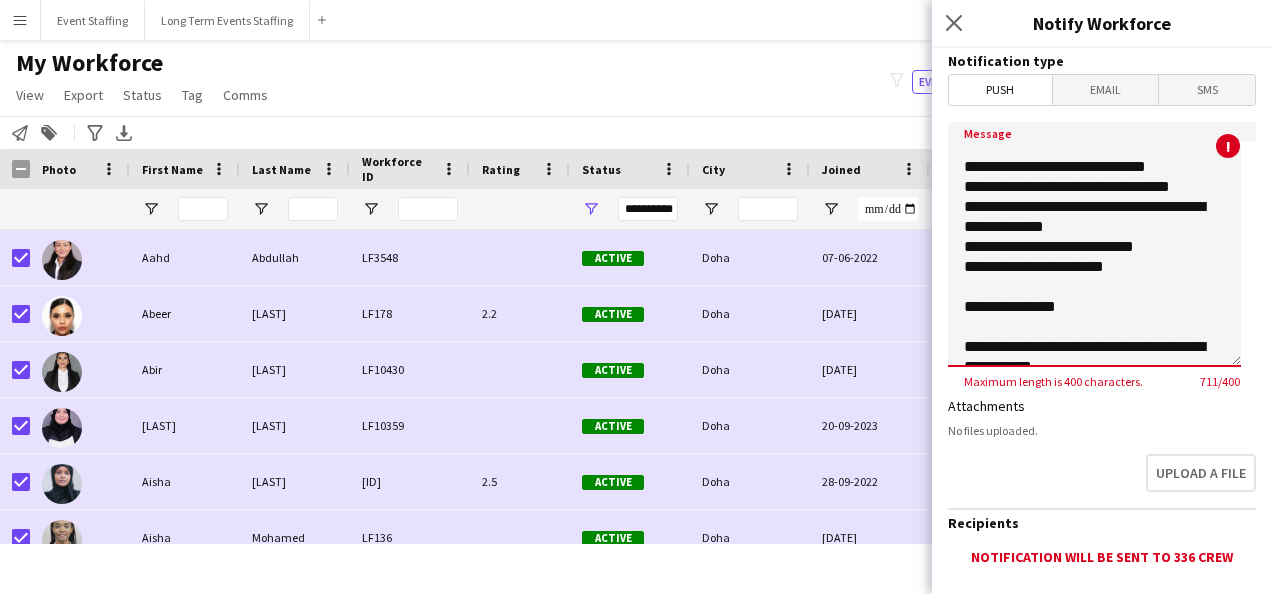 click on "**********" at bounding box center (1094, 244) 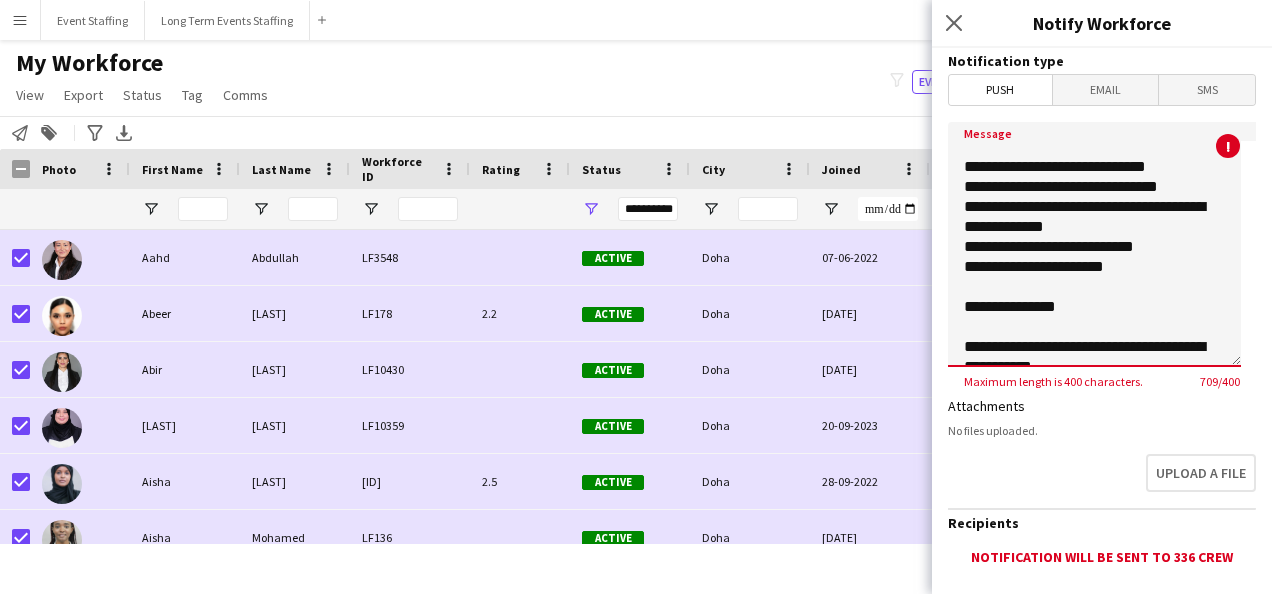 click on "**********" at bounding box center [1094, 244] 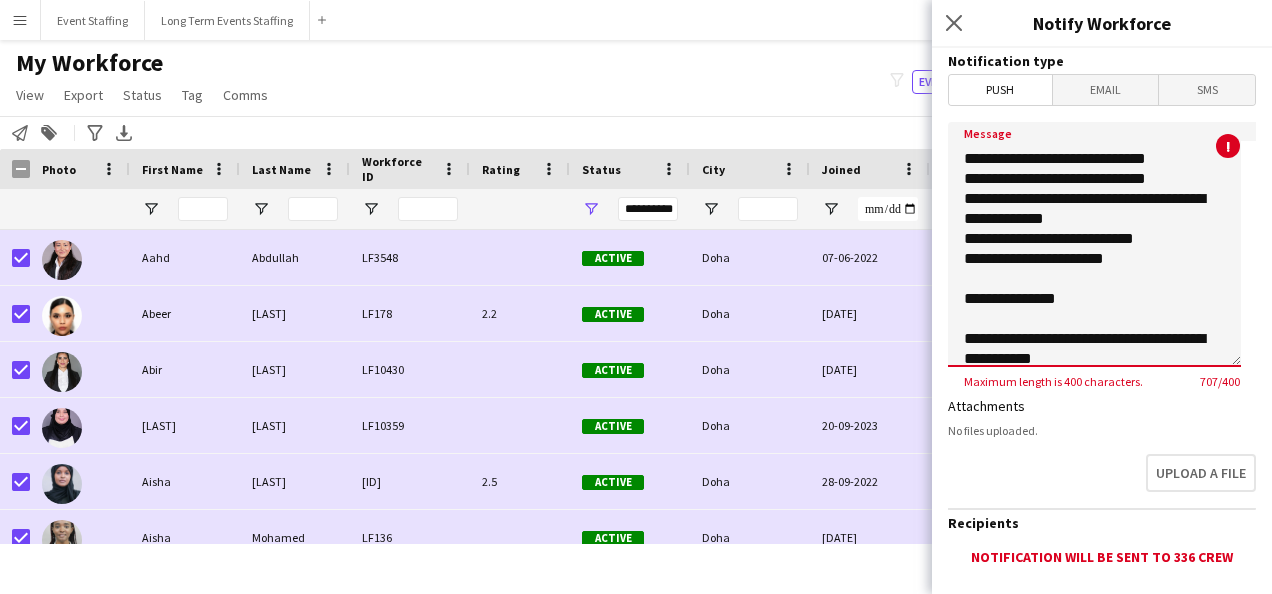scroll, scrollTop: 112, scrollLeft: 0, axis: vertical 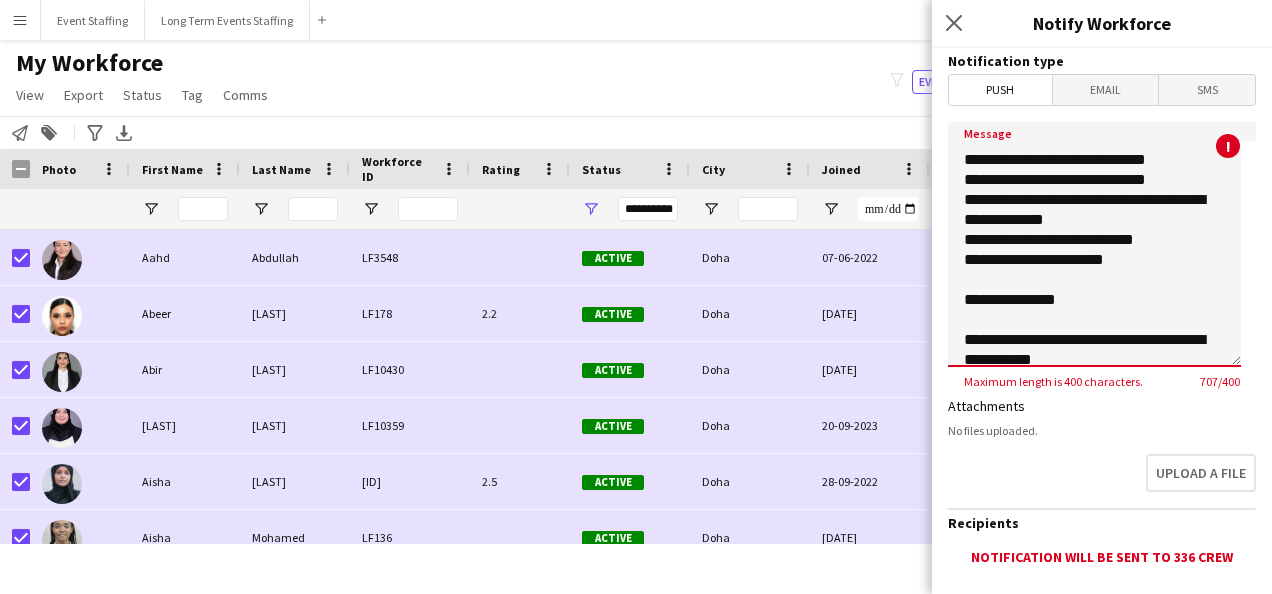 click on "**********" at bounding box center (1094, 244) 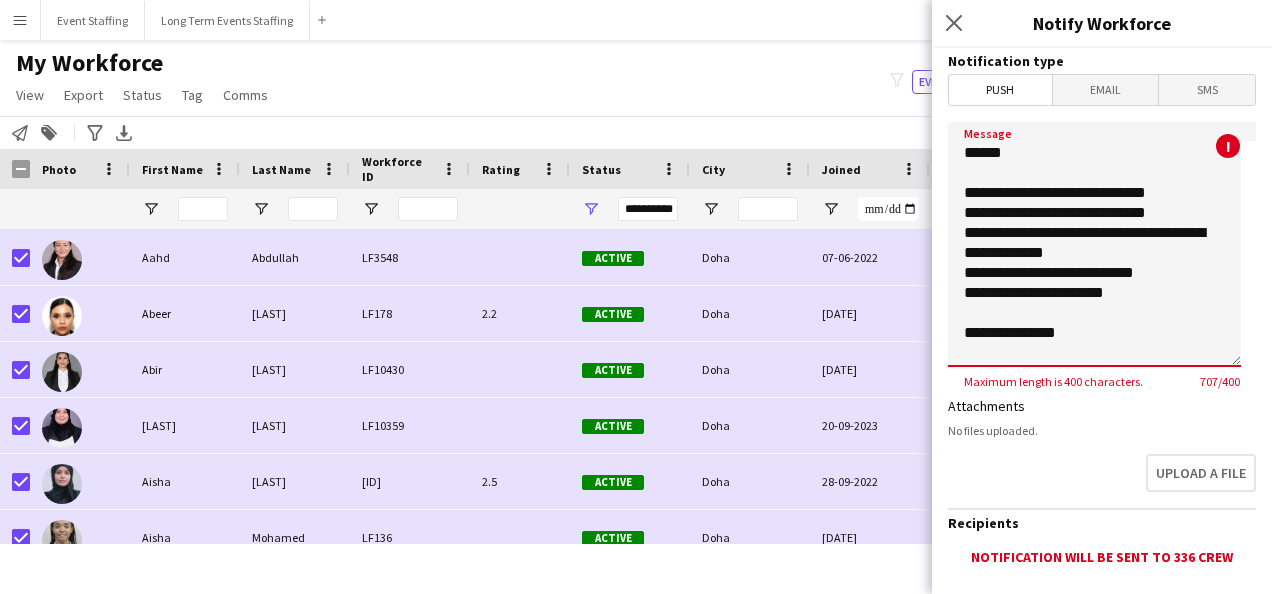 scroll, scrollTop: 78, scrollLeft: 0, axis: vertical 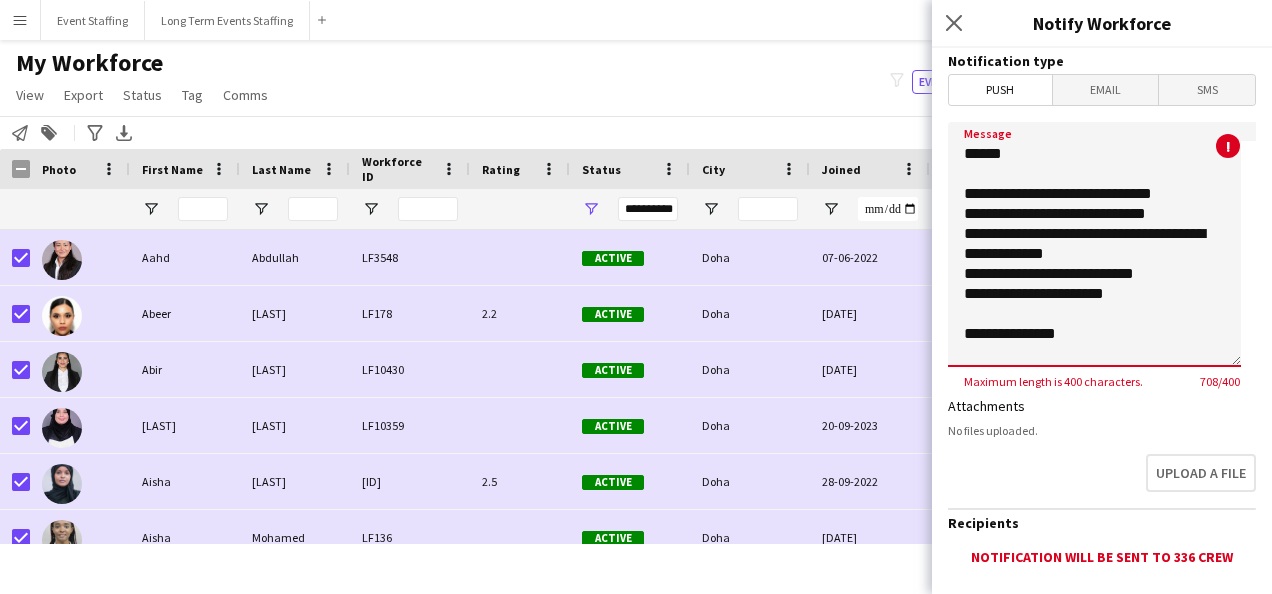 click on "**********" at bounding box center (1094, 244) 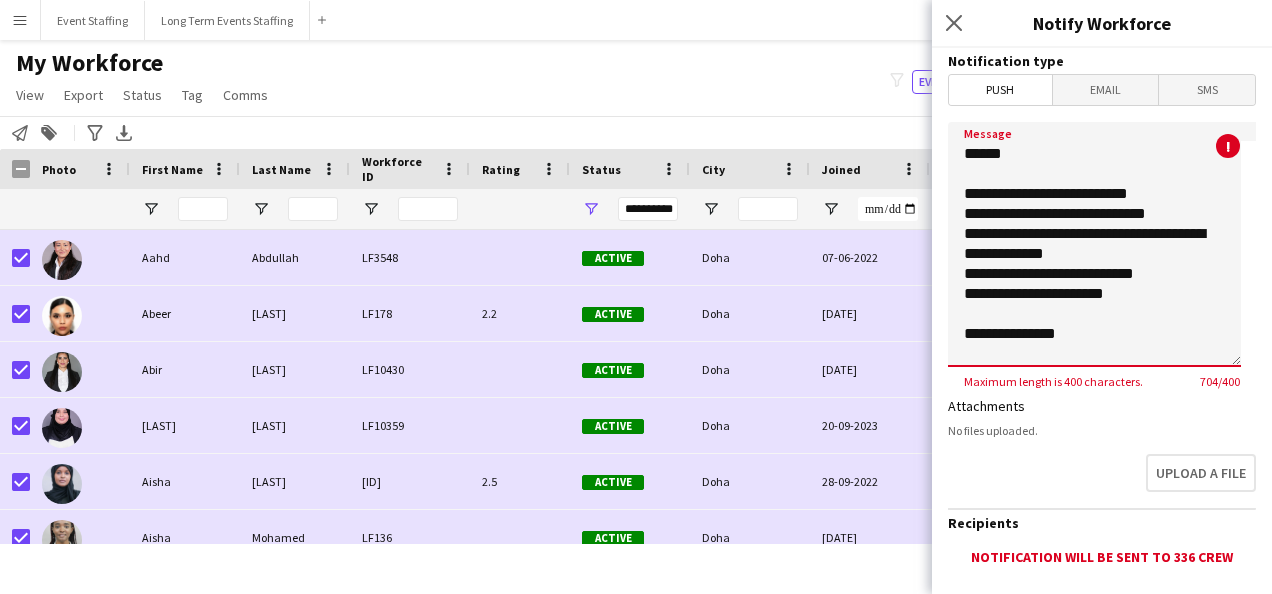 drag, startPoint x: 967, startPoint y: 231, endPoint x: 1055, endPoint y: 229, distance: 88.02273 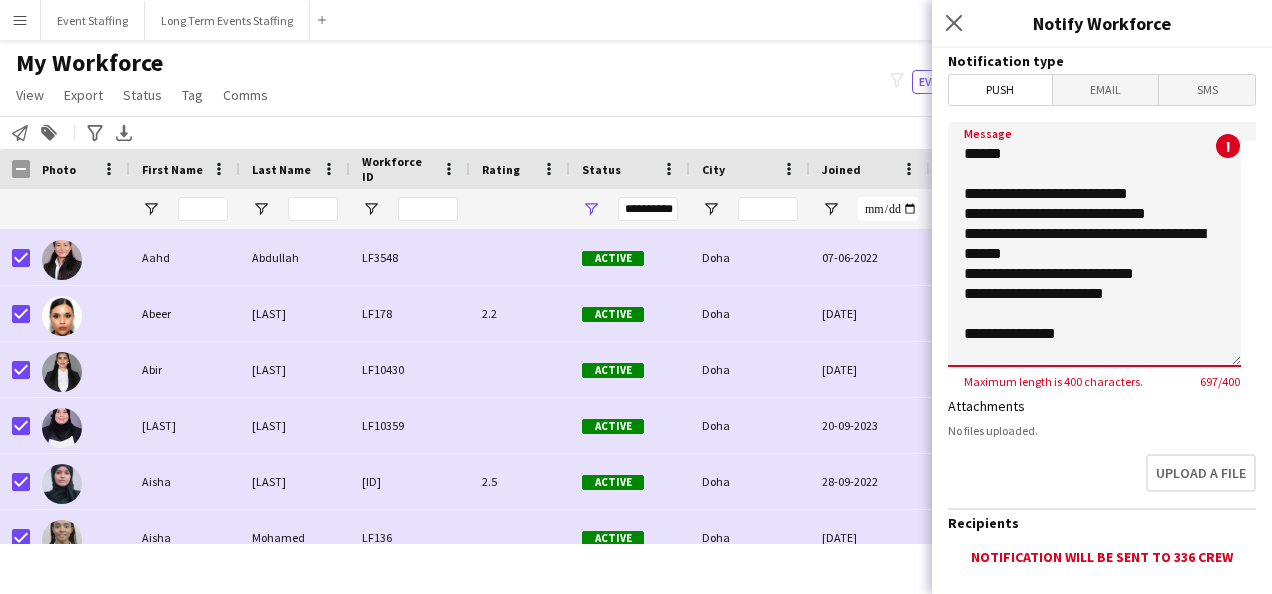 click on "**********" at bounding box center [1094, 244] 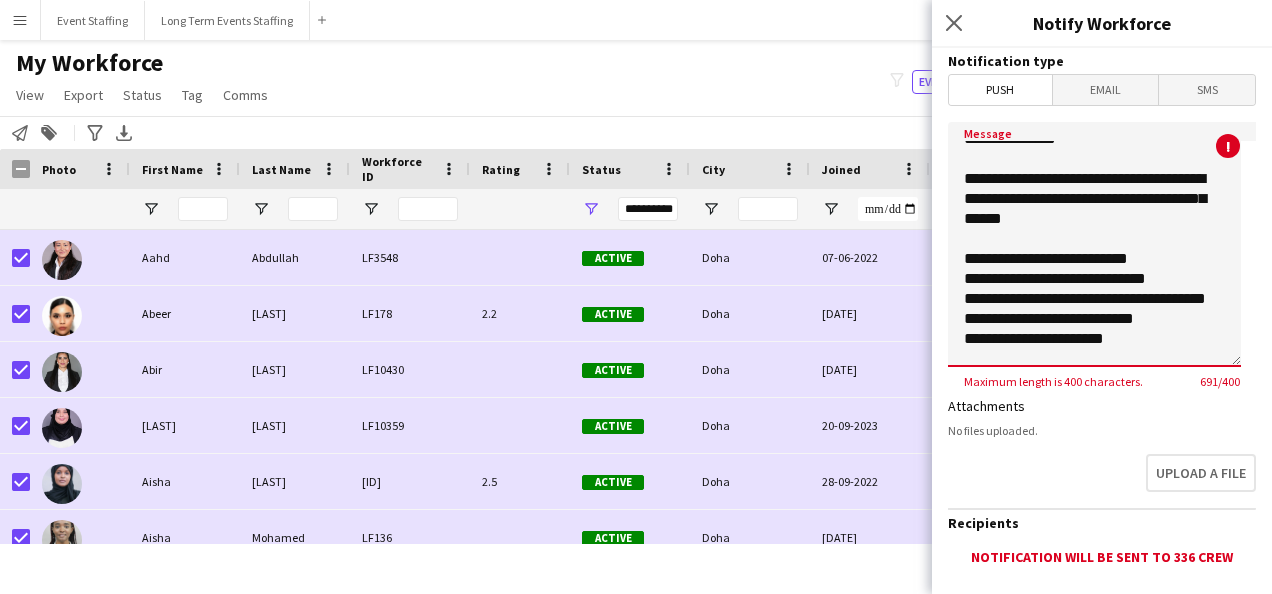 scroll, scrollTop: 12, scrollLeft: 0, axis: vertical 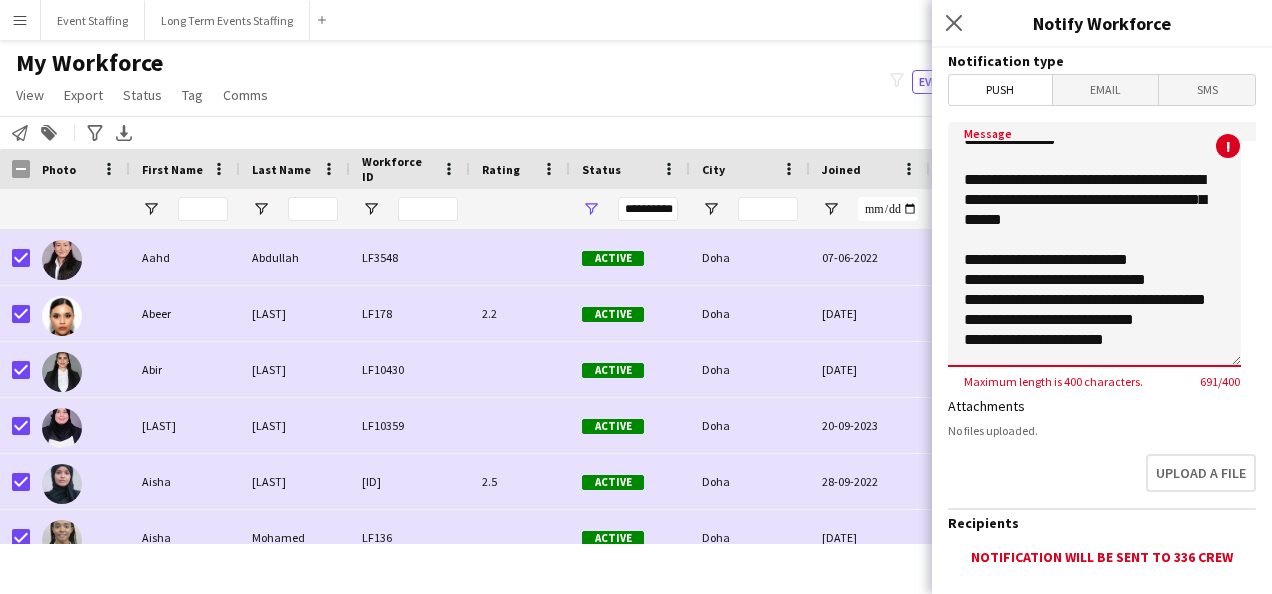 drag, startPoint x: 1078, startPoint y: 215, endPoint x: 1144, endPoint y: 197, distance: 68.41052 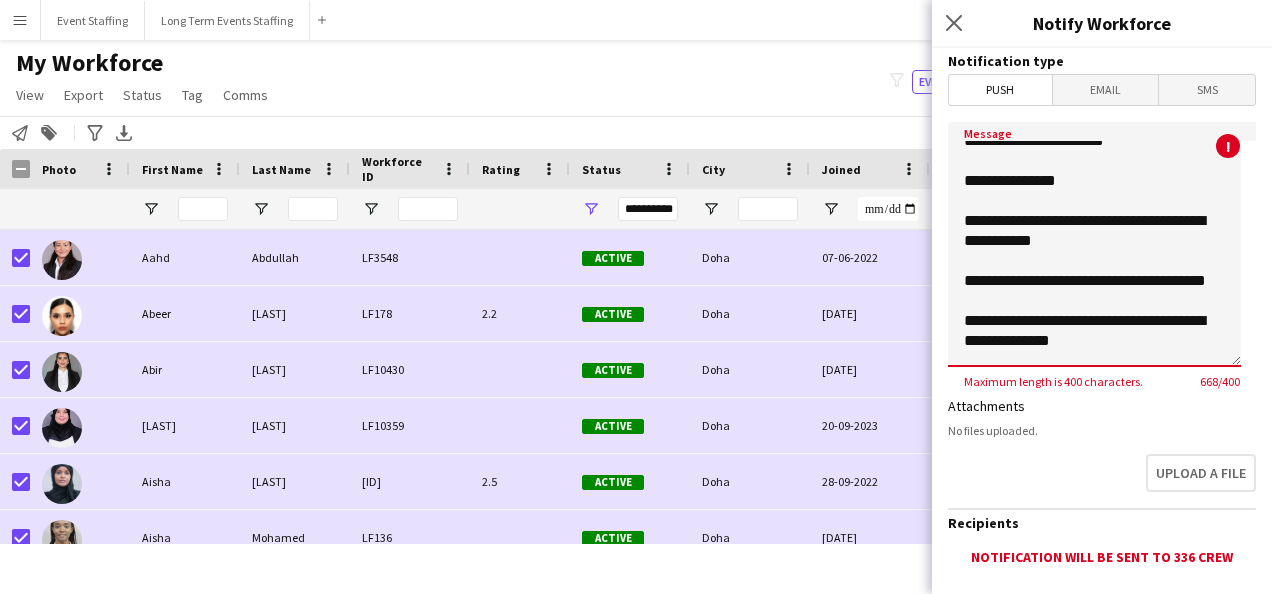 scroll, scrollTop: 197, scrollLeft: 0, axis: vertical 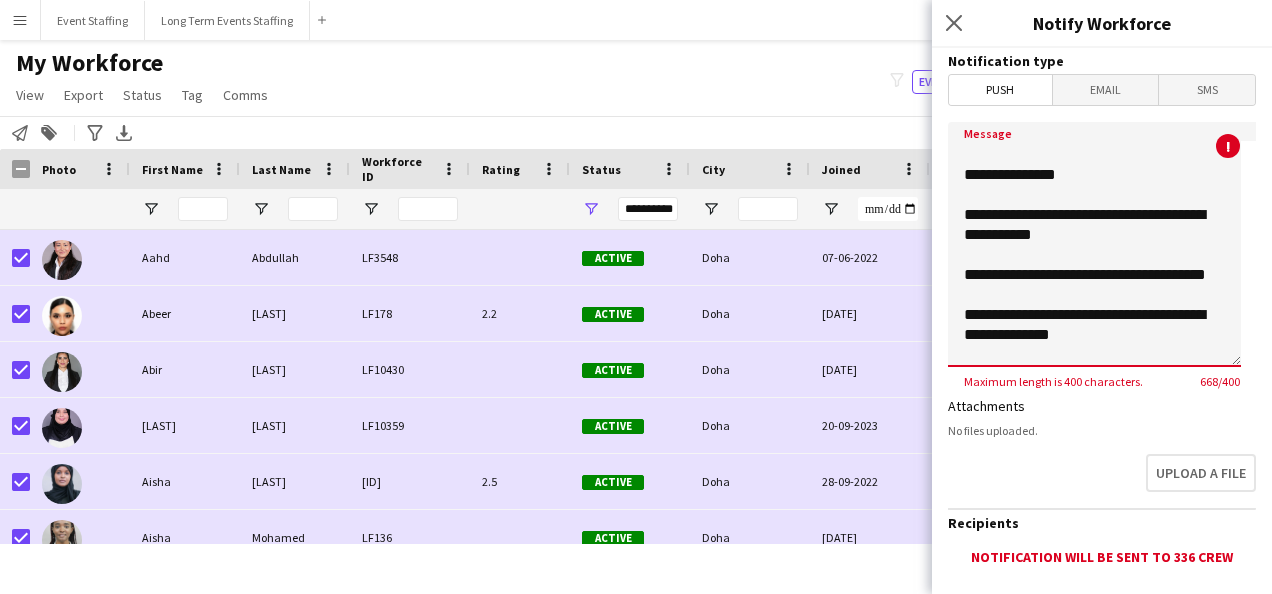 click on "**********" at bounding box center (1094, 244) 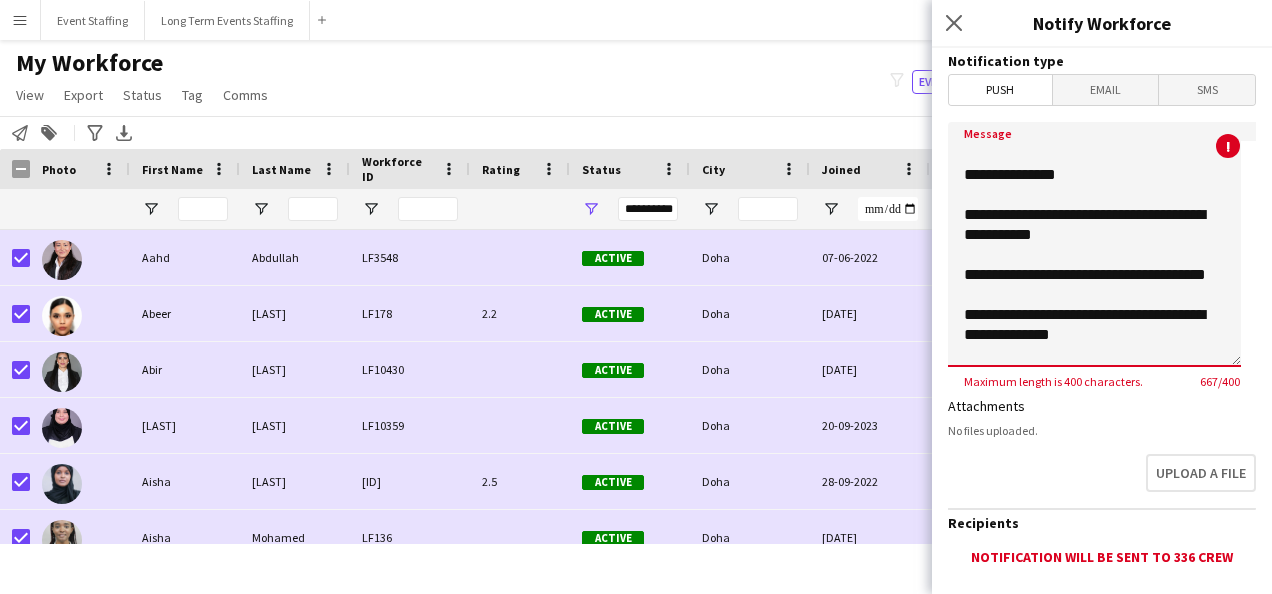 click on "**********" at bounding box center (1094, 244) 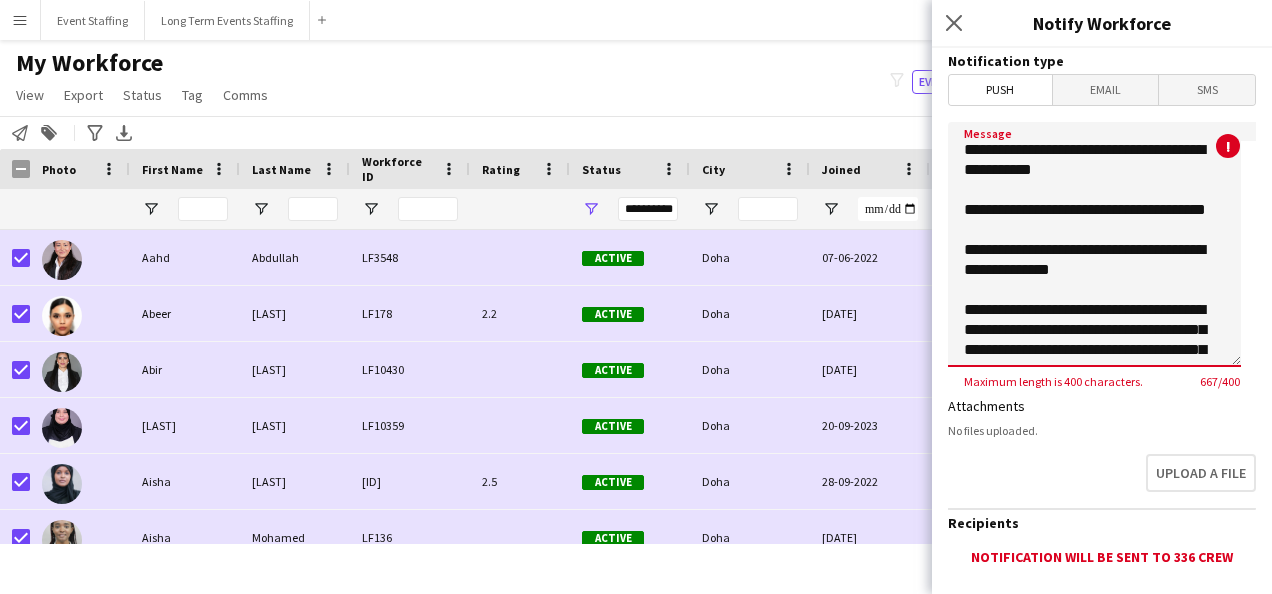 scroll, scrollTop: 261, scrollLeft: 0, axis: vertical 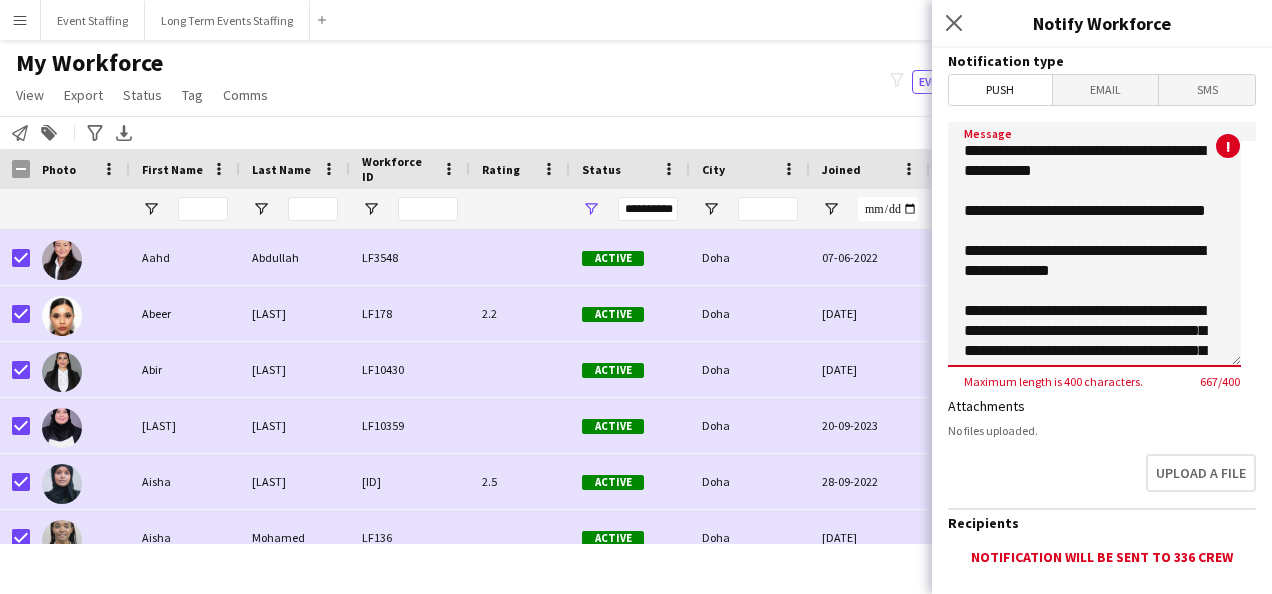 click on "**********" at bounding box center (1094, 244) 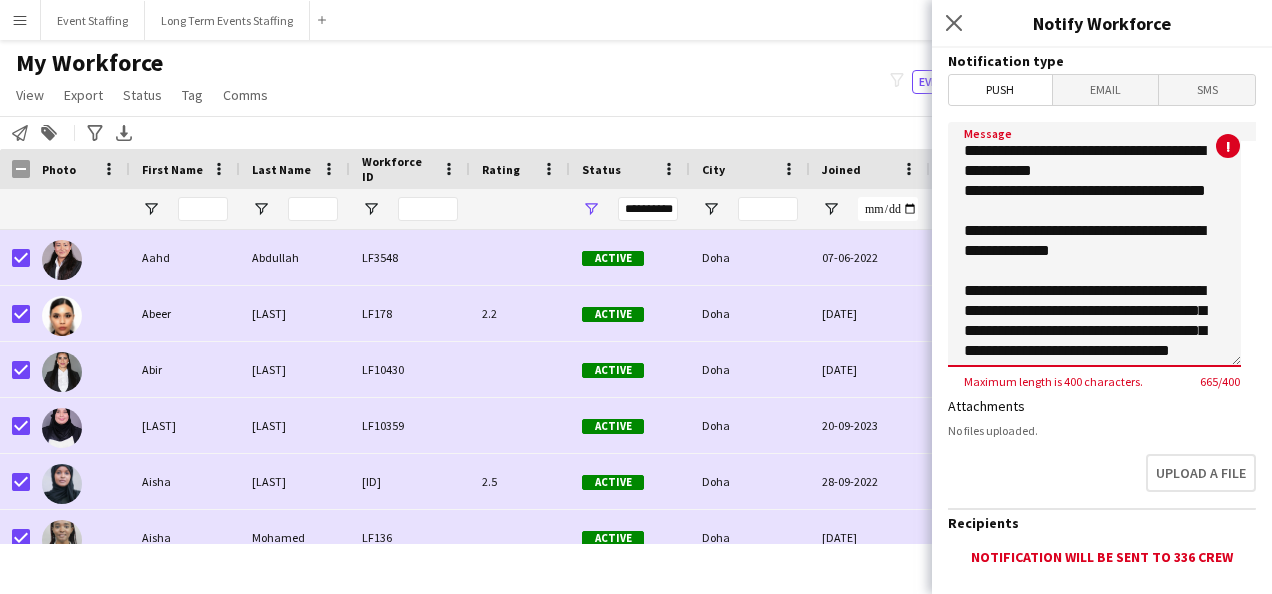 click on "**********" at bounding box center [1094, 244] 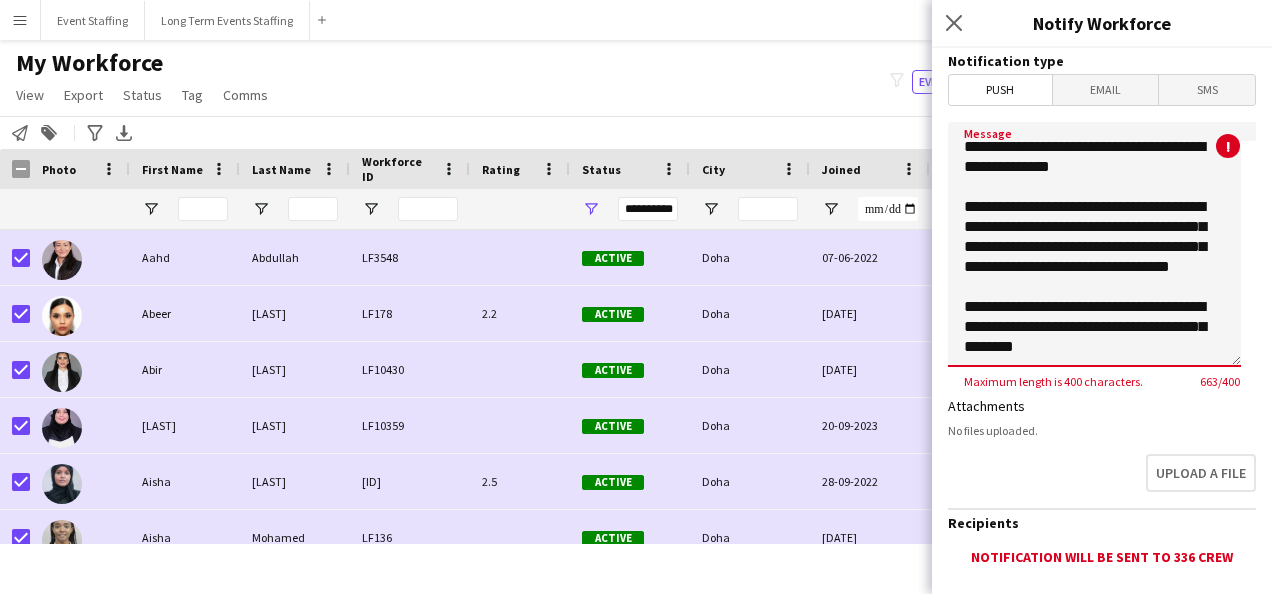 scroll, scrollTop: 354, scrollLeft: 0, axis: vertical 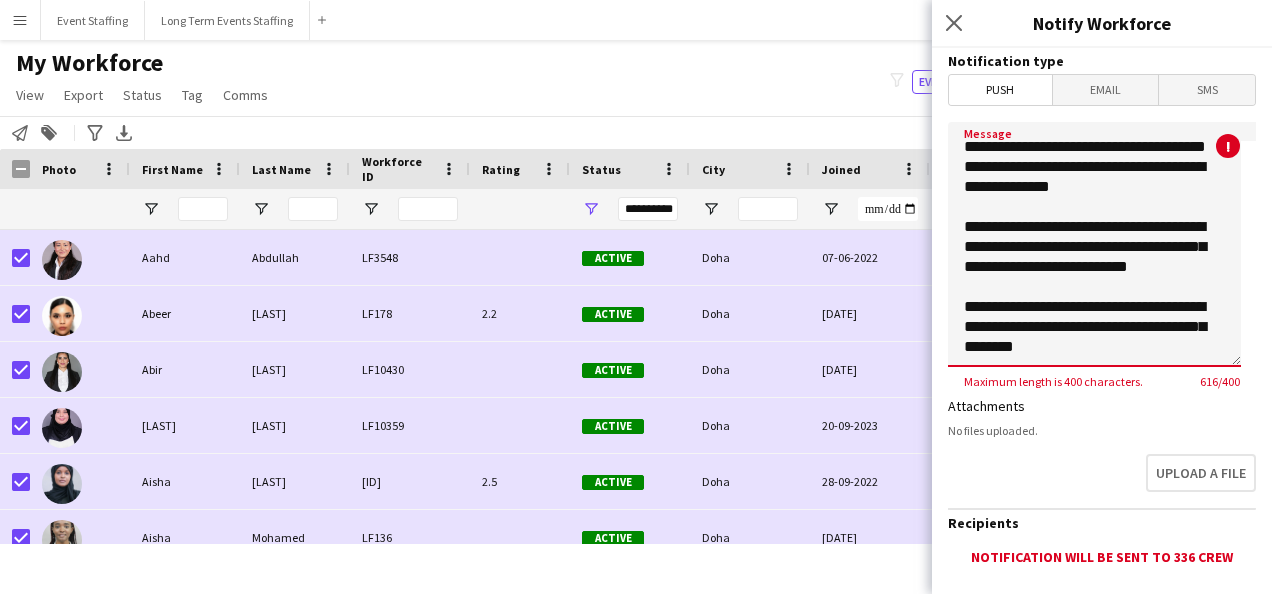 click on "**********" at bounding box center (1094, 244) 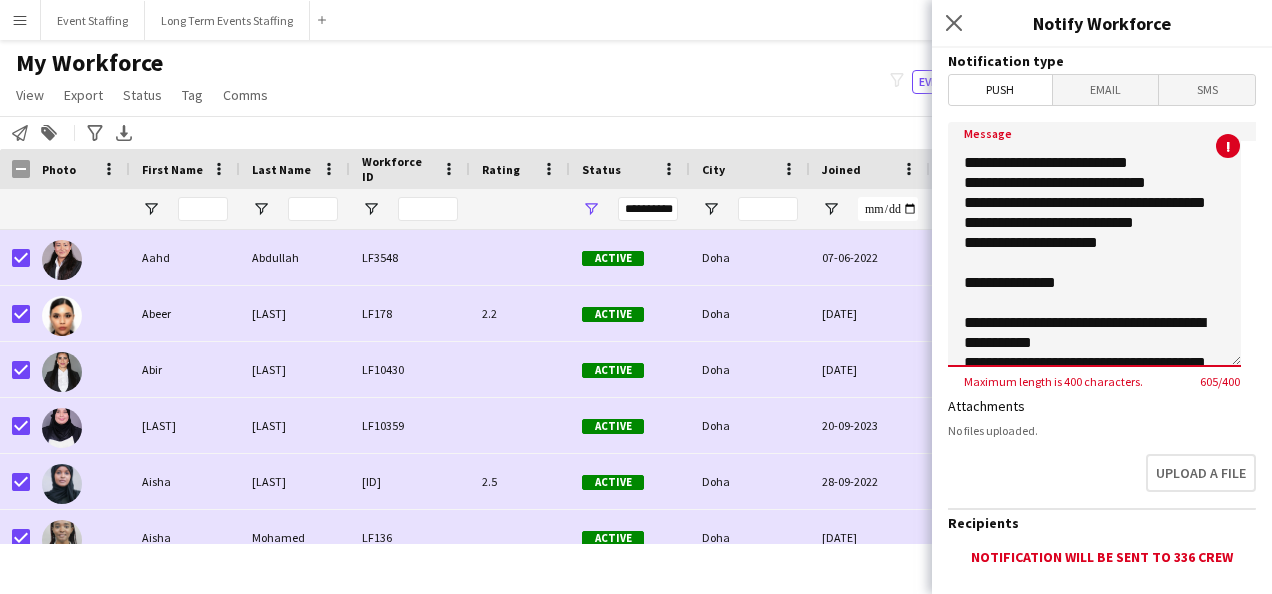 scroll, scrollTop: 90, scrollLeft: 0, axis: vertical 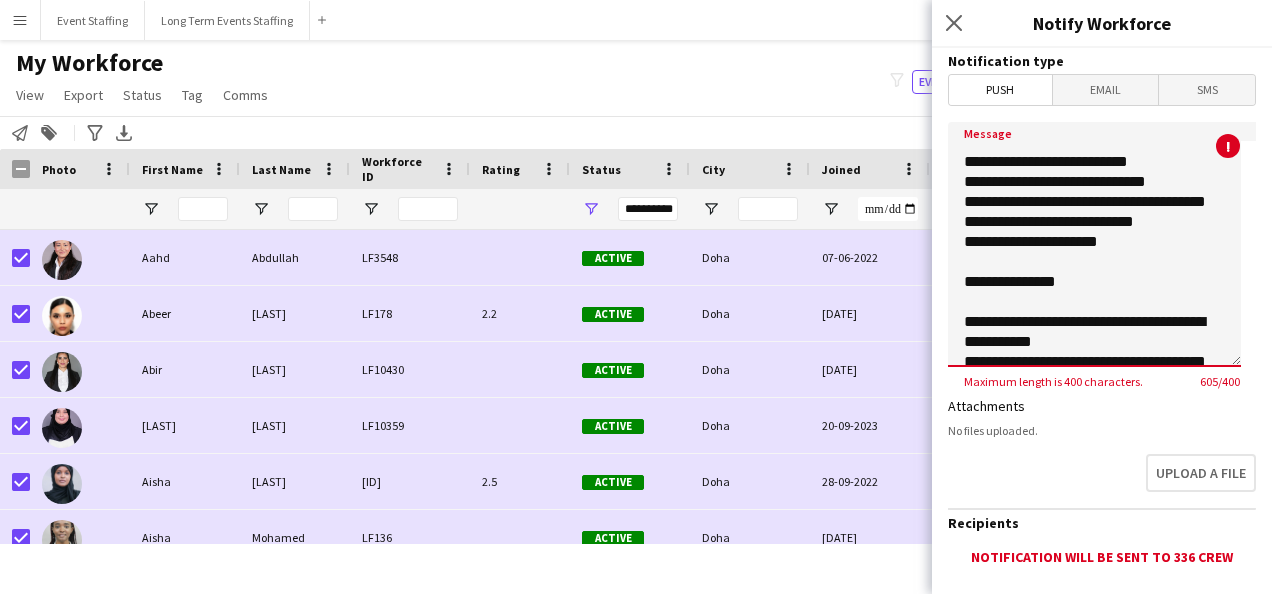 click on "**********" at bounding box center (1094, 244) 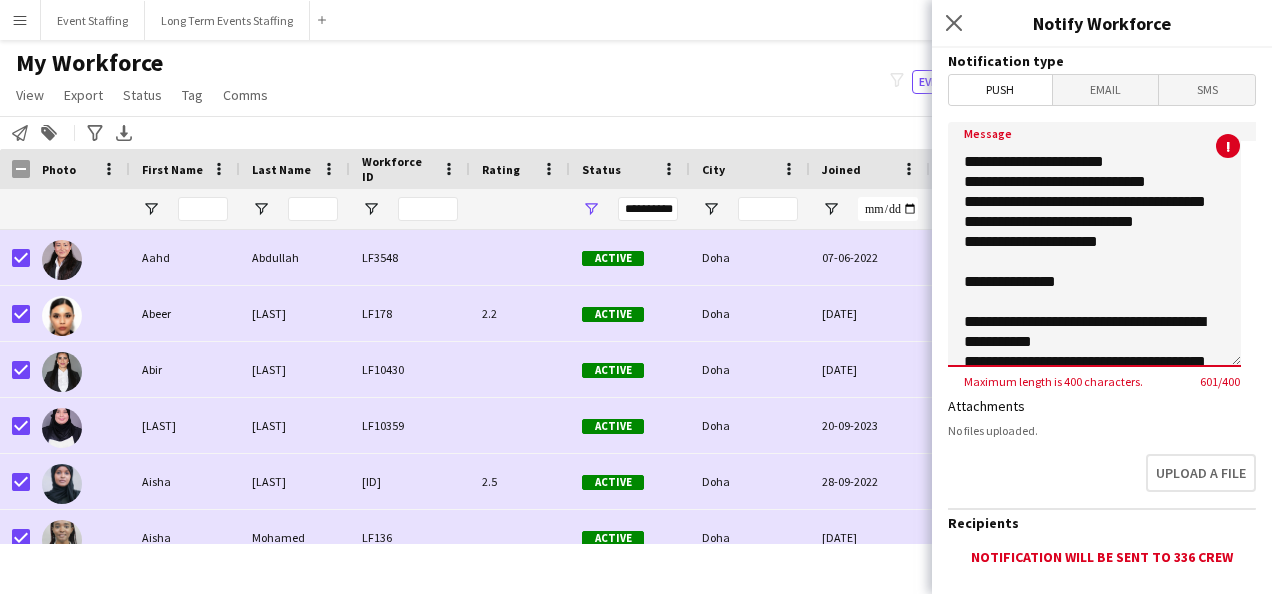 click on "**********" at bounding box center [1094, 244] 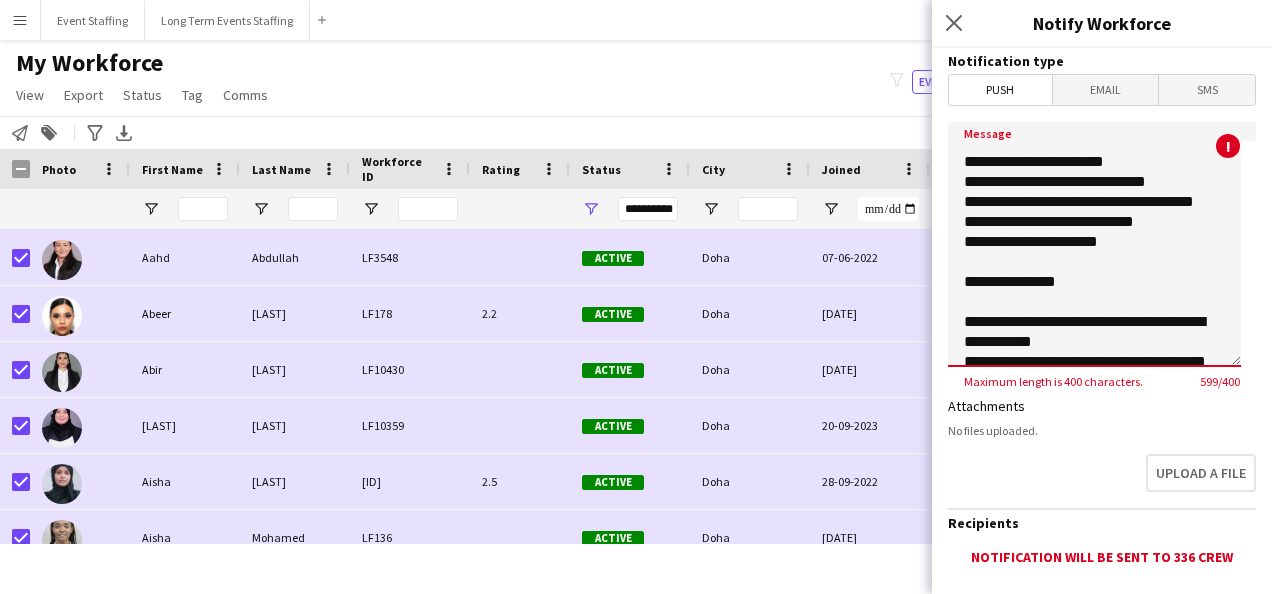 click on "**********" at bounding box center [1094, 244] 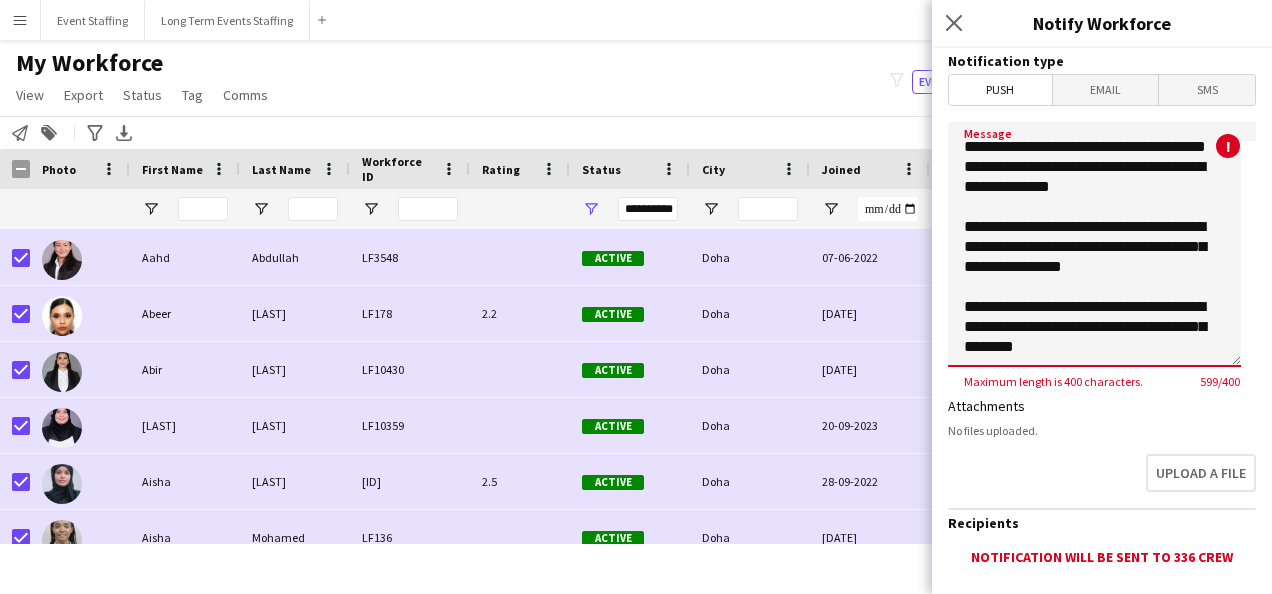 scroll, scrollTop: 344, scrollLeft: 0, axis: vertical 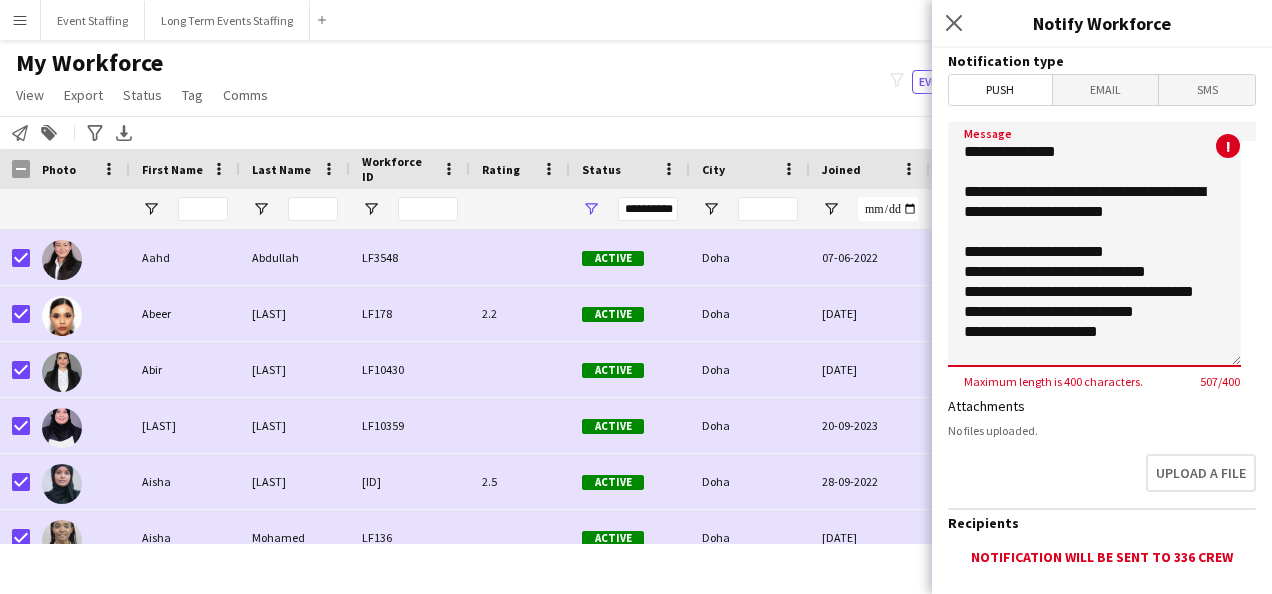 click on "**********" at bounding box center (1094, 244) 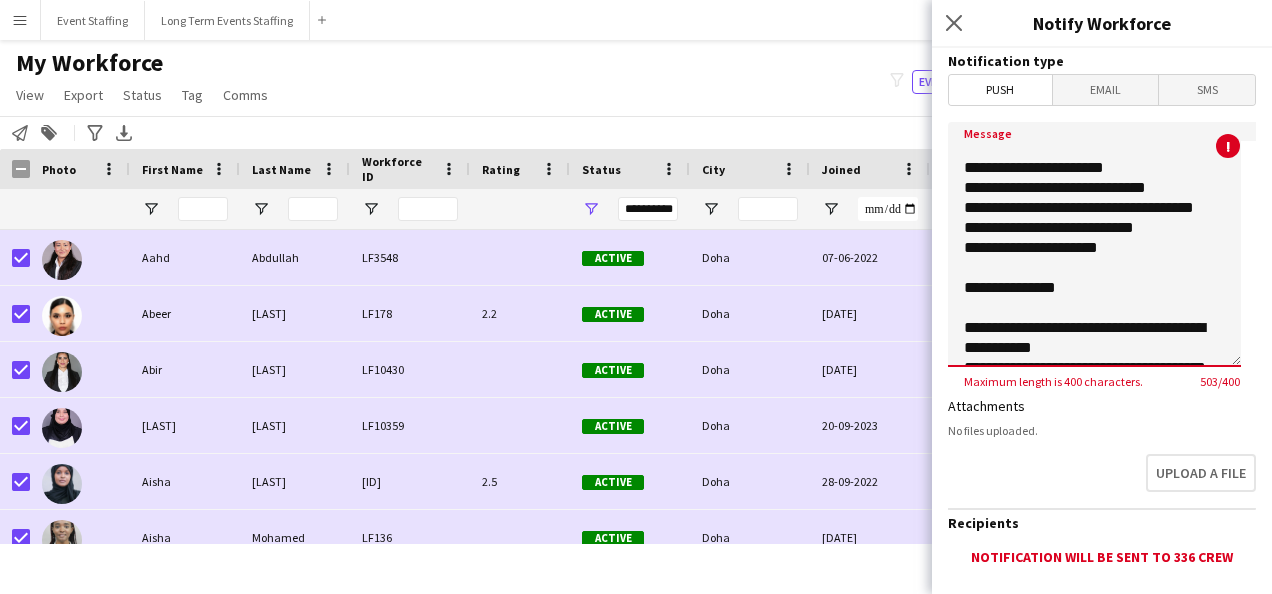 scroll, scrollTop: 82, scrollLeft: 0, axis: vertical 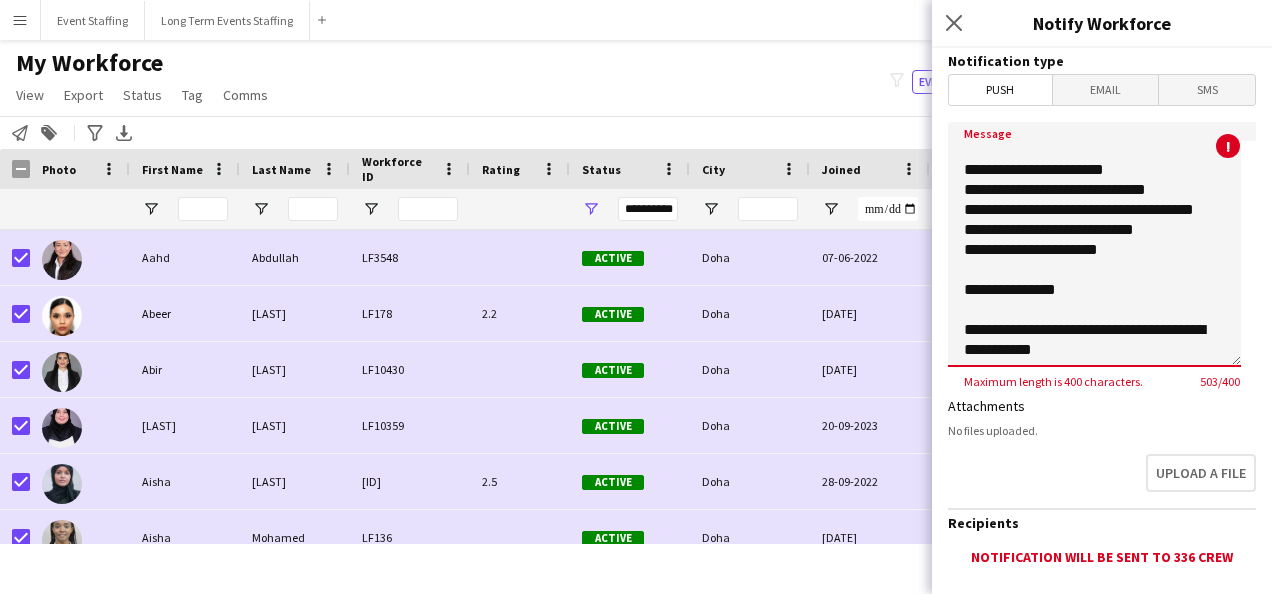 click on "**********" at bounding box center (1094, 244) 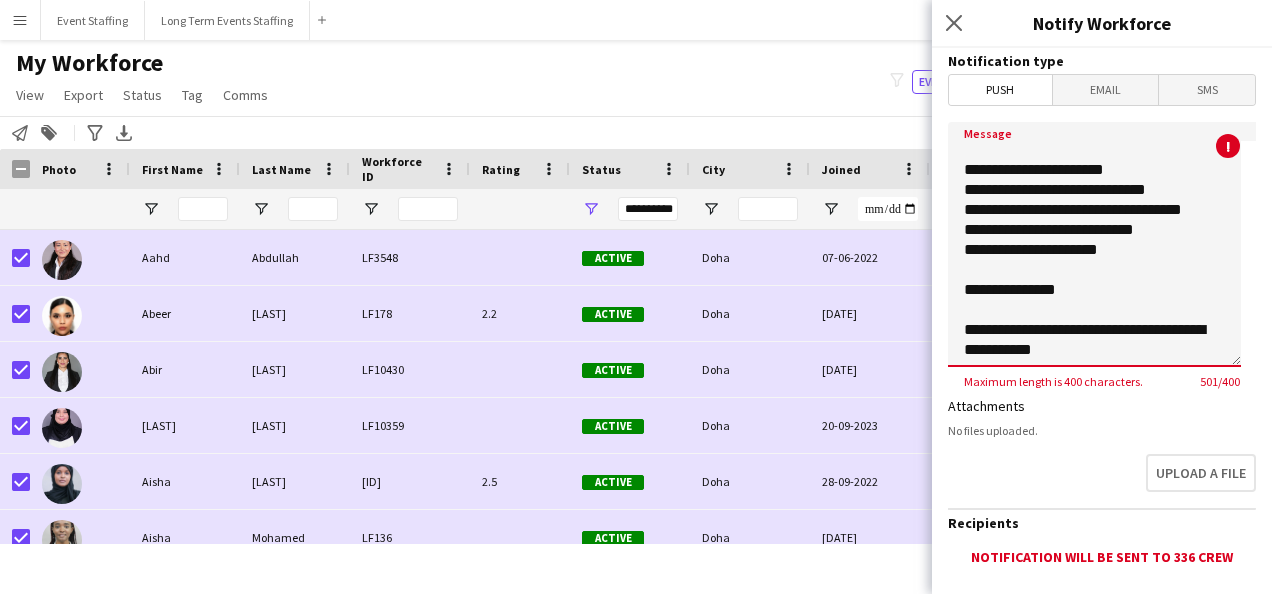 click on "**********" at bounding box center [1094, 244] 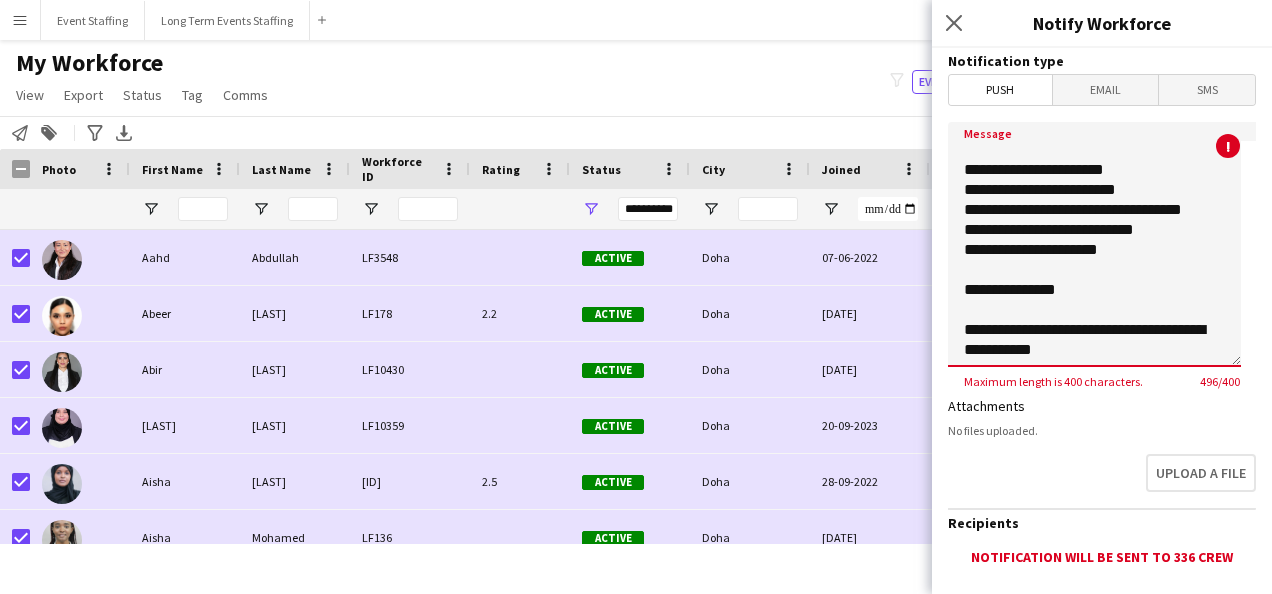click on "**********" at bounding box center [1094, 244] 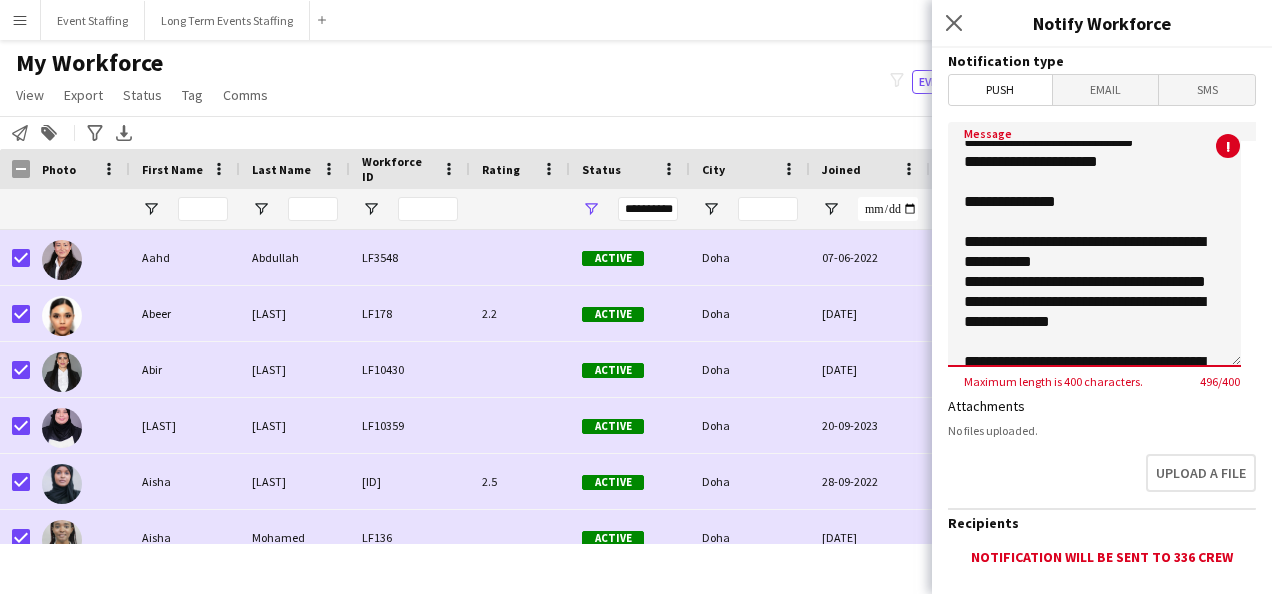 scroll, scrollTop: 186, scrollLeft: 0, axis: vertical 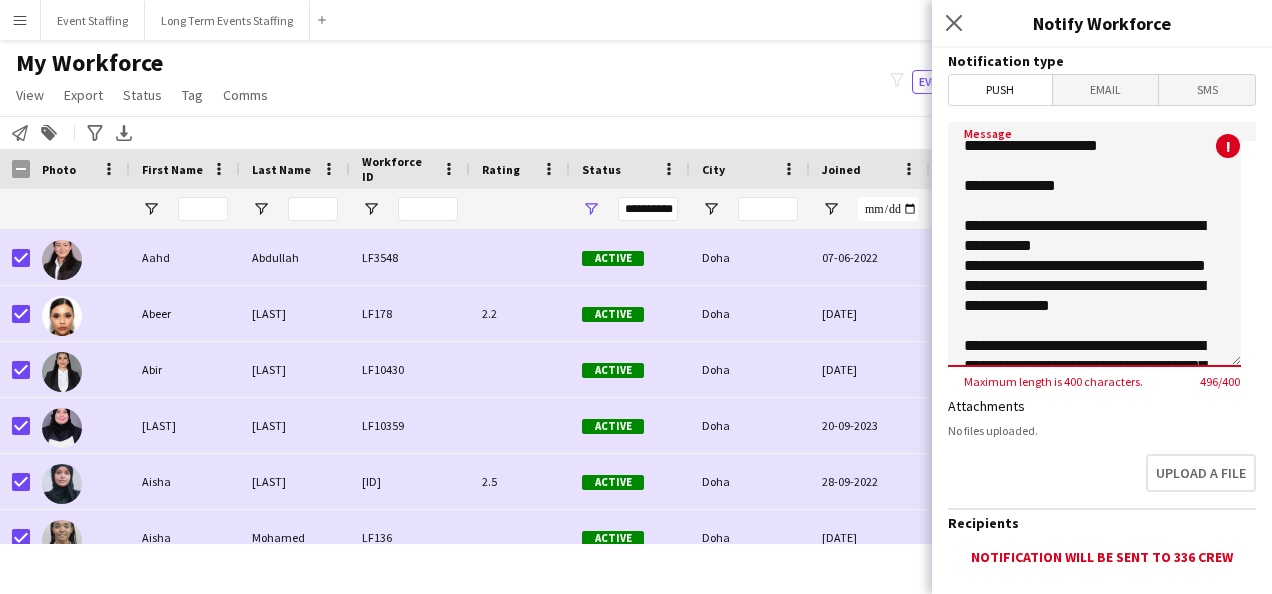 click on "**********" at bounding box center [1094, 244] 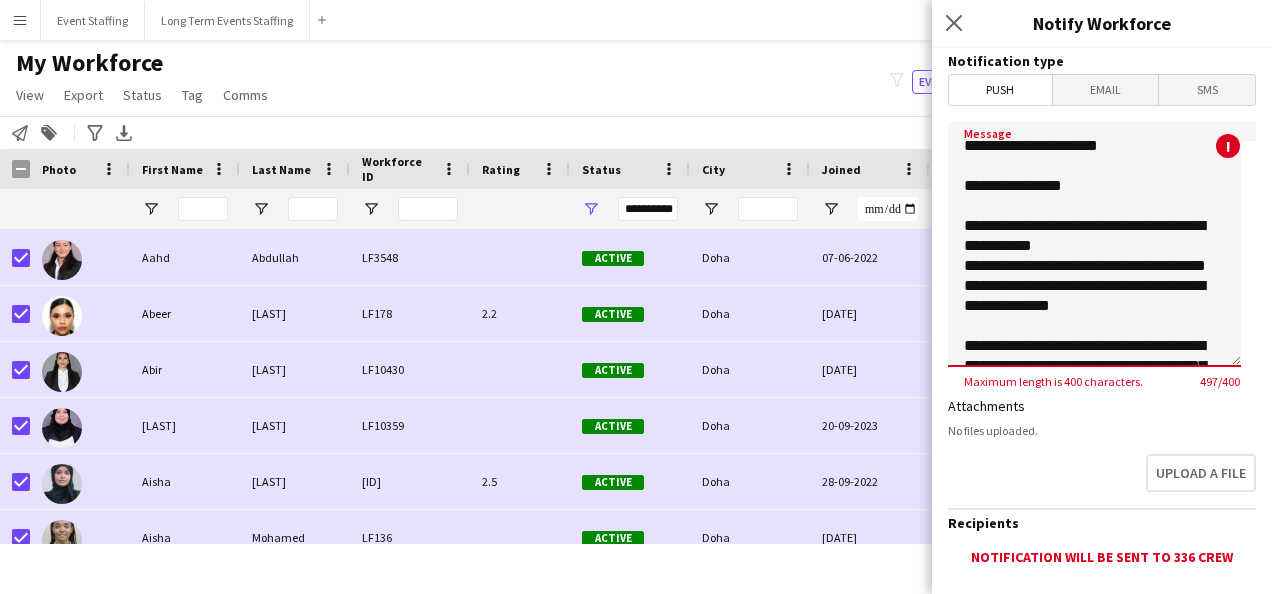 click on "**********" at bounding box center [1094, 244] 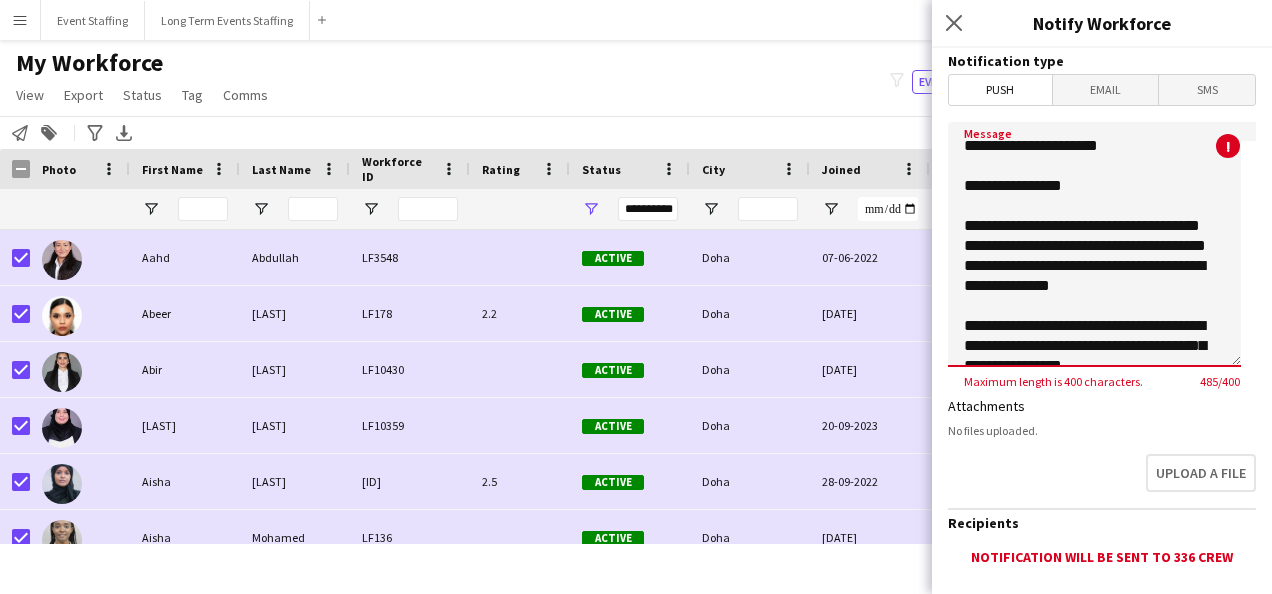 click on "**********" at bounding box center [1094, 244] 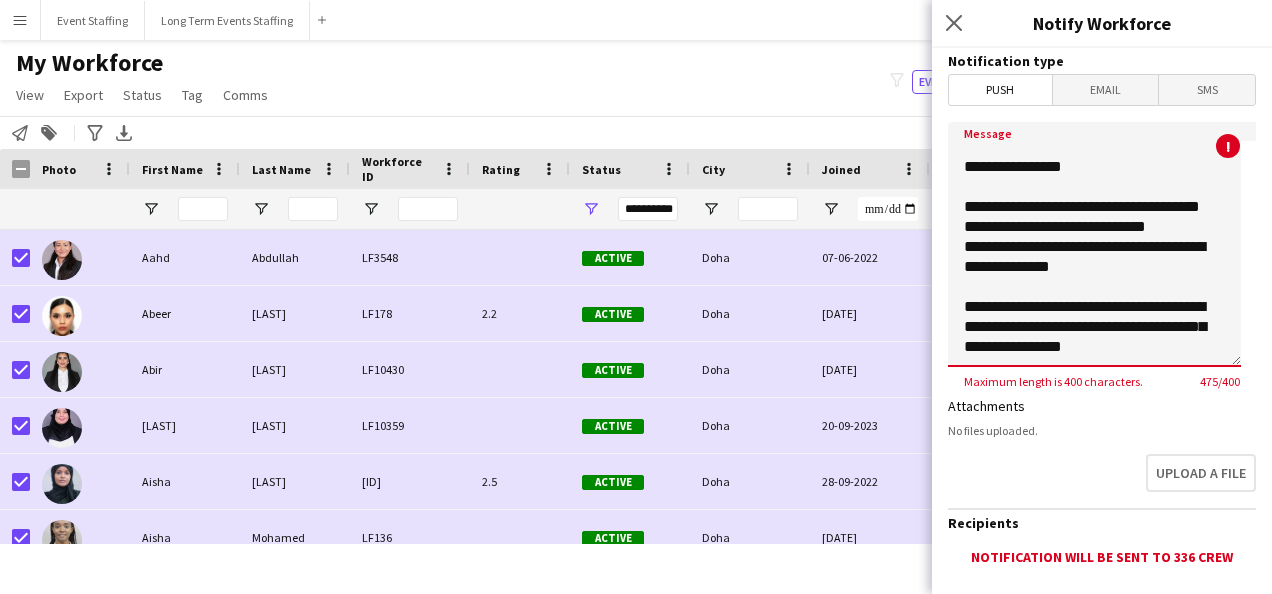 scroll, scrollTop: 224, scrollLeft: 0, axis: vertical 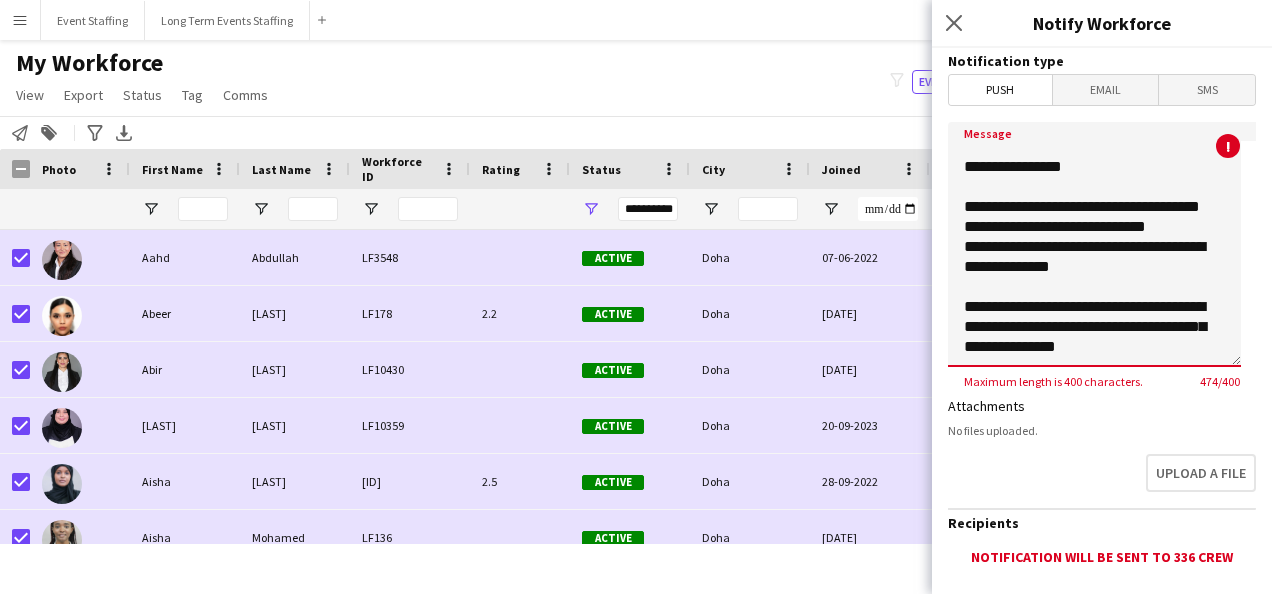 click on "**********" at bounding box center [1094, 244] 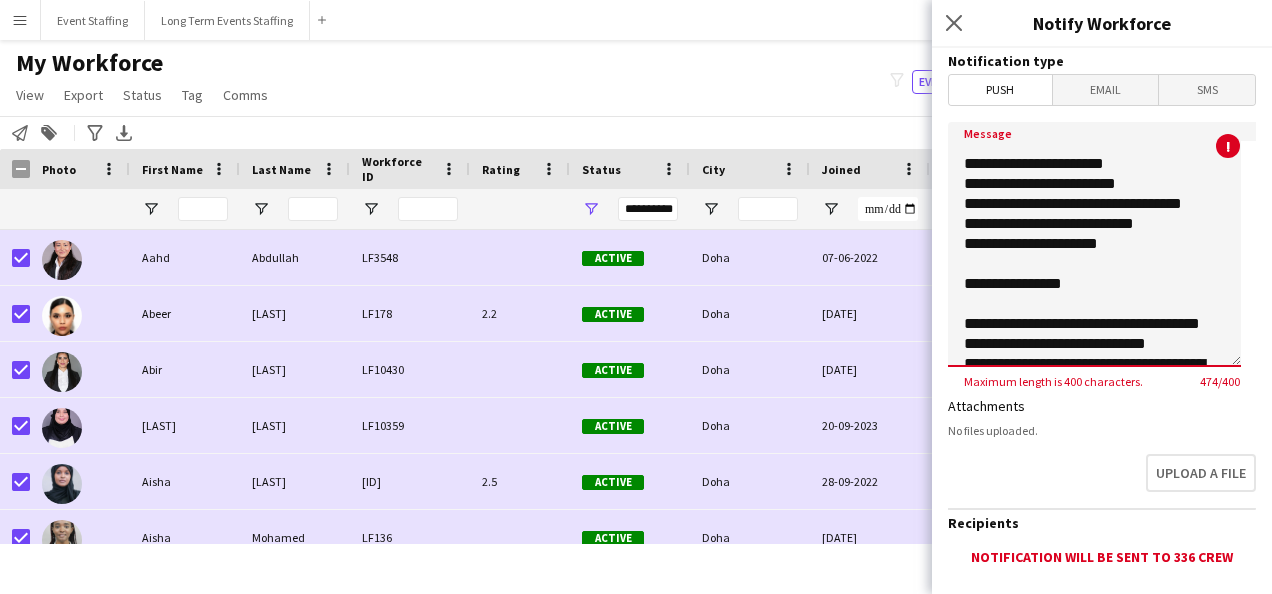 scroll, scrollTop: 89, scrollLeft: 0, axis: vertical 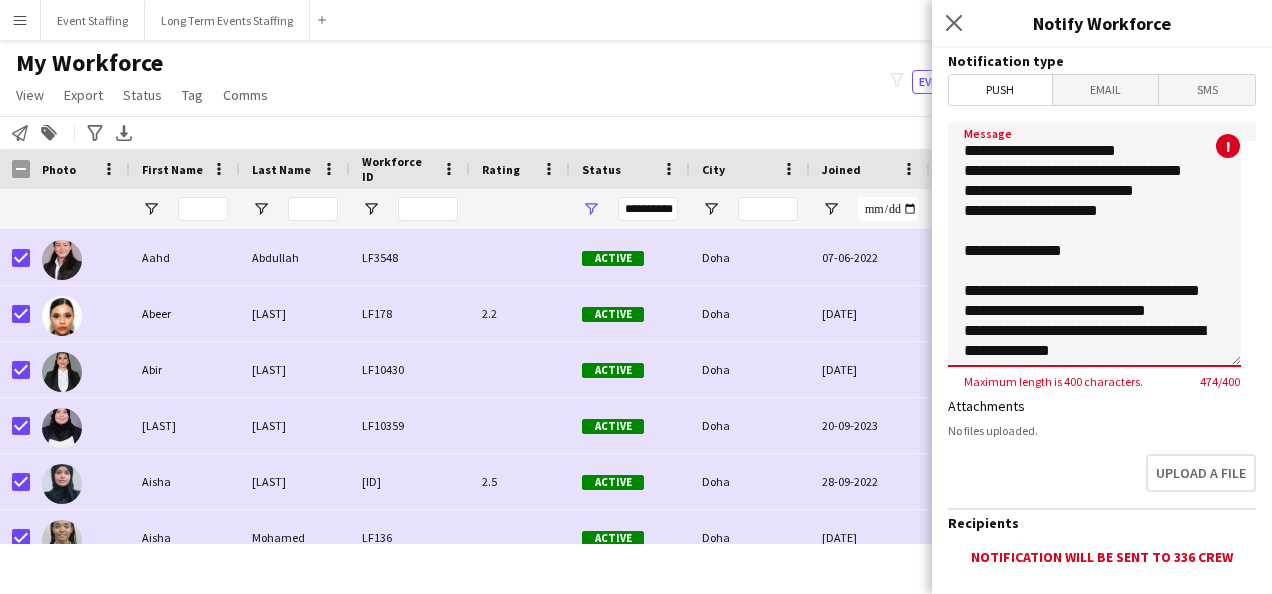 click on "**********" at bounding box center [1094, 244] 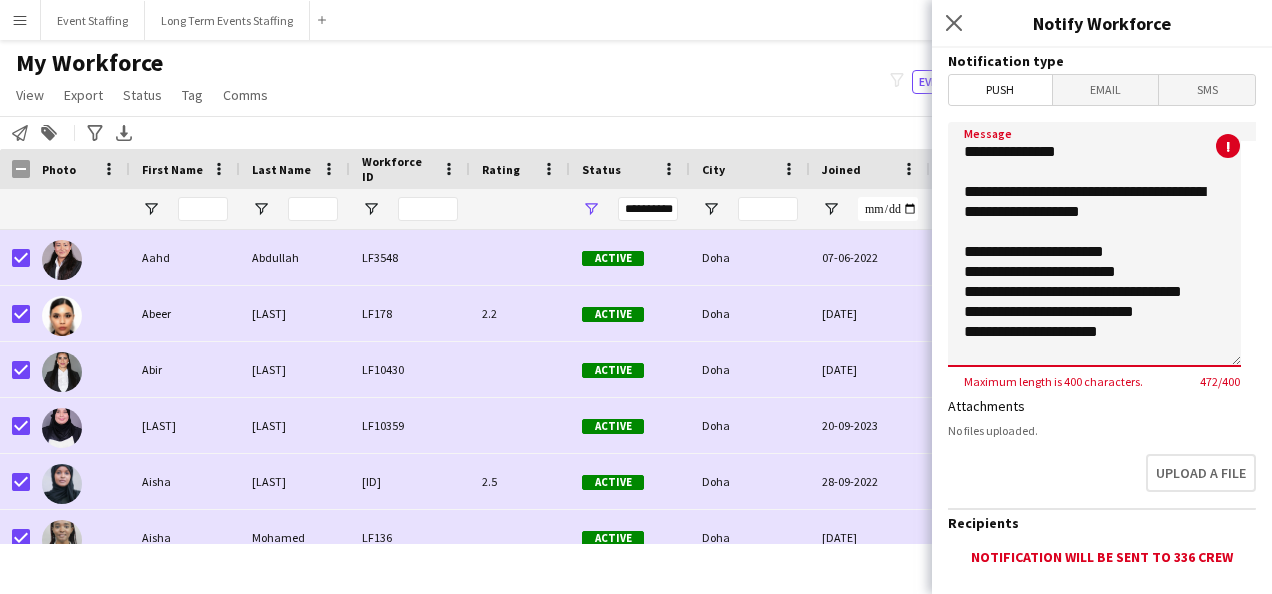 scroll, scrollTop: 0, scrollLeft: 0, axis: both 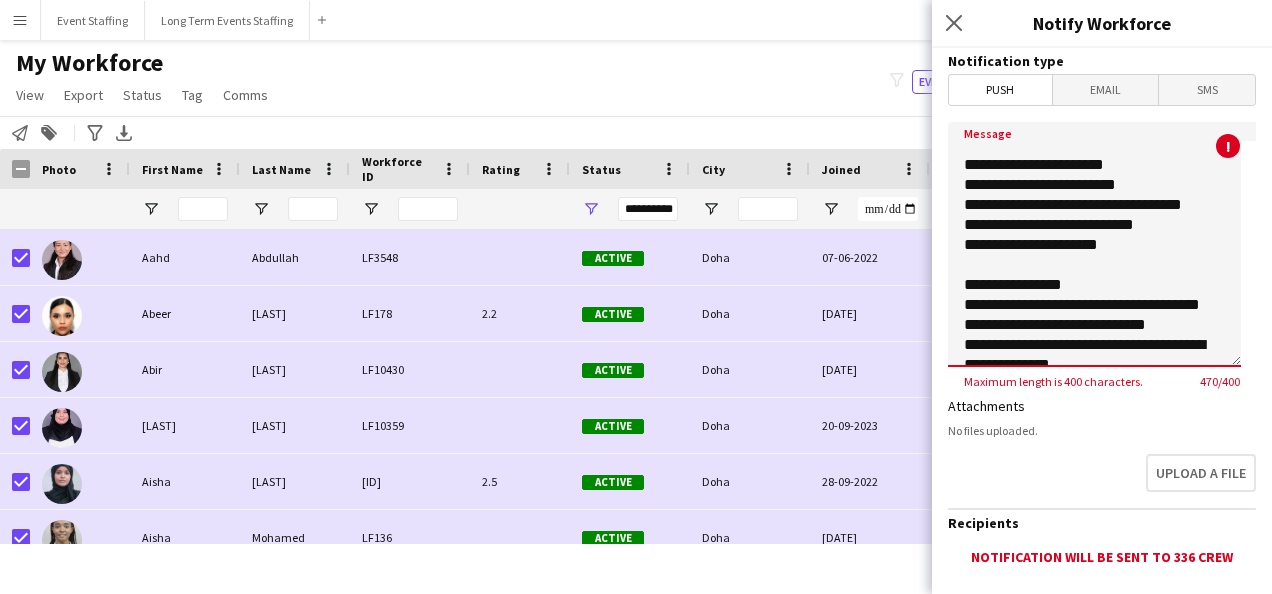 click on "**********" at bounding box center [1094, 244] 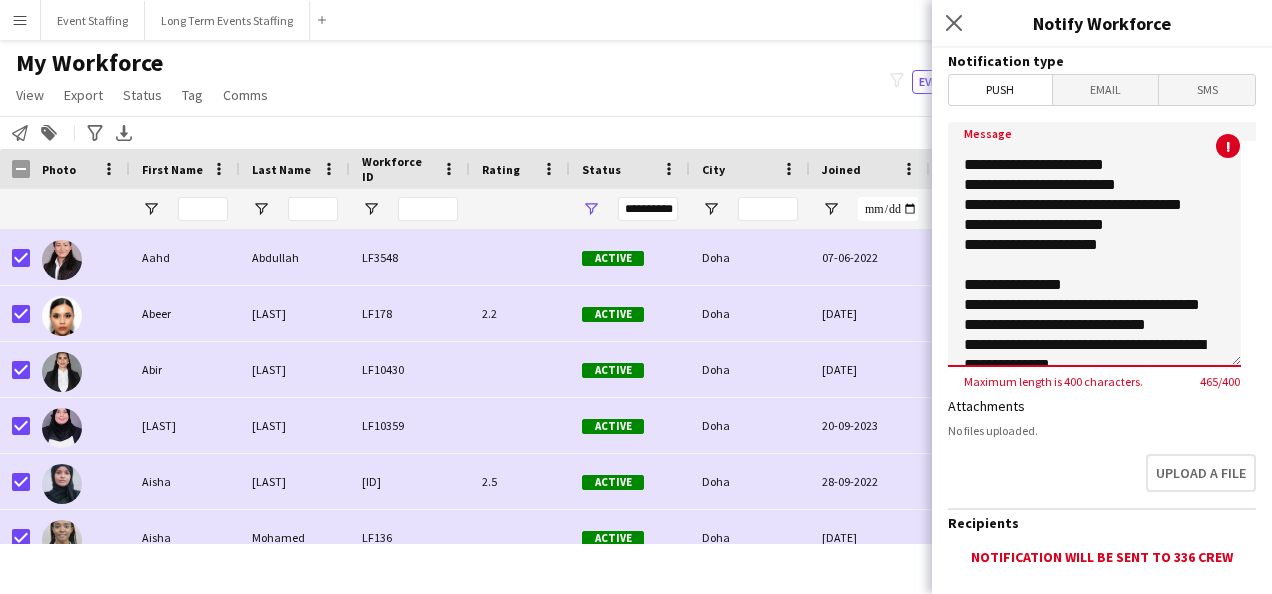 click on "**********" at bounding box center [1094, 244] 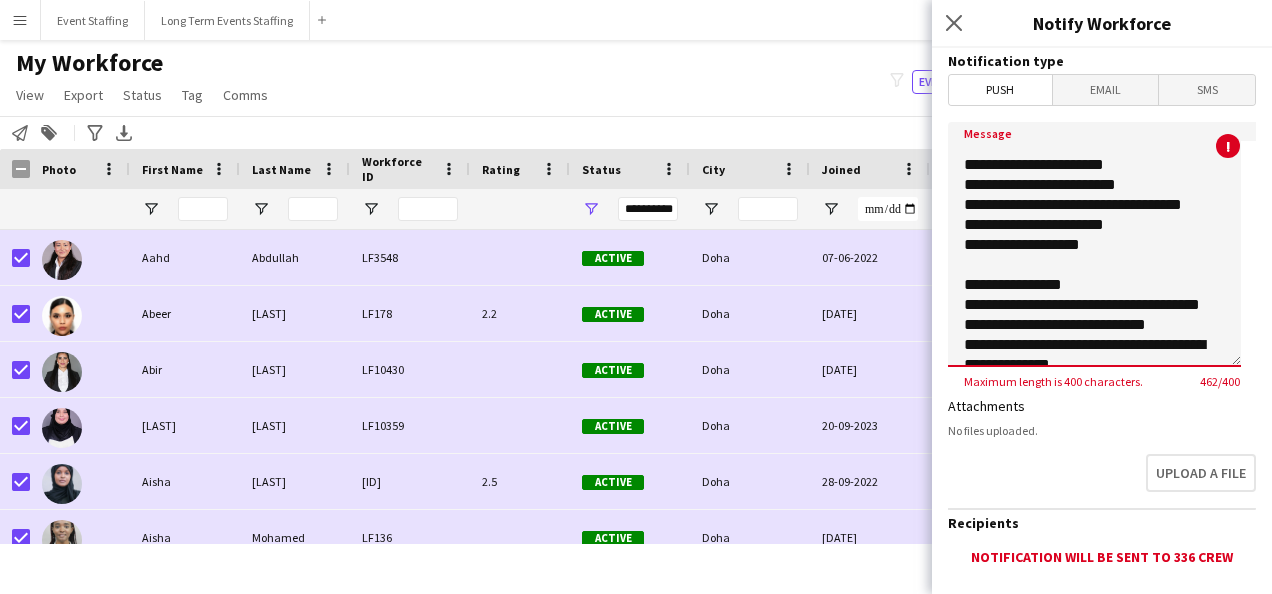 click on "**********" at bounding box center (1094, 244) 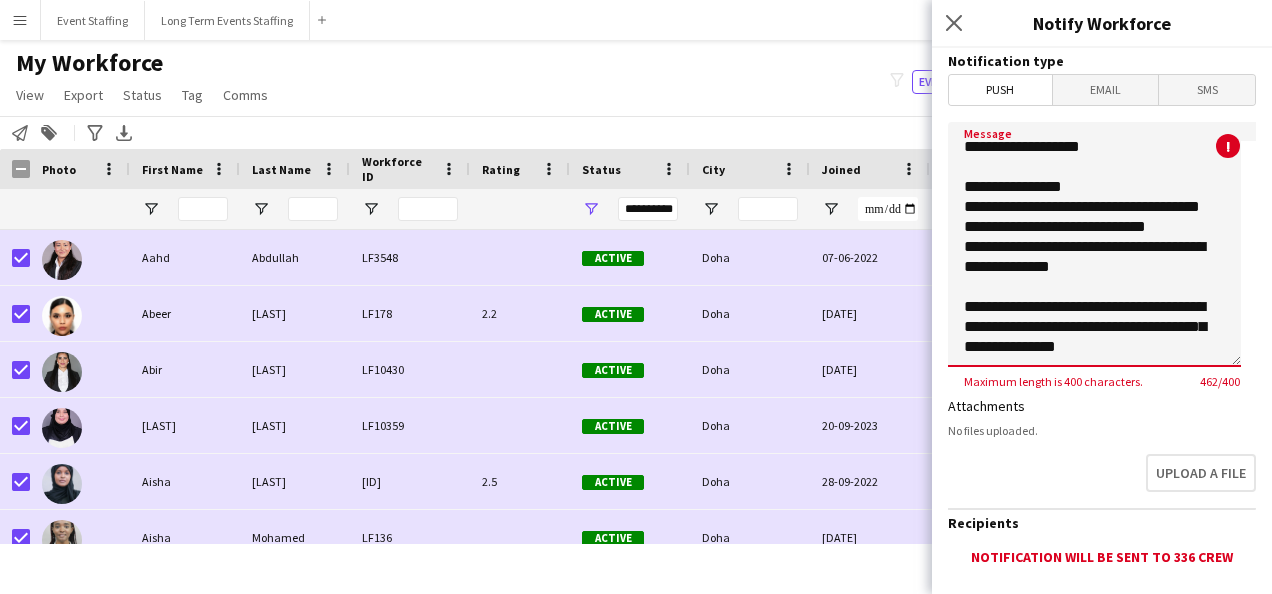 scroll, scrollTop: 184, scrollLeft: 0, axis: vertical 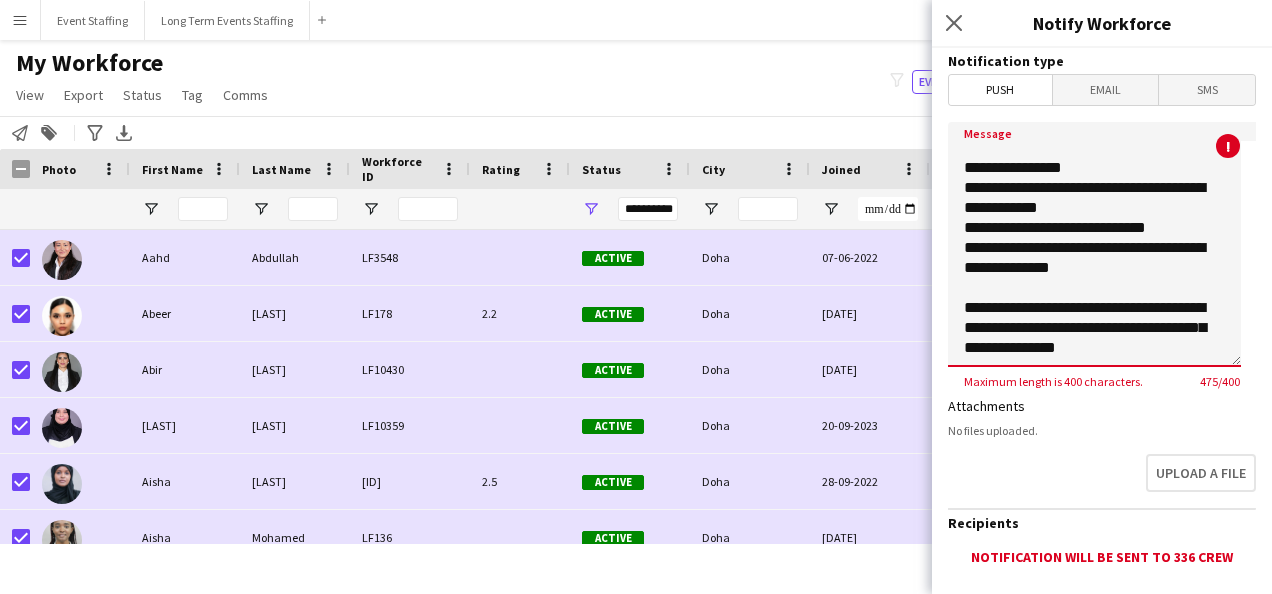 drag, startPoint x: 968, startPoint y: 208, endPoint x: 1093, endPoint y: 202, distance: 125.14392 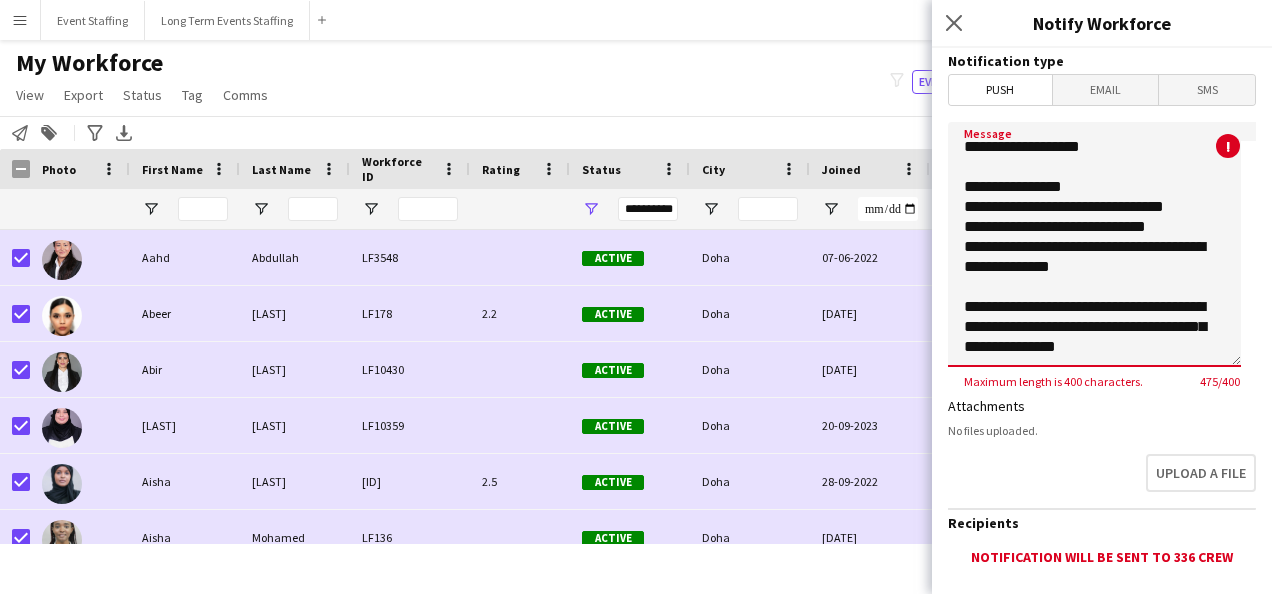 scroll, scrollTop: 164, scrollLeft: 0, axis: vertical 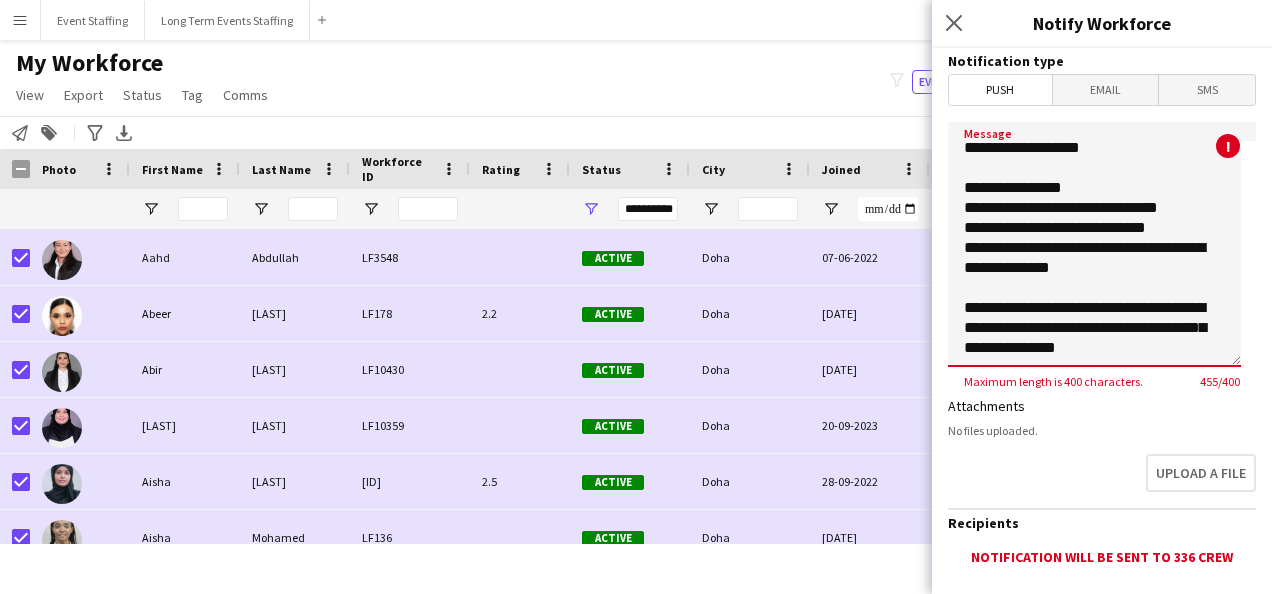 click on "**********" at bounding box center (1094, 244) 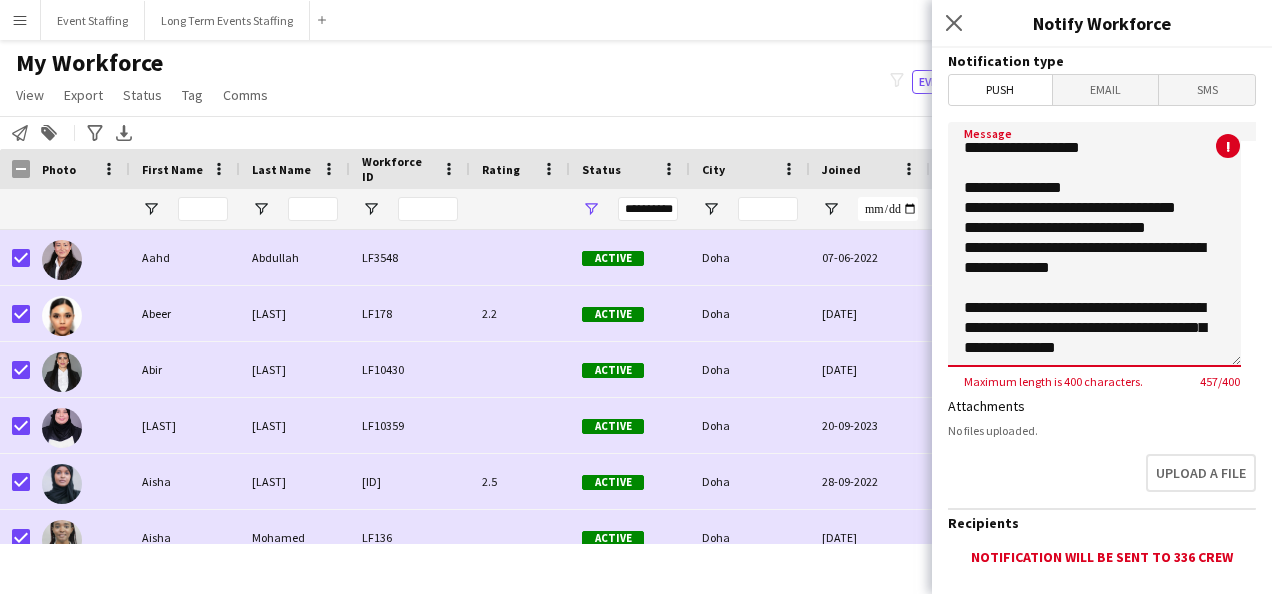 scroll, scrollTop: 184, scrollLeft: 0, axis: vertical 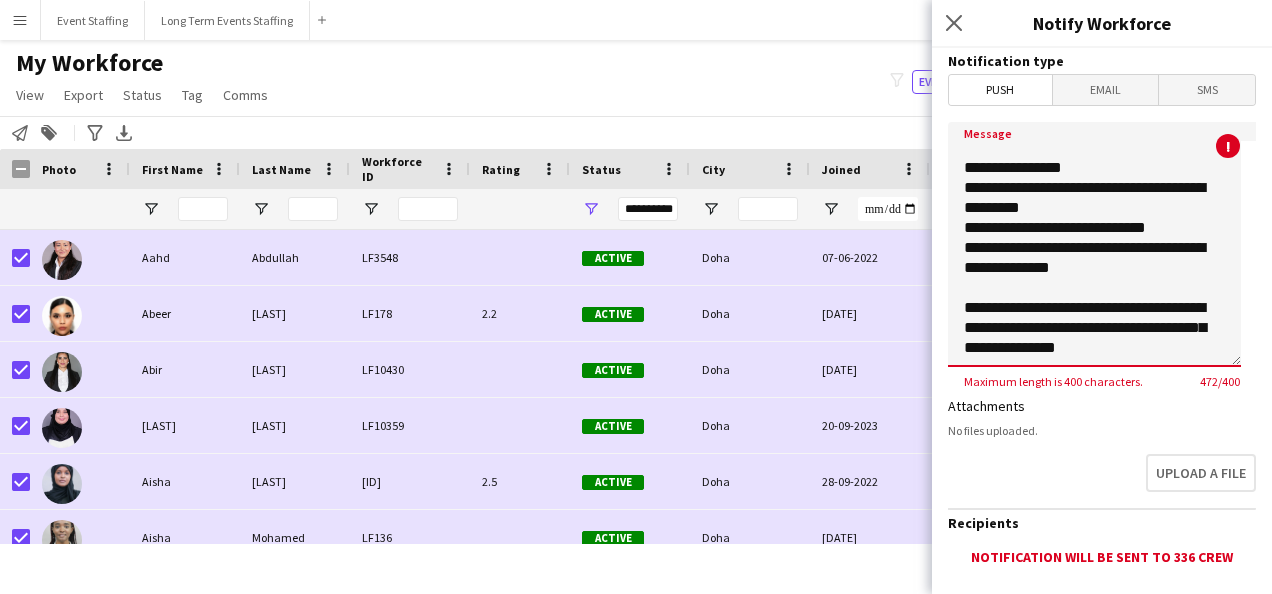 click on "**********" at bounding box center [1094, 244] 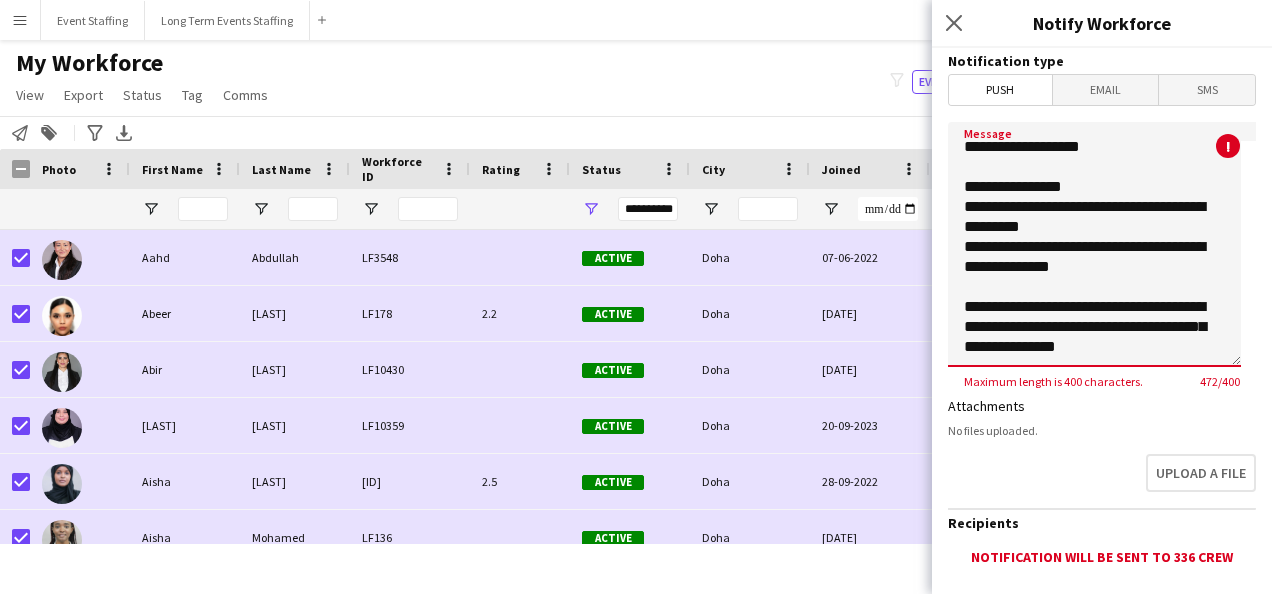 scroll, scrollTop: 164, scrollLeft: 0, axis: vertical 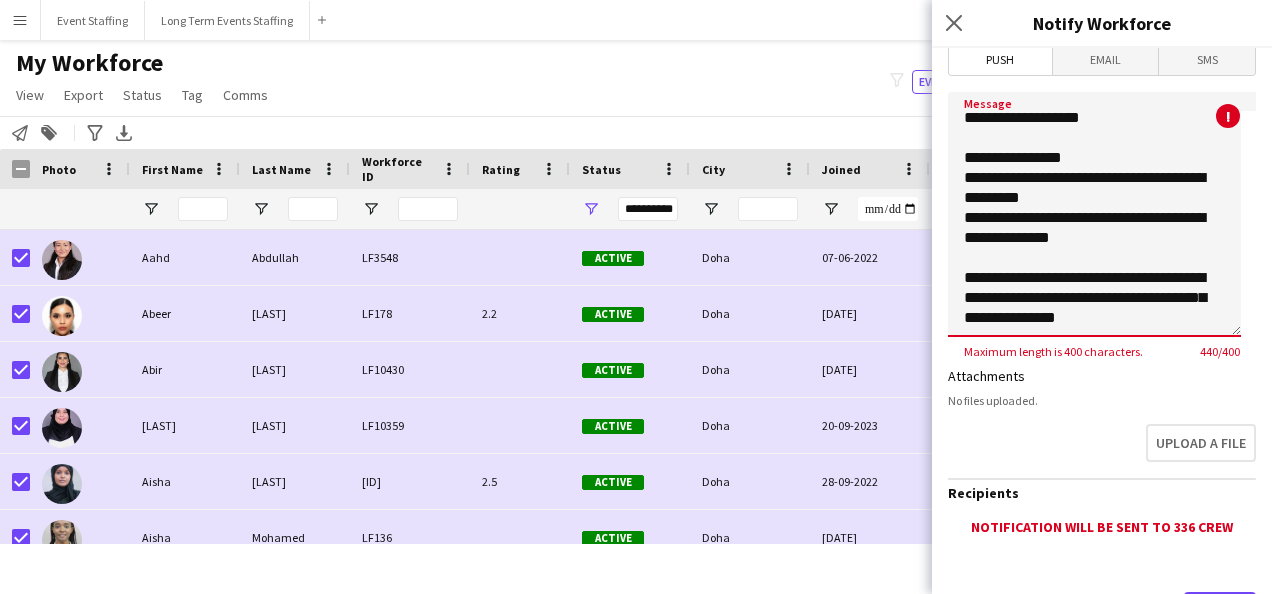 click on "**********" at bounding box center [1094, 214] 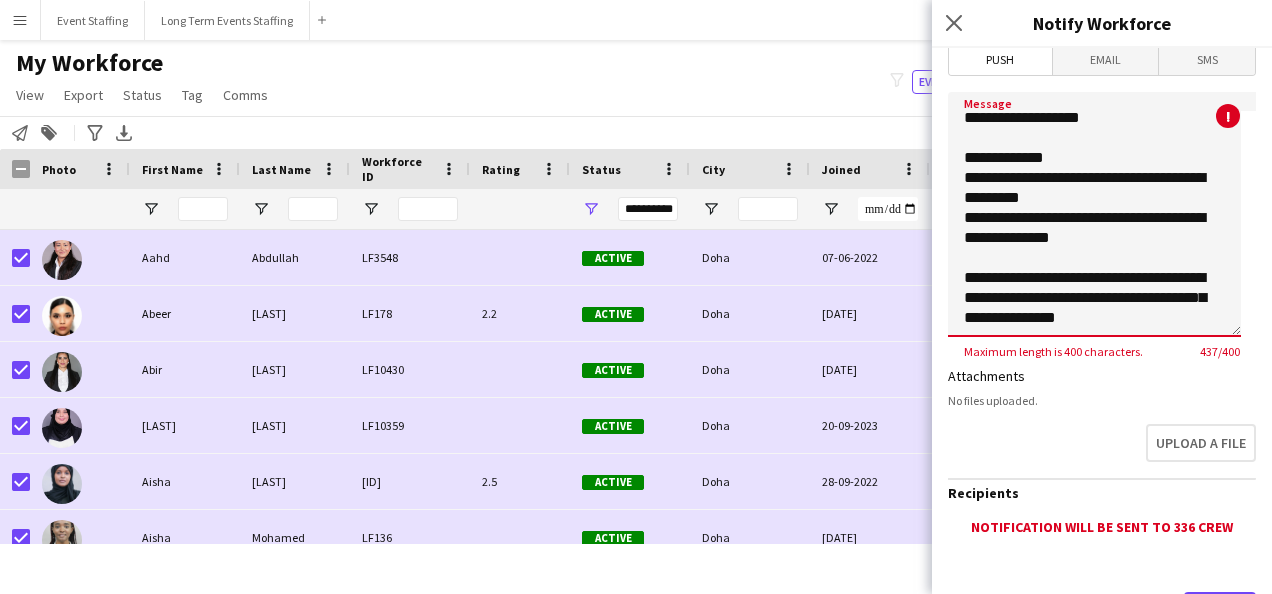 click on "**********" at bounding box center (1094, 214) 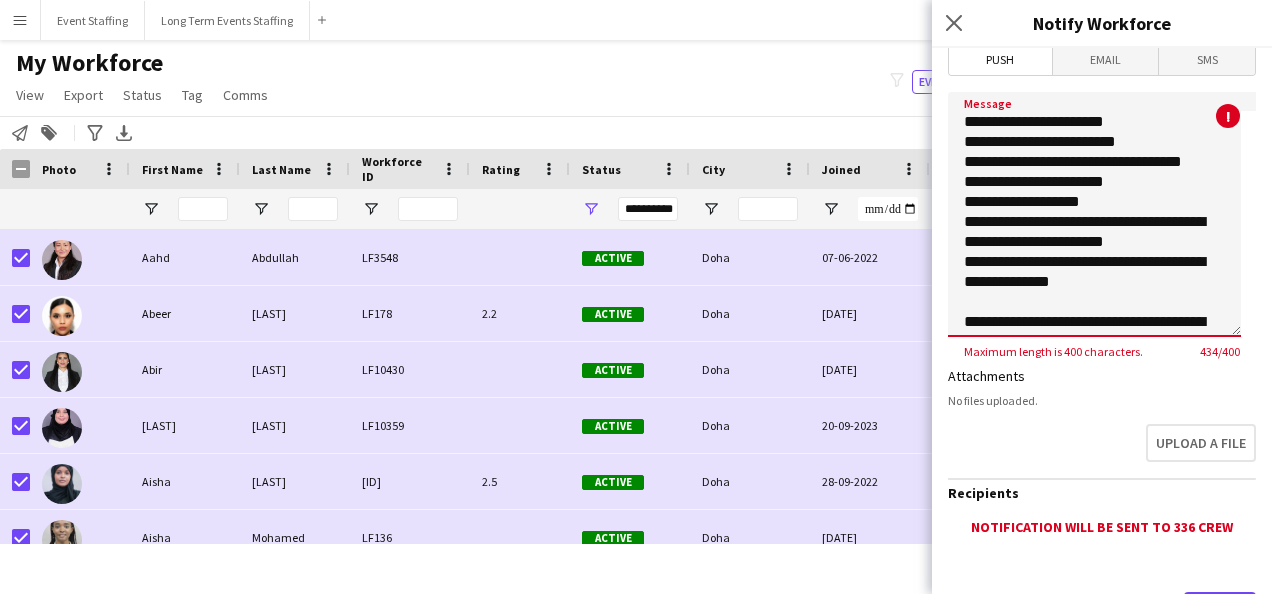 scroll, scrollTop: 82, scrollLeft: 0, axis: vertical 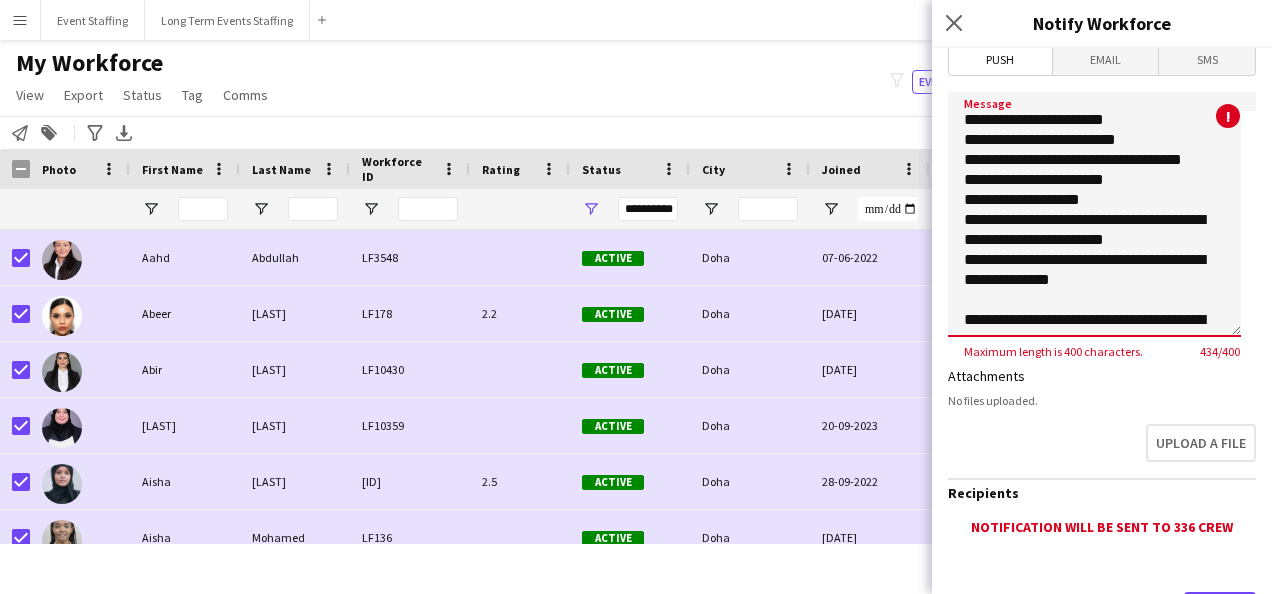 click on "**********" at bounding box center (1094, 214) 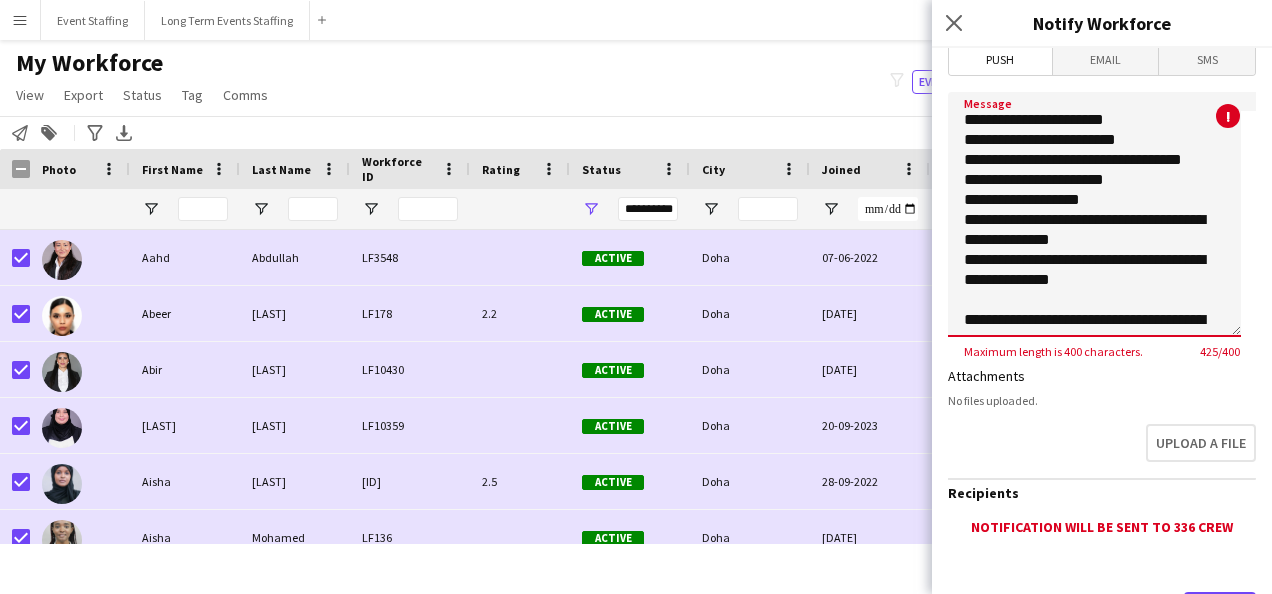 click on "**********" at bounding box center [1094, 214] 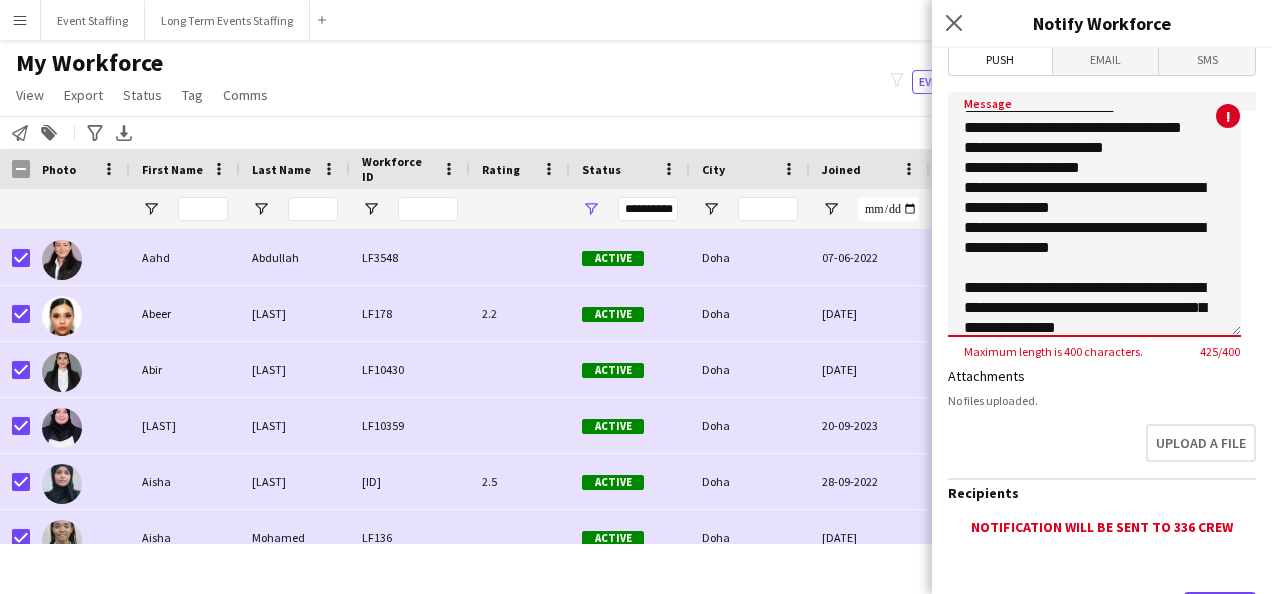 scroll, scrollTop: 124, scrollLeft: 0, axis: vertical 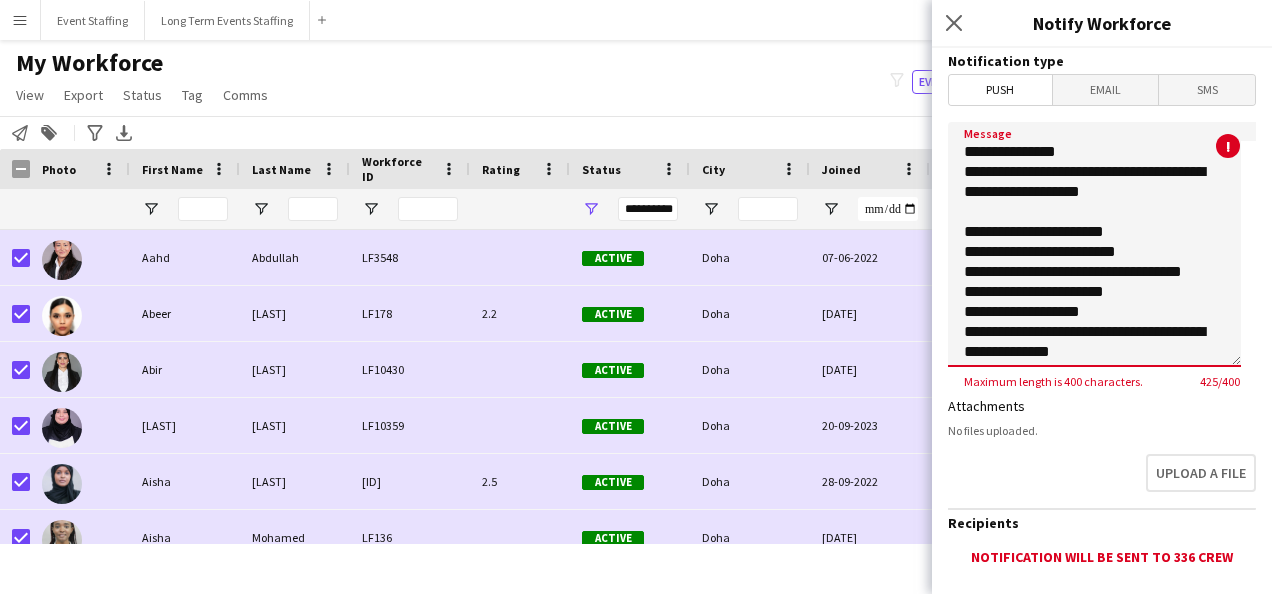 click on "**********" at bounding box center (1094, 244) 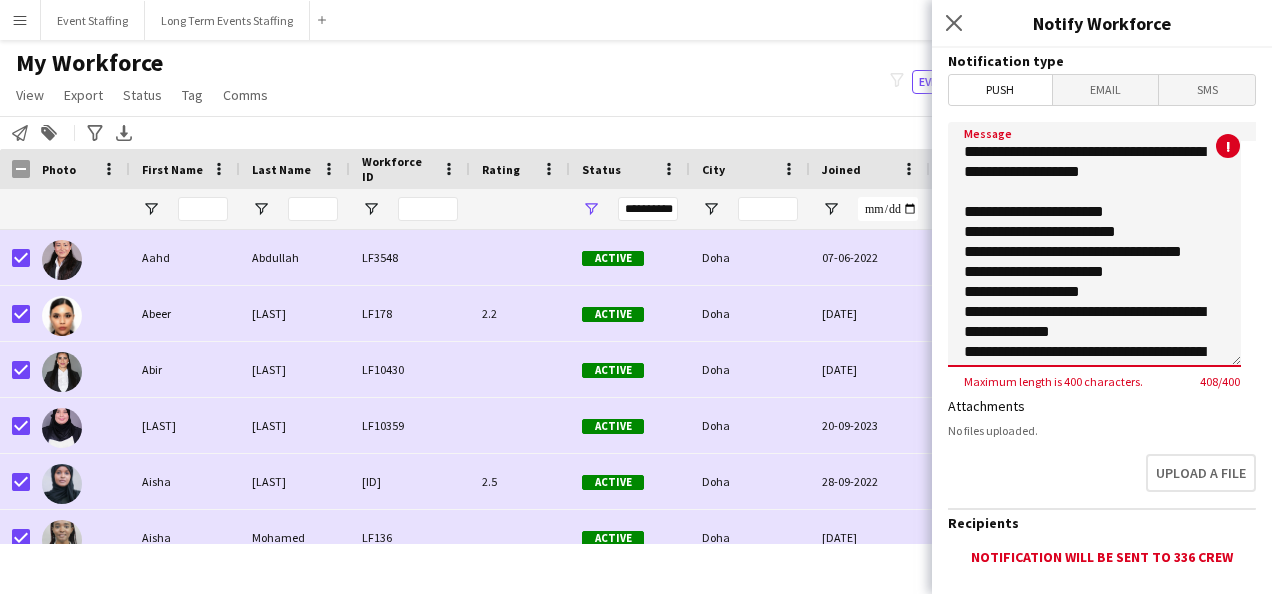 click on "**********" at bounding box center [1094, 244] 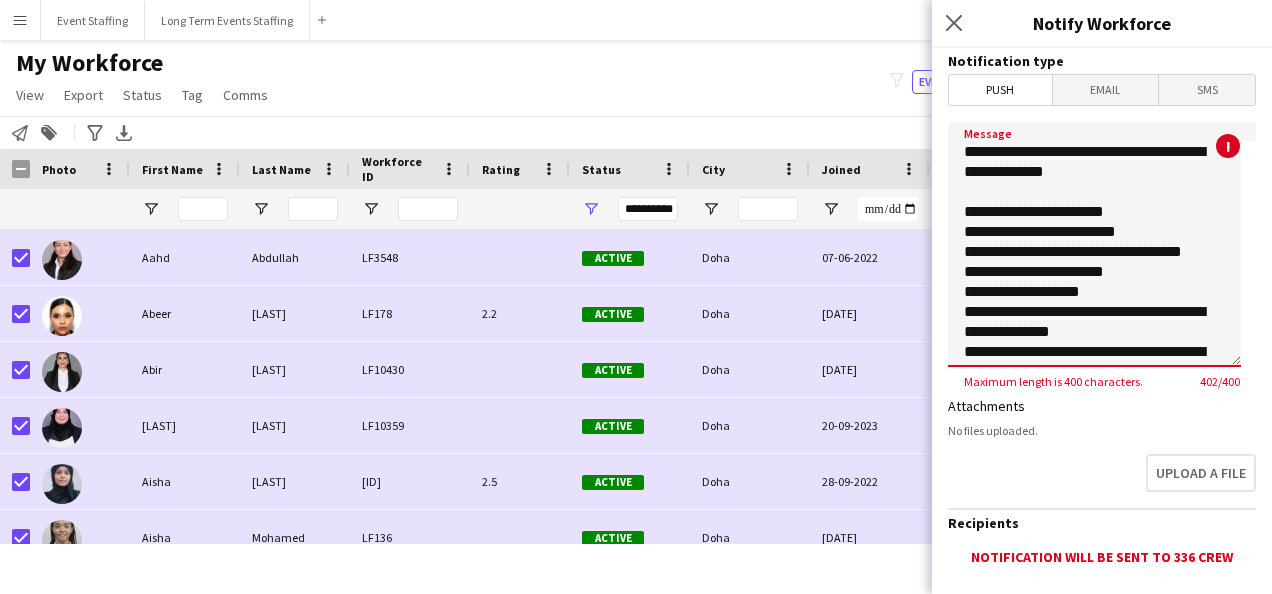 click on "**********" at bounding box center [1094, 244] 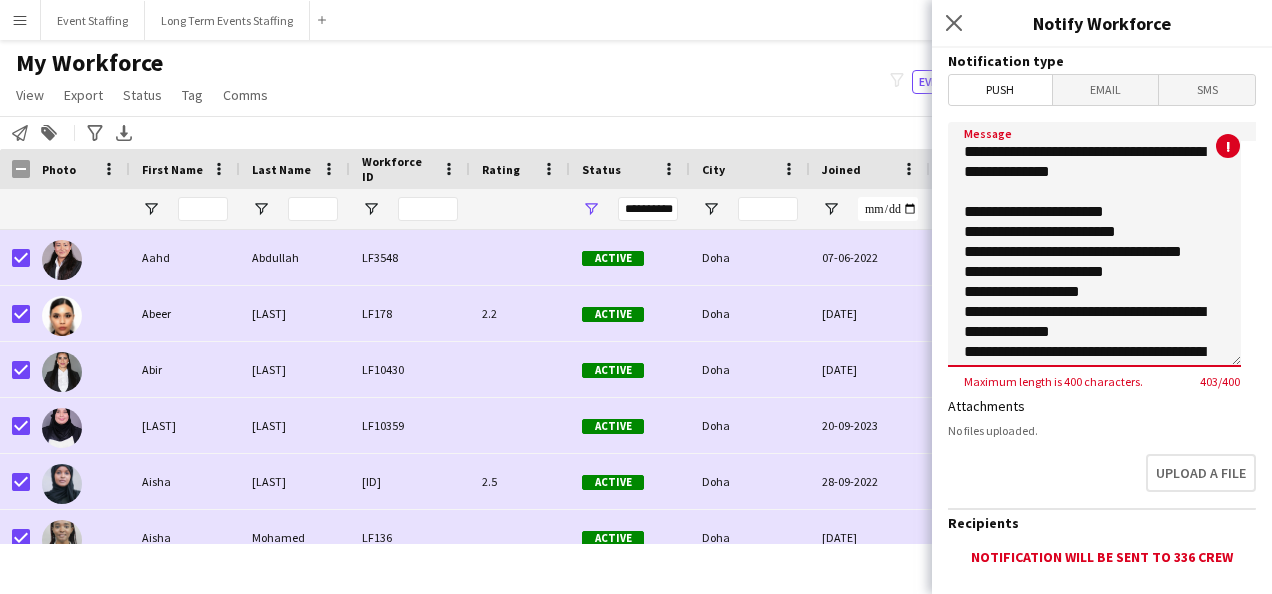 click on "**********" at bounding box center [1094, 244] 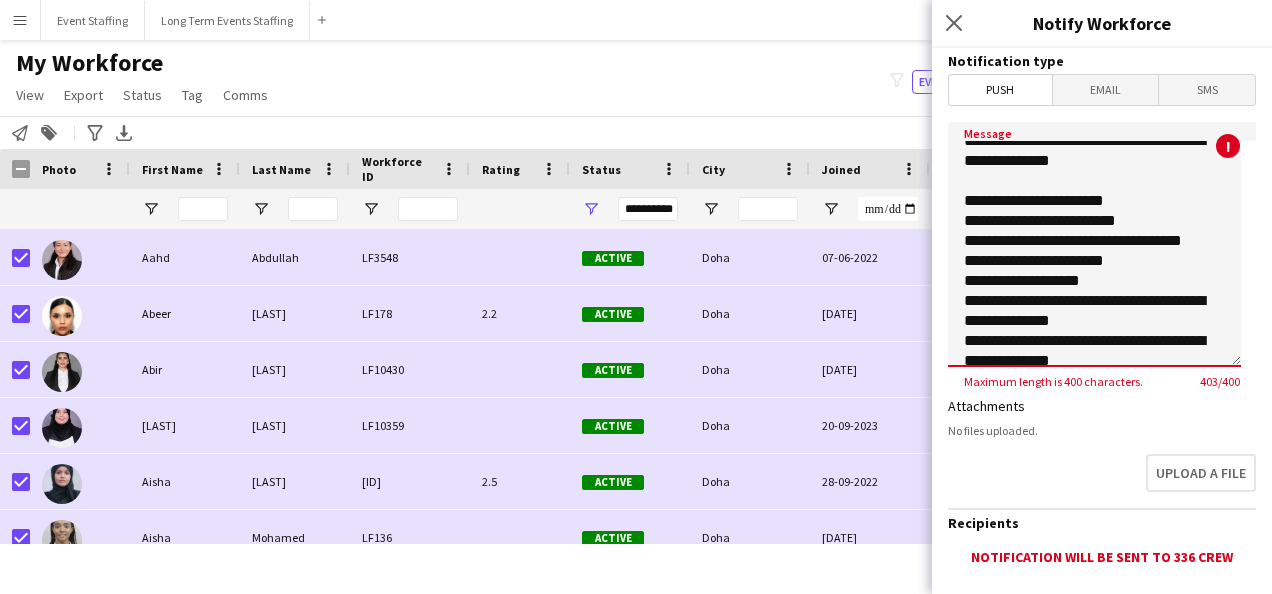 scroll, scrollTop: 0, scrollLeft: 0, axis: both 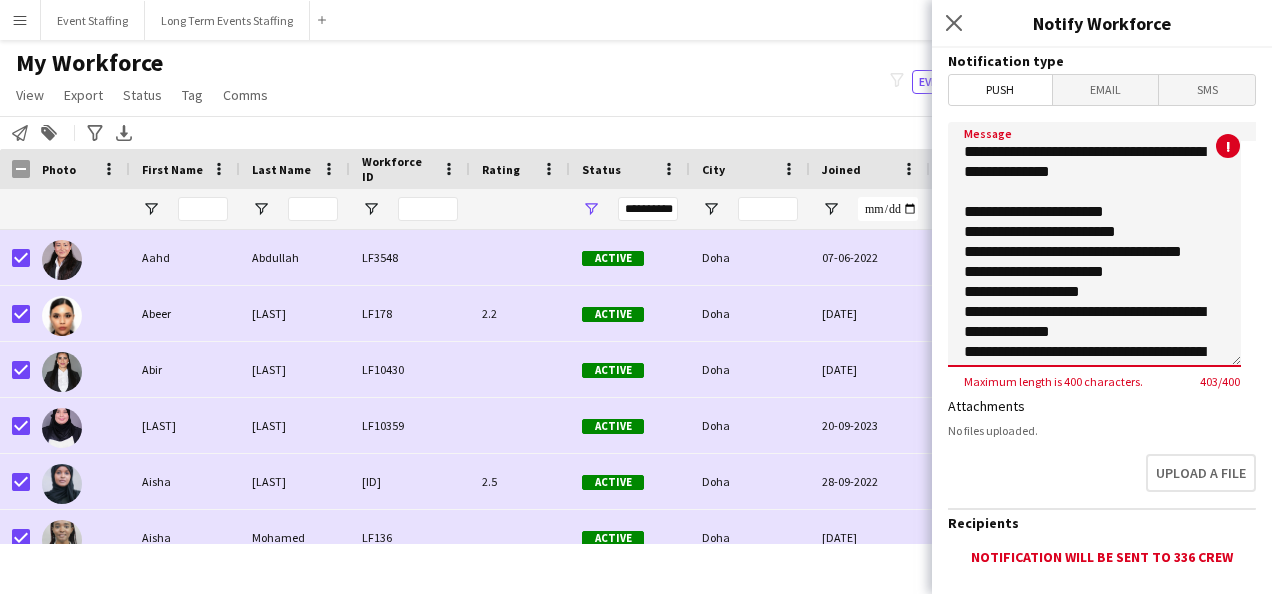click on "**********" at bounding box center [1094, 244] 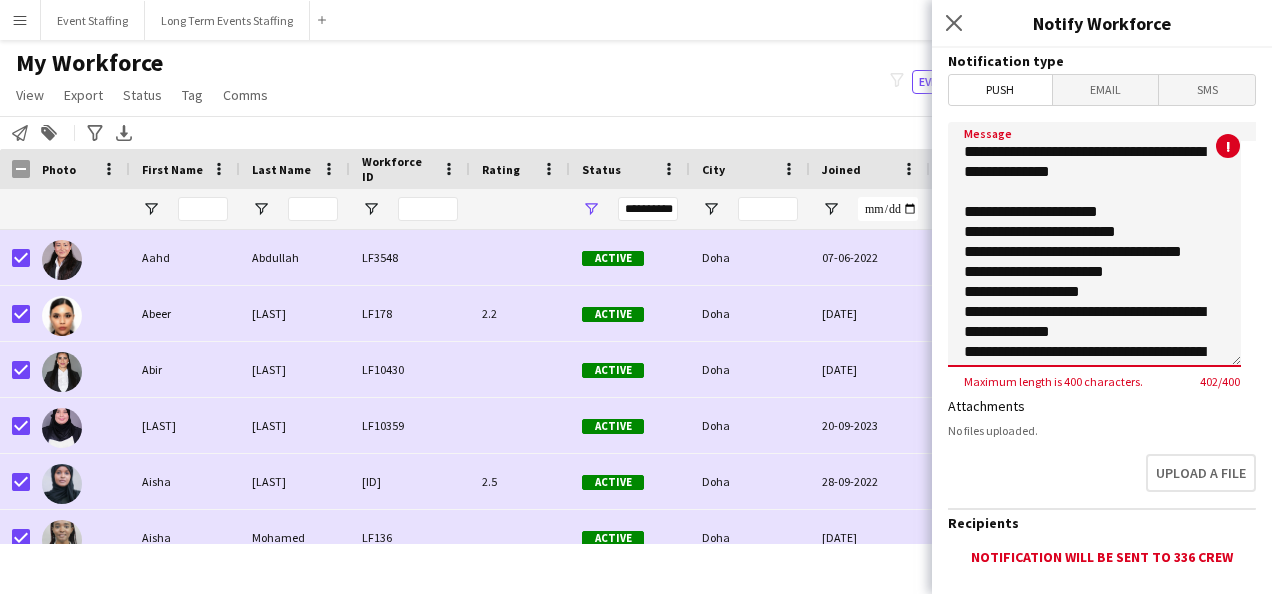 click on "**********" at bounding box center (1094, 244) 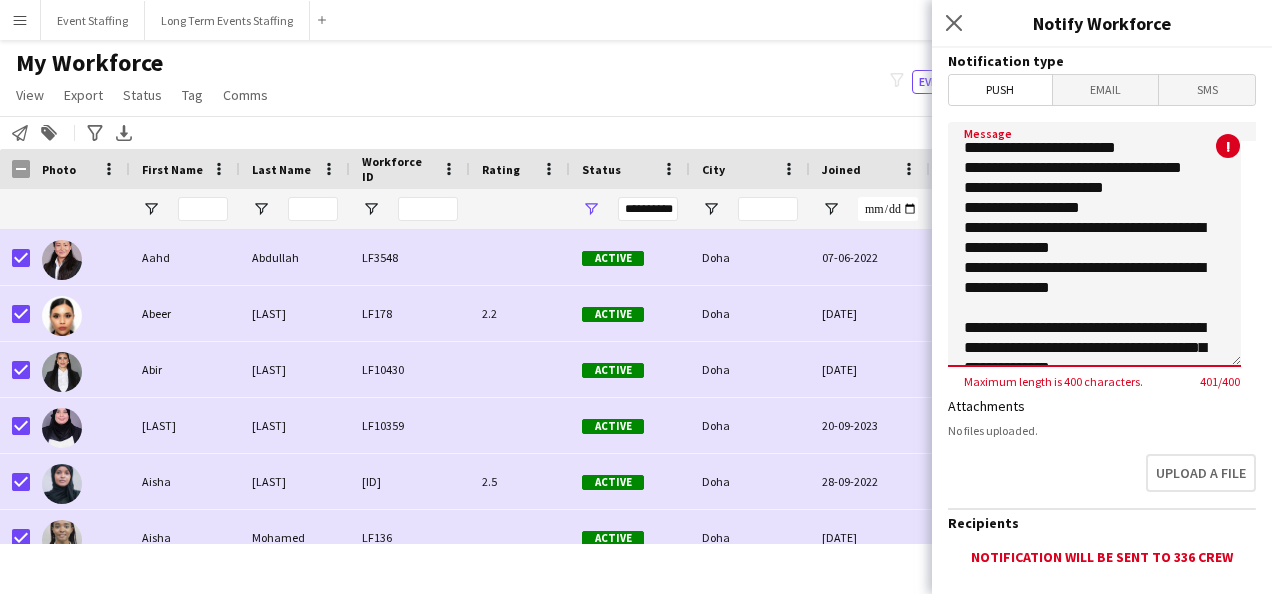 scroll, scrollTop: 104, scrollLeft: 0, axis: vertical 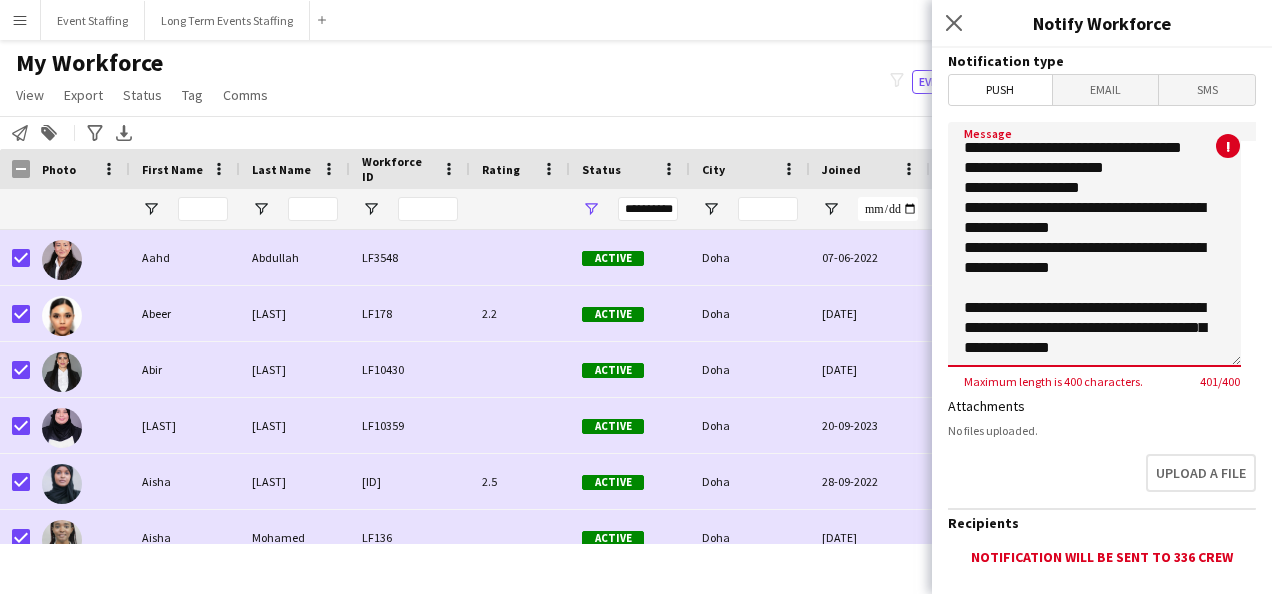 click on "**********" at bounding box center (1094, 244) 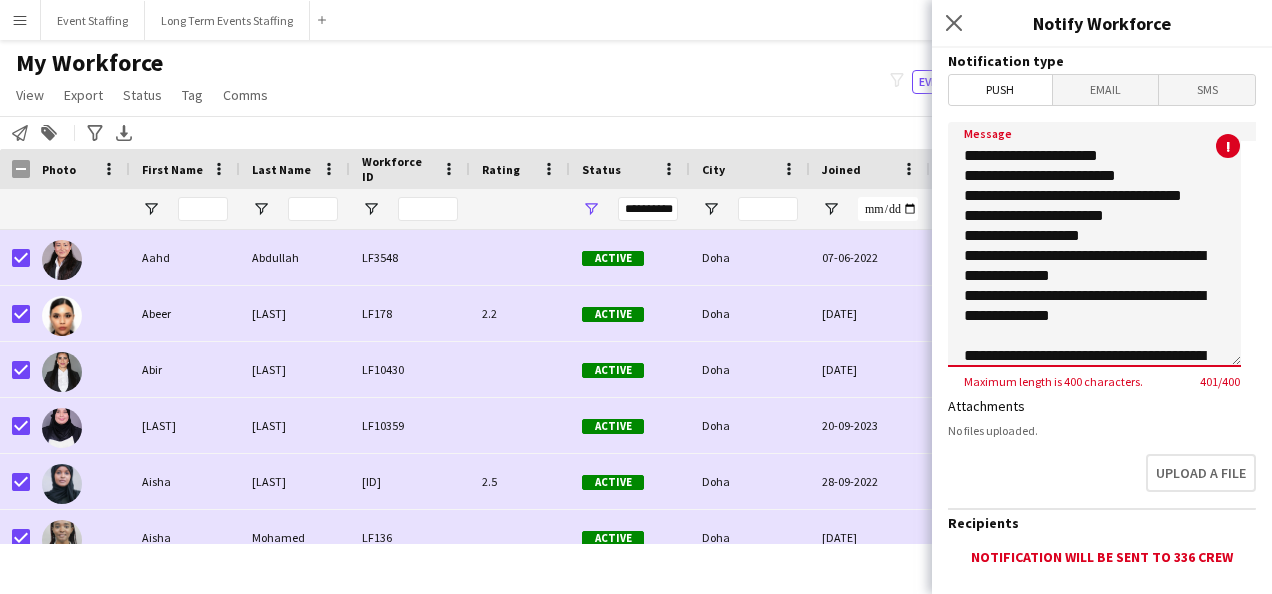 scroll, scrollTop: 104, scrollLeft: 0, axis: vertical 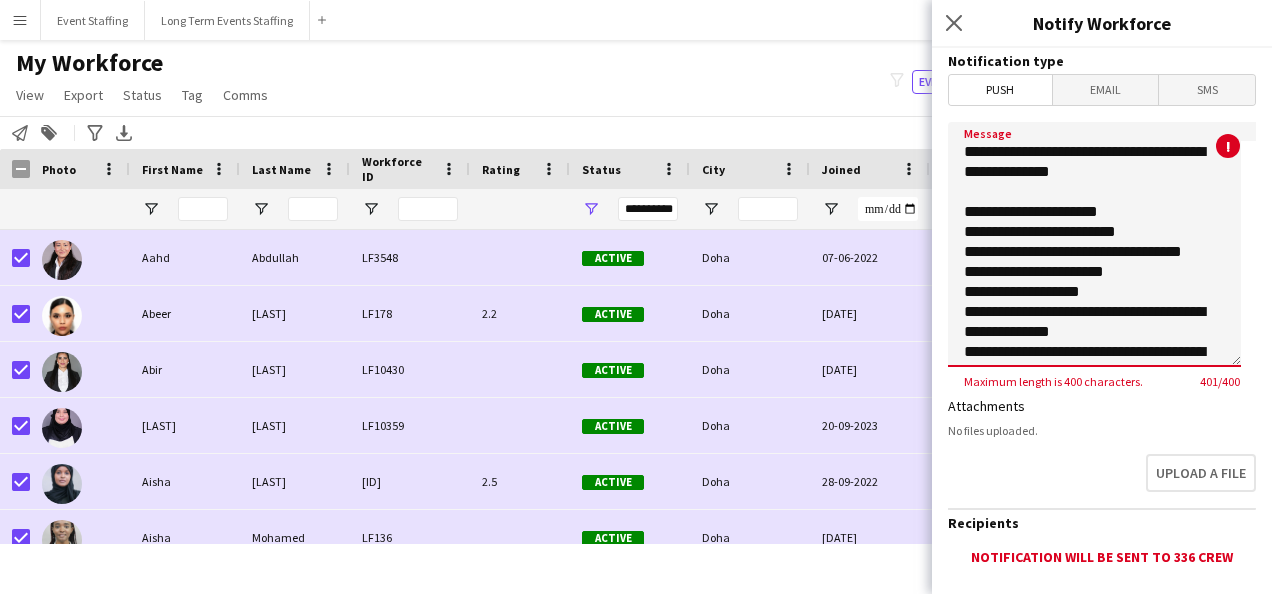 click on "**********" at bounding box center (1094, 244) 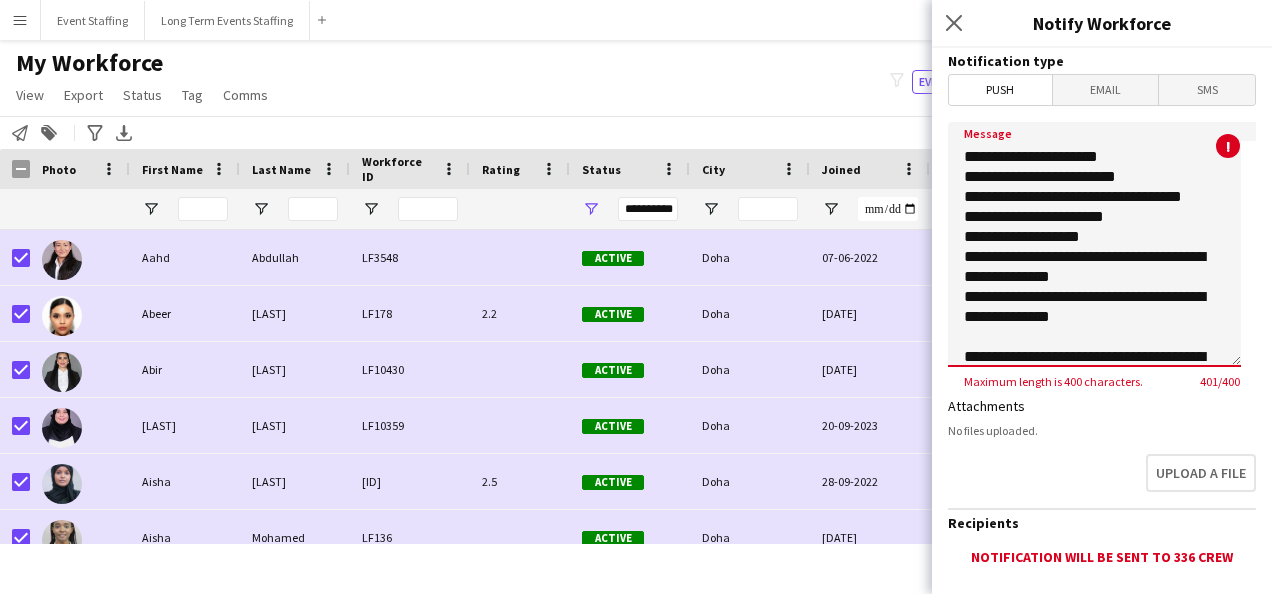 scroll, scrollTop: 54, scrollLeft: 0, axis: vertical 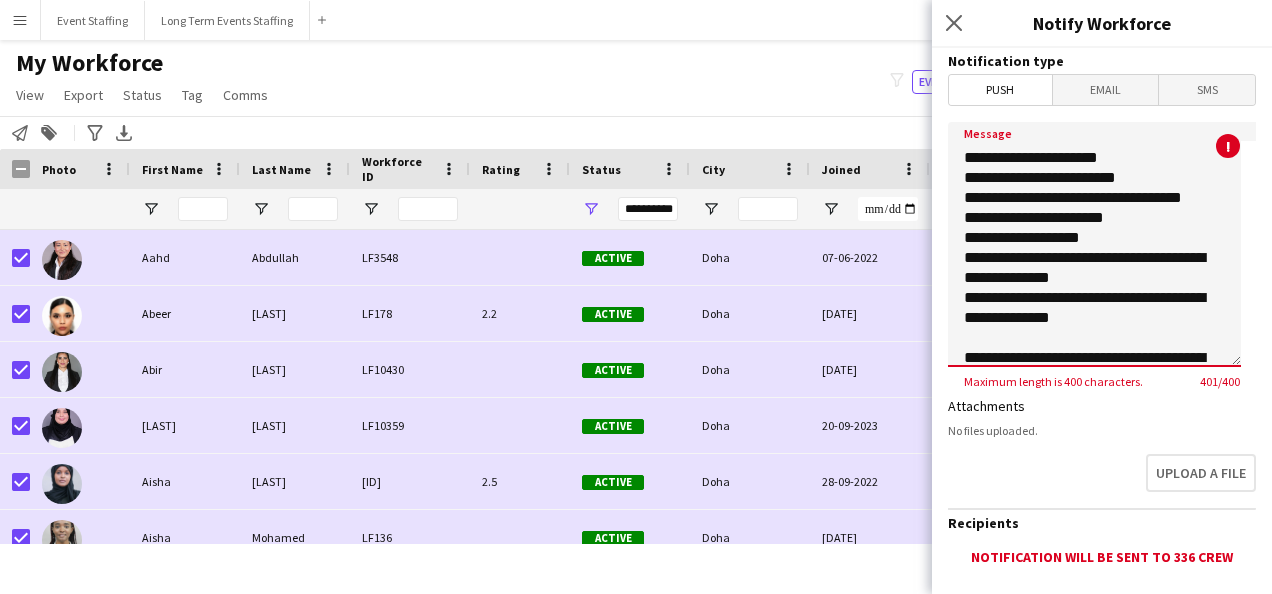 click on "**********" at bounding box center (1094, 244) 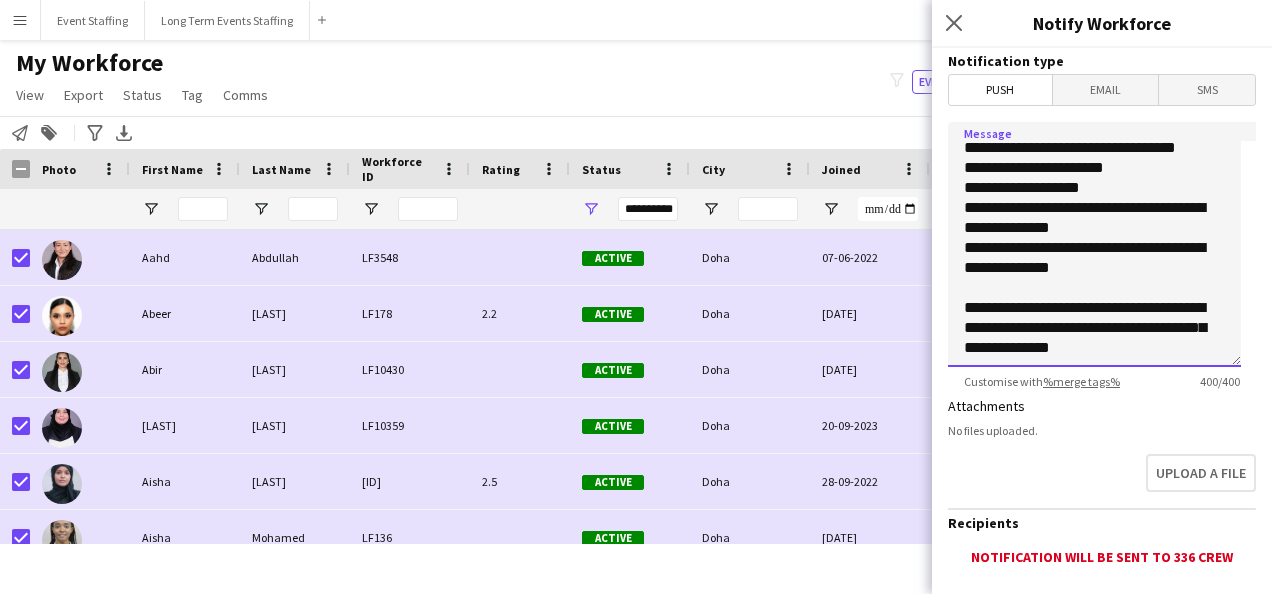 scroll, scrollTop: 104, scrollLeft: 0, axis: vertical 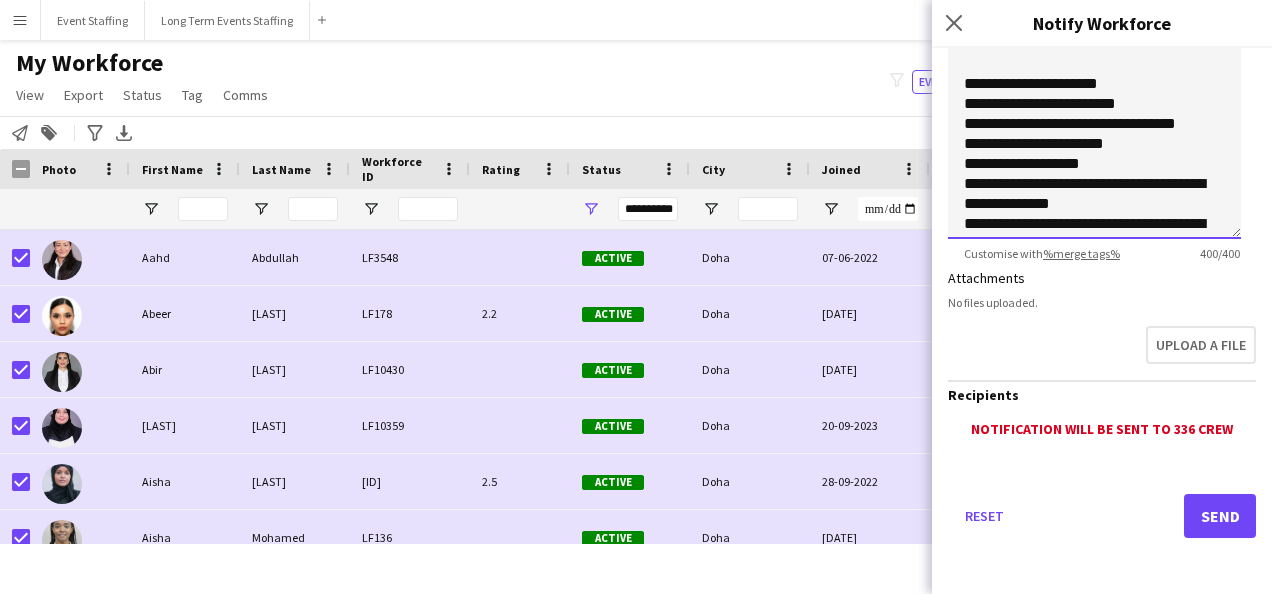 type on "**********" 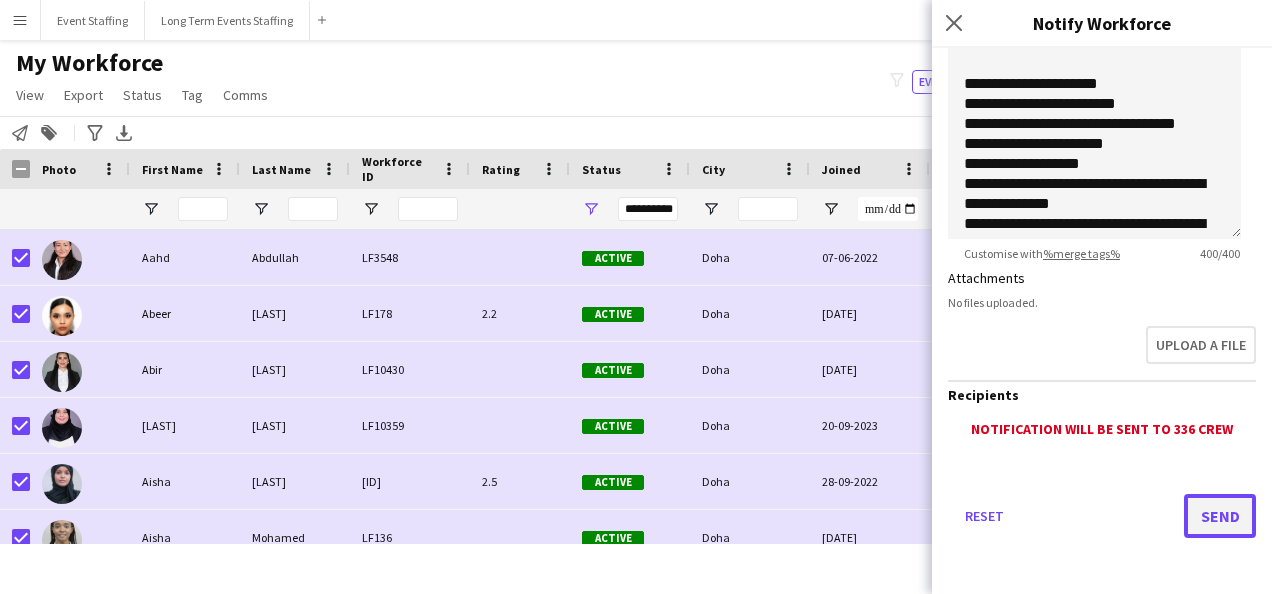click on "Send" 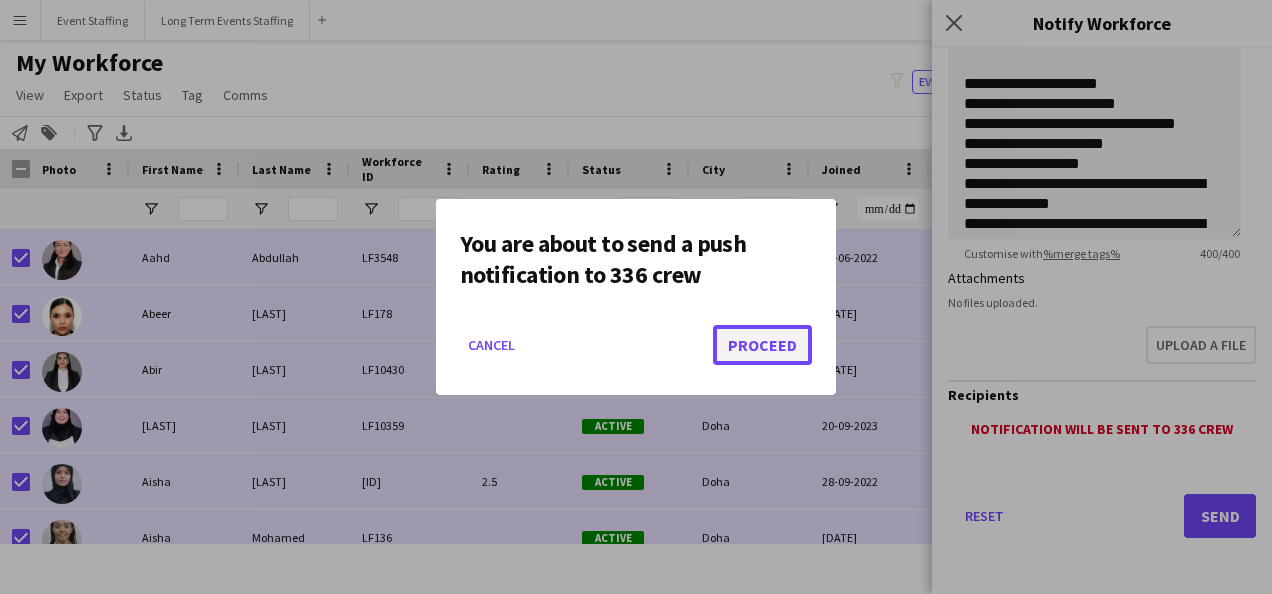 click on "Proceed" 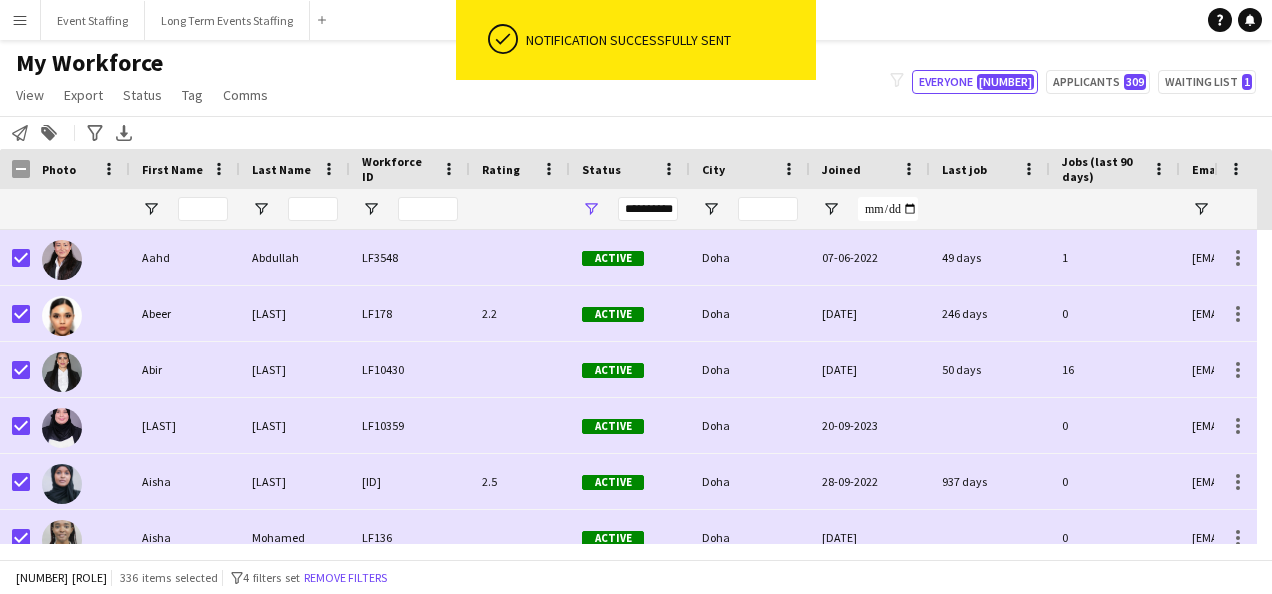 click on "My Workforce   View   Views  Default view New view Update view Delete view Edit name Customise view Customise filters Reset Filters Reset View Reset All  Export  Export as XLSX Export as PDF  Status  Edit  Tag  New tag  Edit tag  0- VVIP Hostess  (22) 0-LHS VVIP STAFF (5) 14x hosts / hostesses Qatar Racing and Equestrian Club (12) 2023 - 5 Mascots - 1st to 10th Mar (4) 2023 - A2Z Media - Hostess - 10th & 14th Mar (4) 2023 - Al Mana Promoters - Confirmed (25th Jan to 27th Feb) (2) 2023 - Al Maya - Promoters - 9th, 10th, 11th Mar (4) 2023 - Alberto Dubai - 8 Hostesses - 22nd Feb - Confirmed (5) 2023 - APQ Events - Cast Coordinators (3) 2023 - APQ Events - Info Desk Coordinators (9) 2023 - APQ Events - Sports Coordinators (22) 2023 - APQ Events - Ushers (5) 2023 - ASE23-06A - 3 Ushers (1) 2023 - Assets Group - Call Centre Agents - 1st March (2) 2023 - AZM23-03A - 14th Mar - Hostess (2) 2023 - AZM23-03C - Hostess - 20th Mar (3) 2023 - BDT23-03A - Promoter - 16th, 17th, 18th Mar (5) 2023 - CLN23-03A - Hostess (1)" 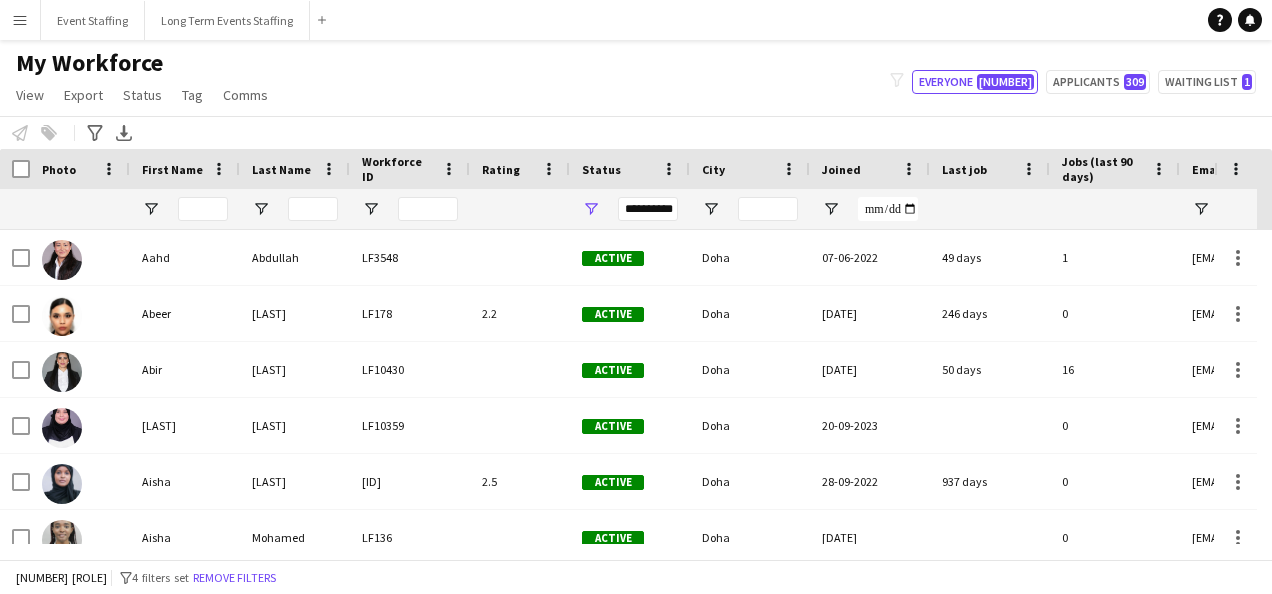click on "My Workforce   View   Views  Default view New view Update view Delete view Edit name Customise view Customise filters Reset Filters Reset View Reset All  Export  Export as XLSX Export as PDF  Status  Edit  Tag  New tag  Edit tag  0- VVIP Hostess  (22) 0-LHS VVIP STAFF (5) 14x hosts / hostesses Qatar Racing and Equestrian Club (12) 2023 - 5 Mascots - 1st to 10th Mar (4) 2023 - A2Z Media - Hostess - 10th & 14th Mar (4) 2023 - Al Mana Promoters - Confirmed (25th Jan to 27th Feb) (2) 2023 - Al Maya - Promoters - 9th, 10th, 11th Mar (4) 2023 - Alberto Dubai - 8 Hostesses - 22nd Feb - Confirmed (5) 2023 - APQ Events - Cast Coordinators (3) 2023 - APQ Events - Info Desk Coordinators (9) 2023 - APQ Events - Sports Coordinators (22) 2023 - APQ Events - Ushers (5) 2023 - ASE23-06A - 3 Ushers (1) 2023 - Assets Group - Call Centre Agents - 1st March (2) 2023 - AZM23-03A - 14th Mar - Hostess (2) 2023 - AZM23-03C - Hostess - 20th Mar (3) 2023 - BDT23-03A - Promoter - 16th, 17th, 18th Mar (5) 2023 - CLN23-03A - Hostess (1)" 